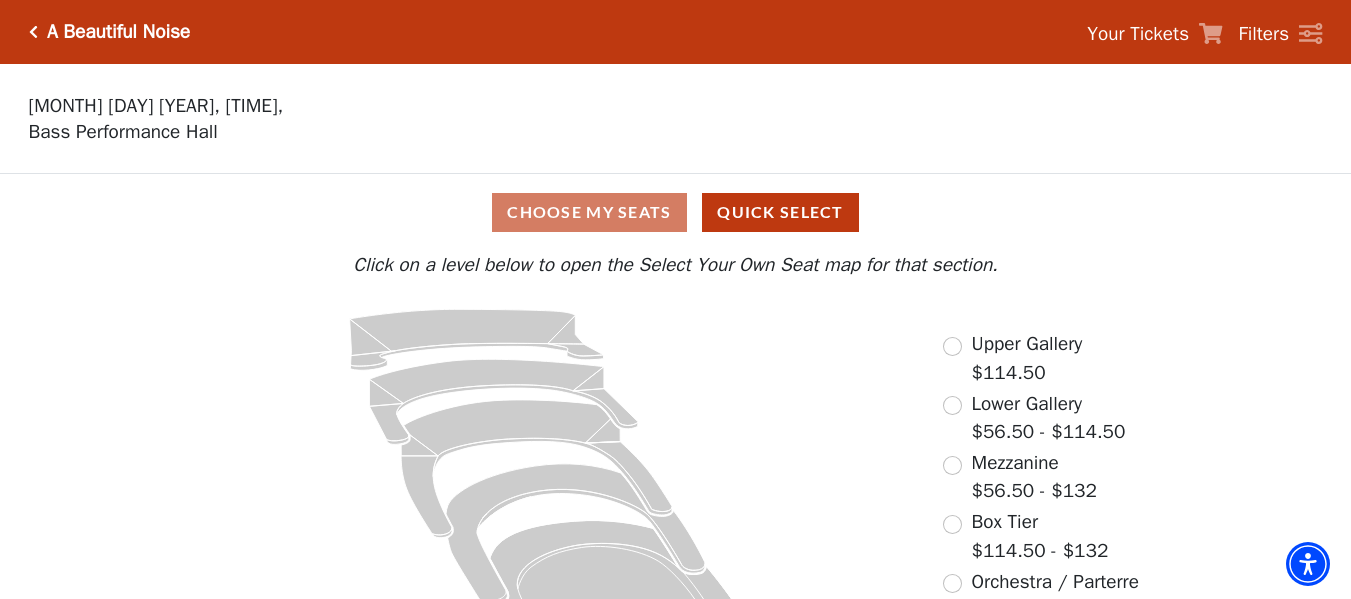 scroll, scrollTop: 88, scrollLeft: 0, axis: vertical 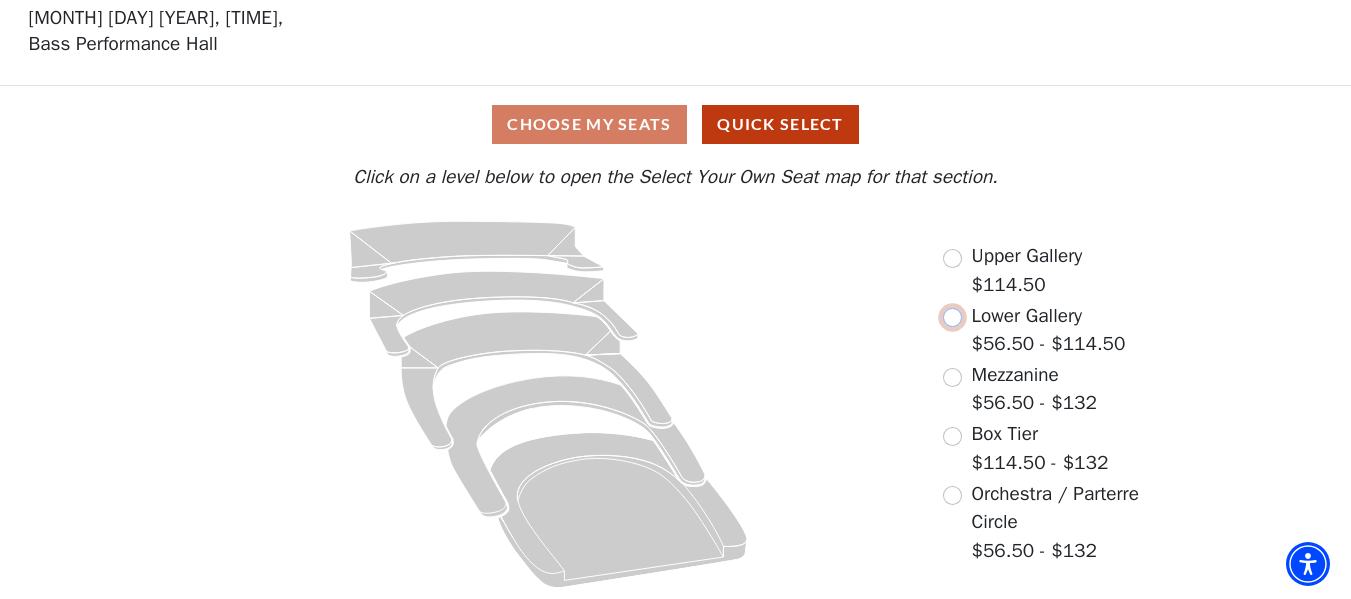 click at bounding box center (952, 317) 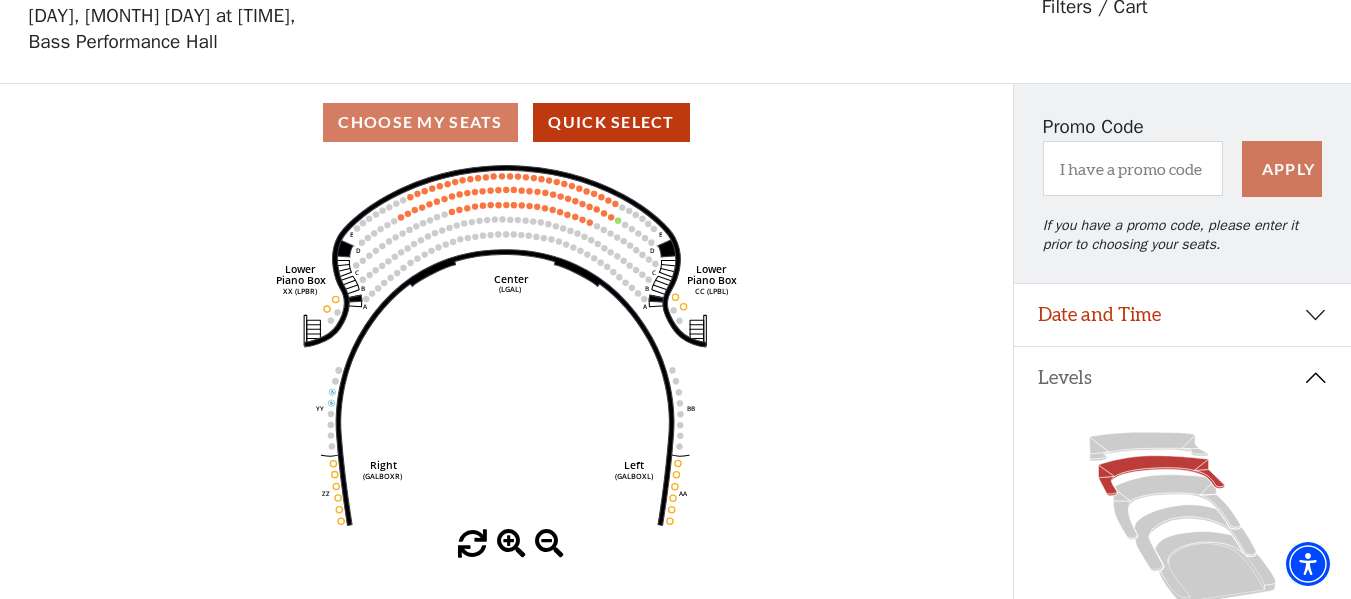 scroll, scrollTop: 93, scrollLeft: 0, axis: vertical 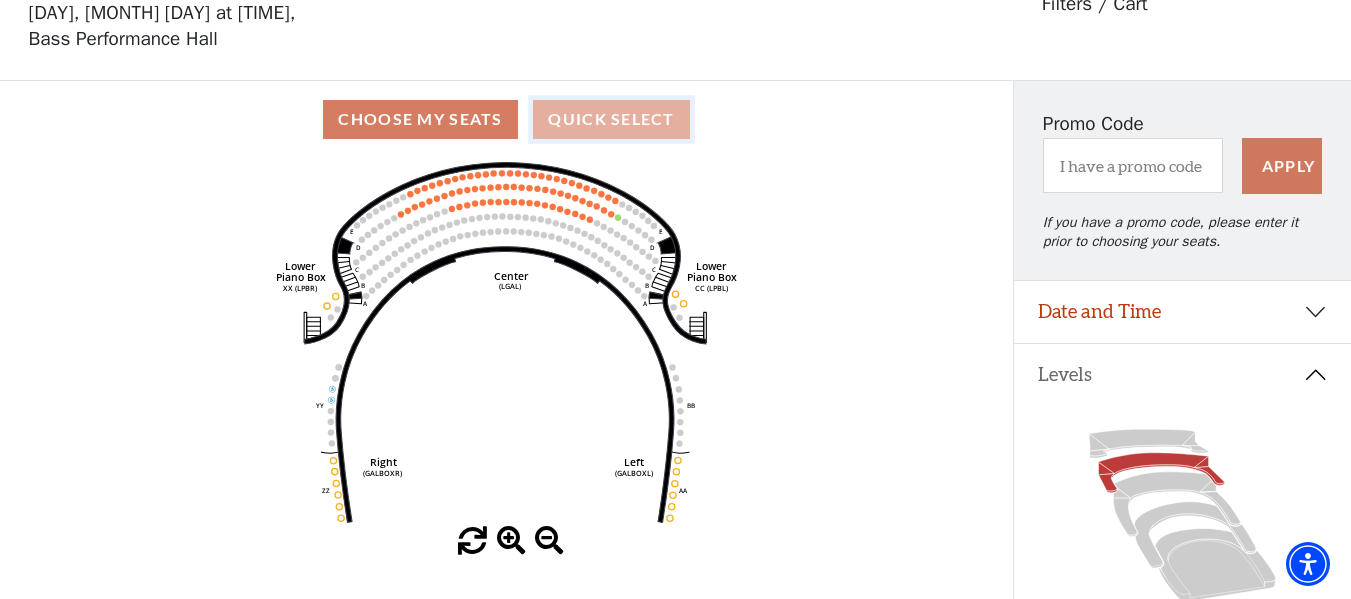 click on "Quick Select" at bounding box center (611, 119) 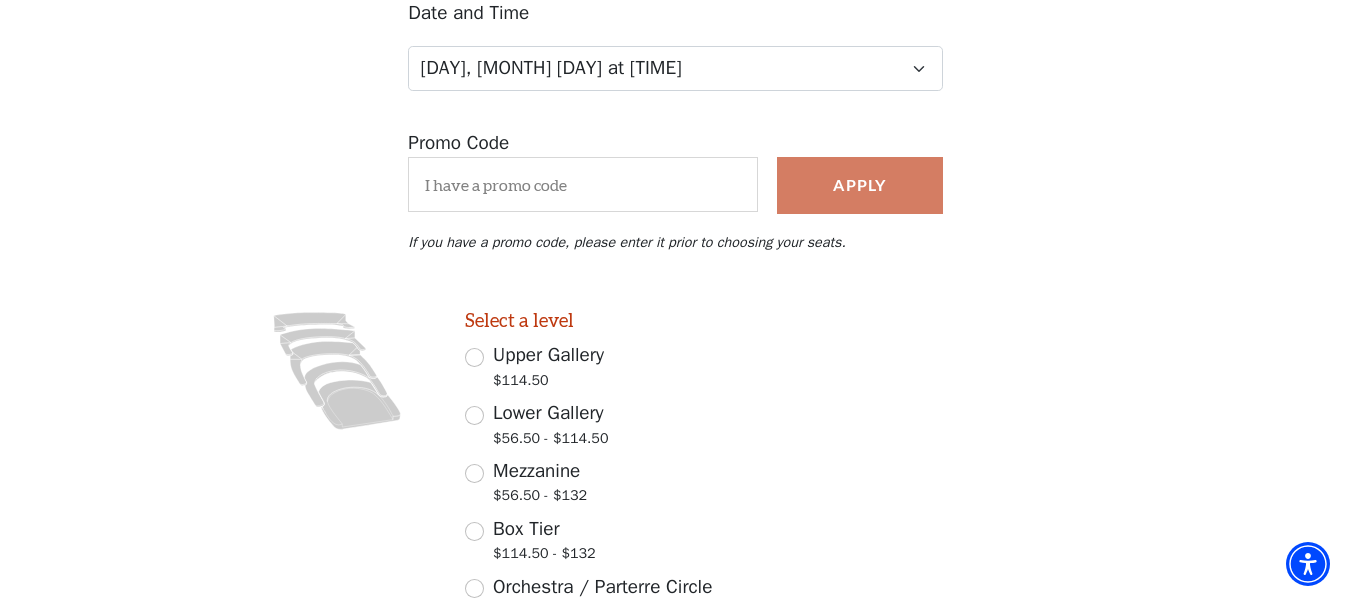 scroll, scrollTop: 273, scrollLeft: 0, axis: vertical 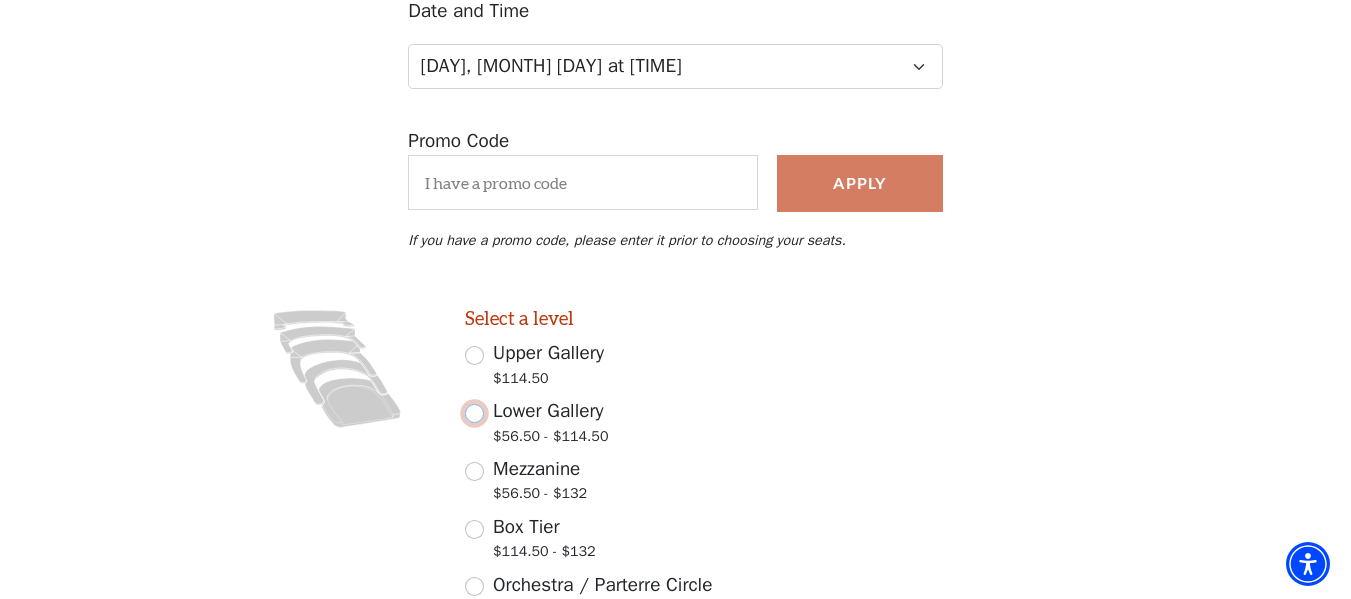 click on "Lower Gallery     $56.50 - $114.50" at bounding box center (474, 413) 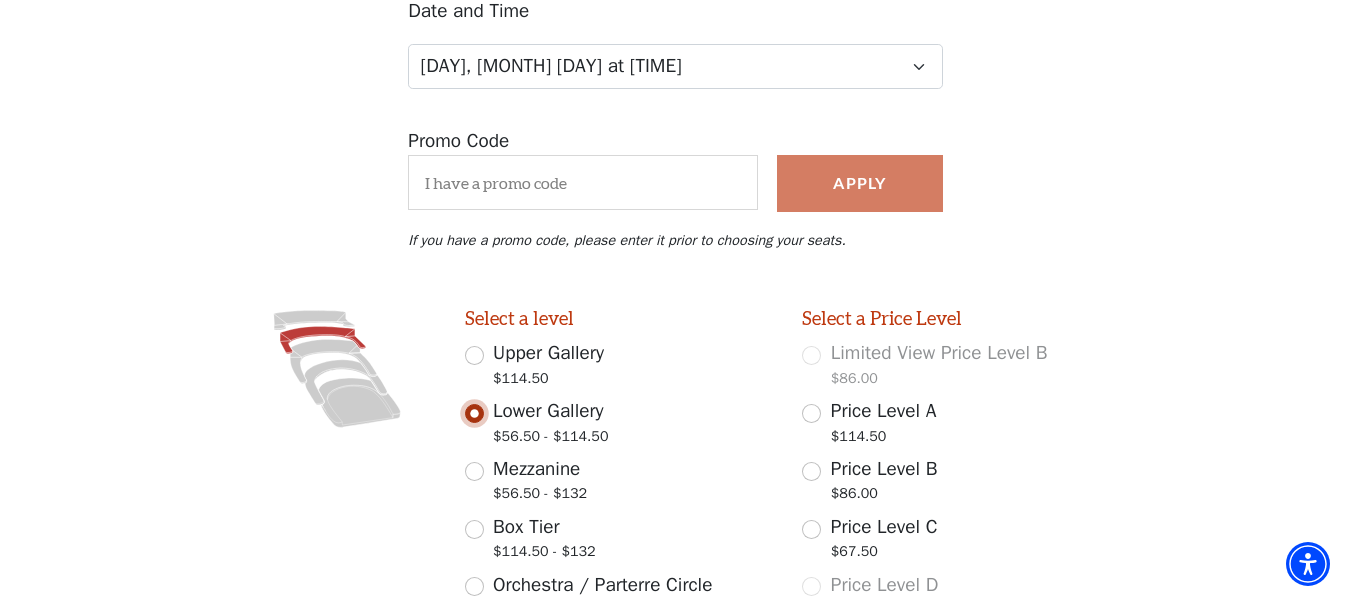 scroll, scrollTop: 455, scrollLeft: 0, axis: vertical 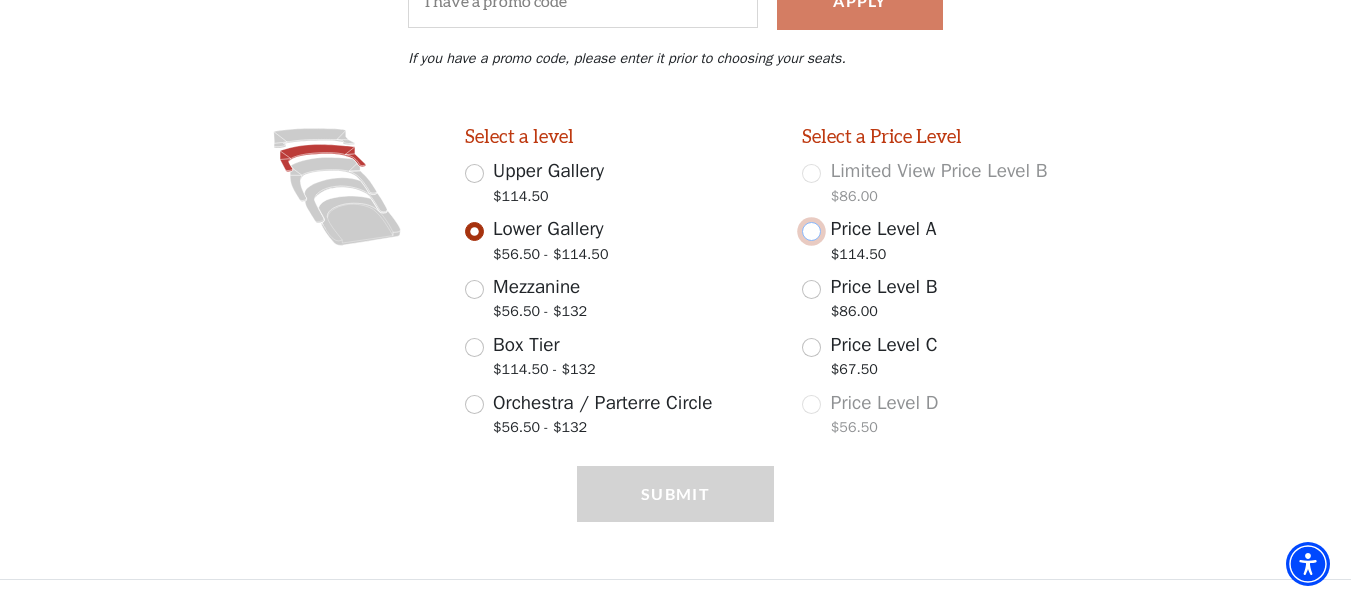 click on "Price Level A $114.50" at bounding box center (811, 231) 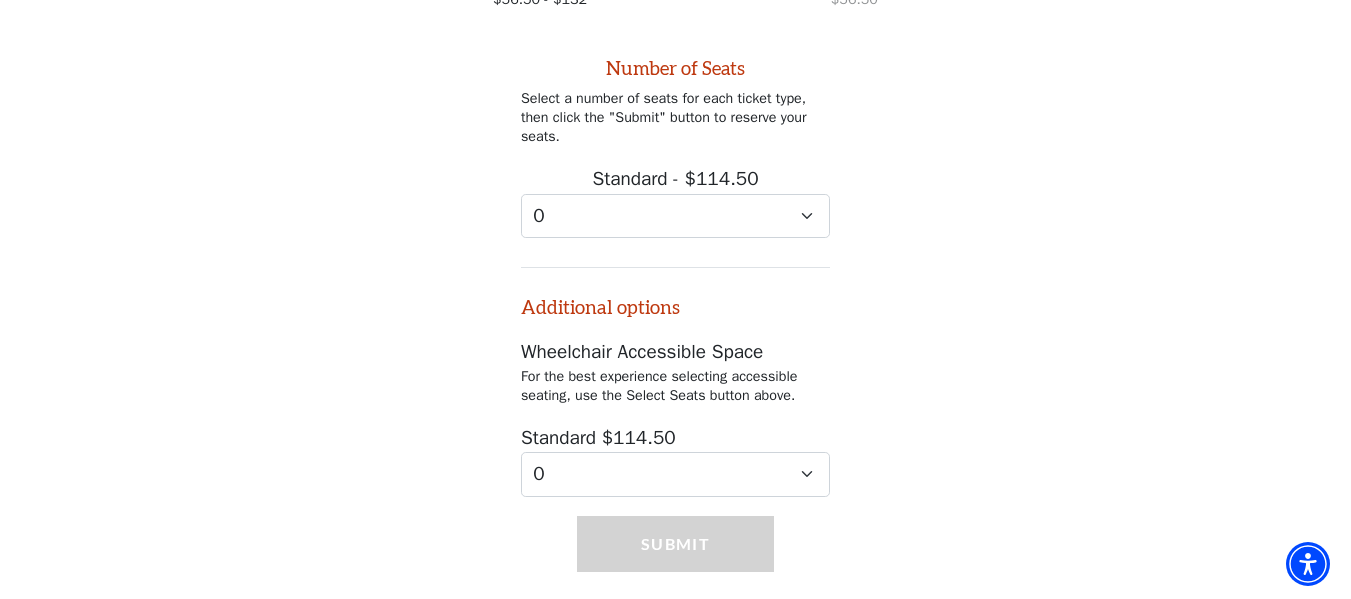 scroll, scrollTop: 933, scrollLeft: 0, axis: vertical 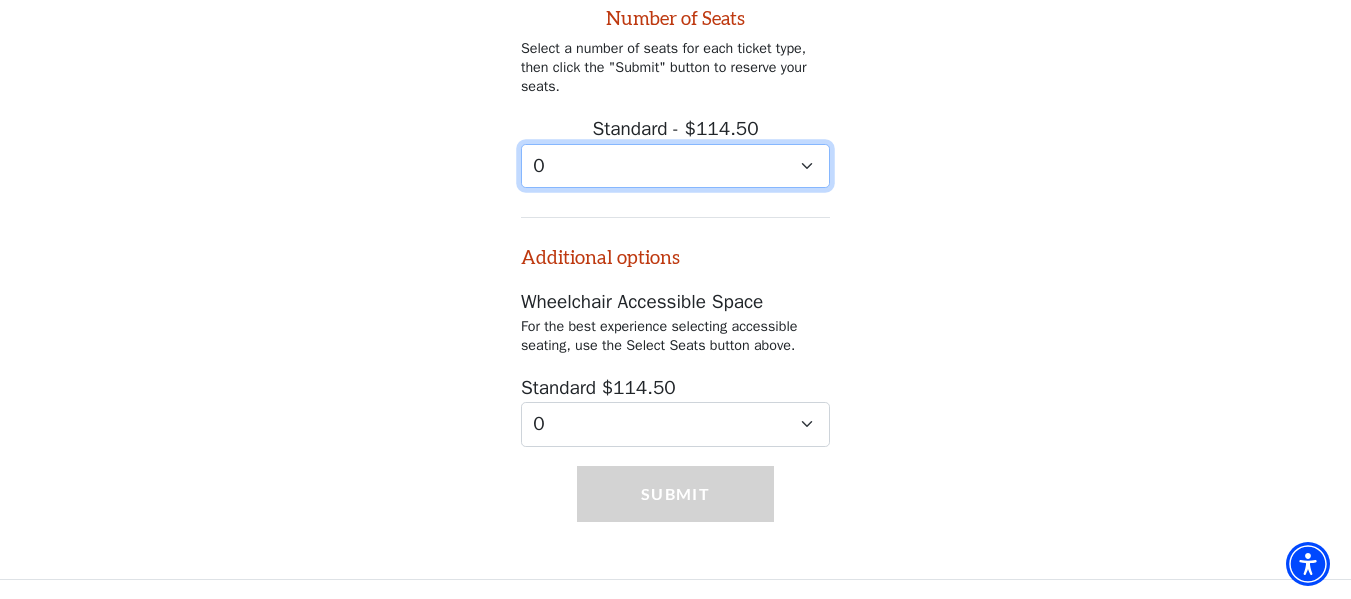 click on "0 1 2 3 4 5 6 7 8 9" at bounding box center [675, 166] 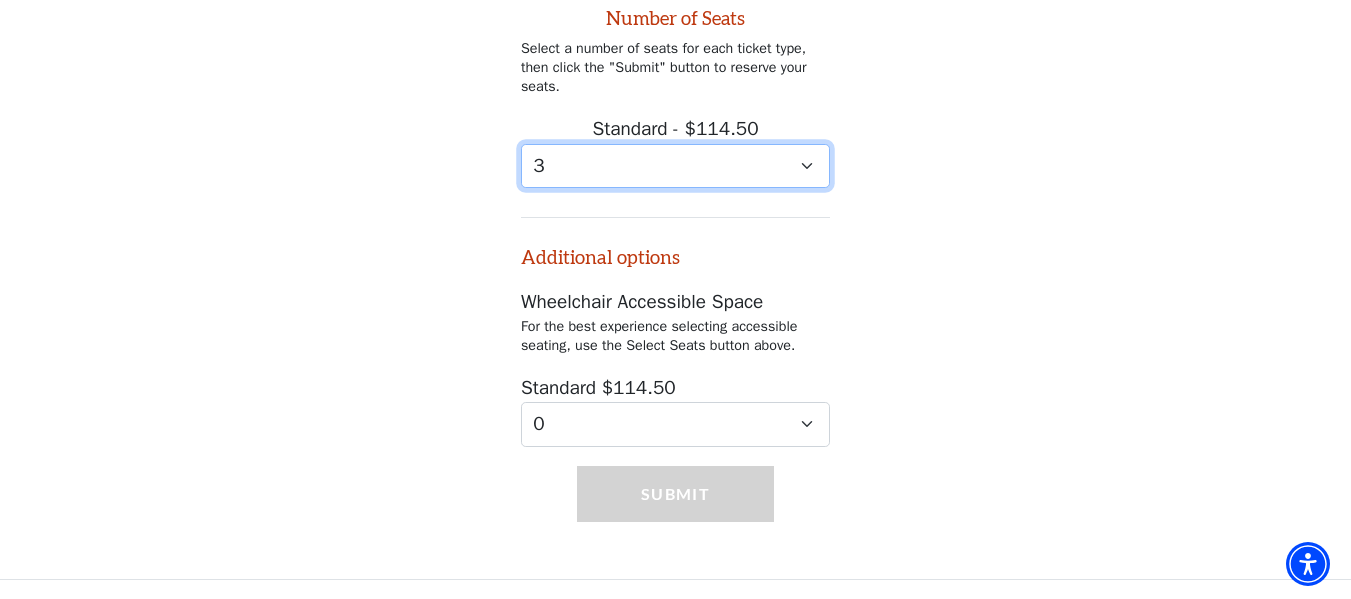 click on "0 1 2 3 4 5 6 7 8 9" at bounding box center (675, 166) 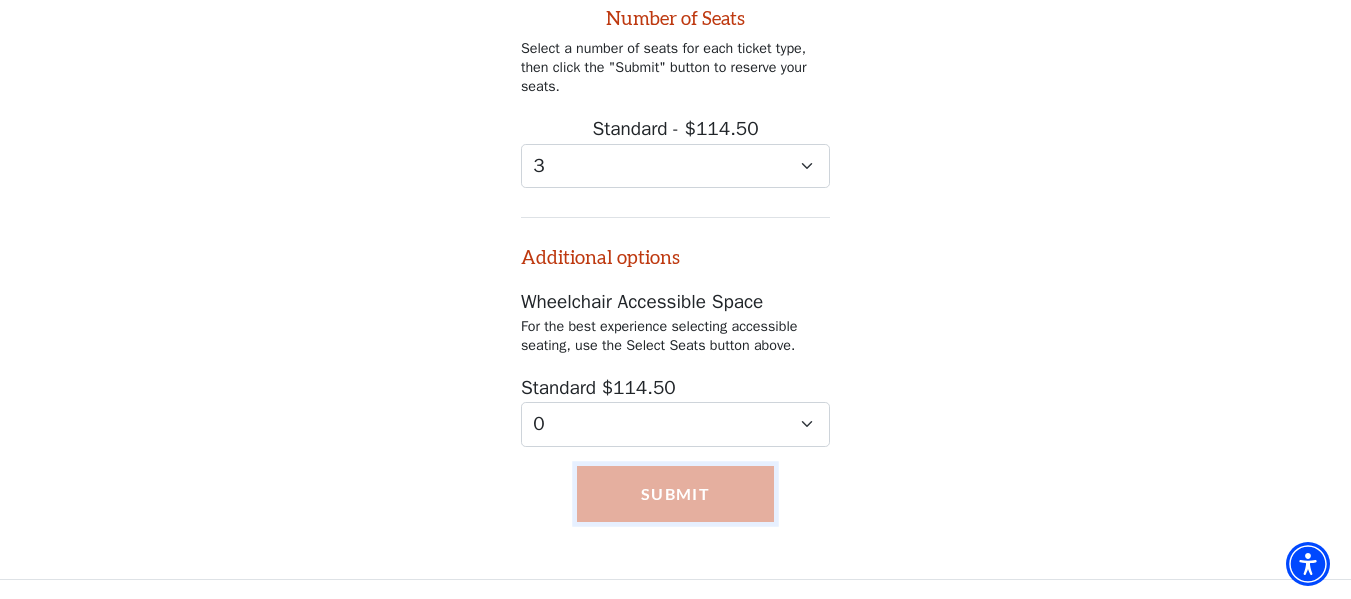 click on "Submit" at bounding box center [675, 494] 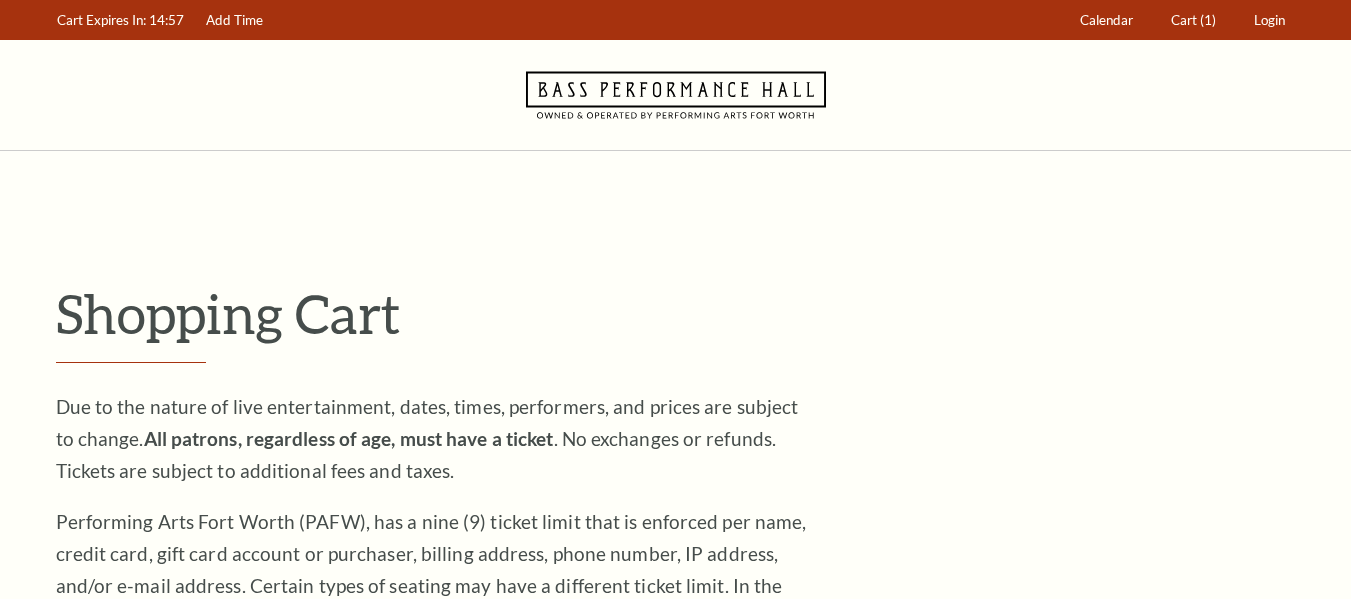 scroll, scrollTop: 0, scrollLeft: 0, axis: both 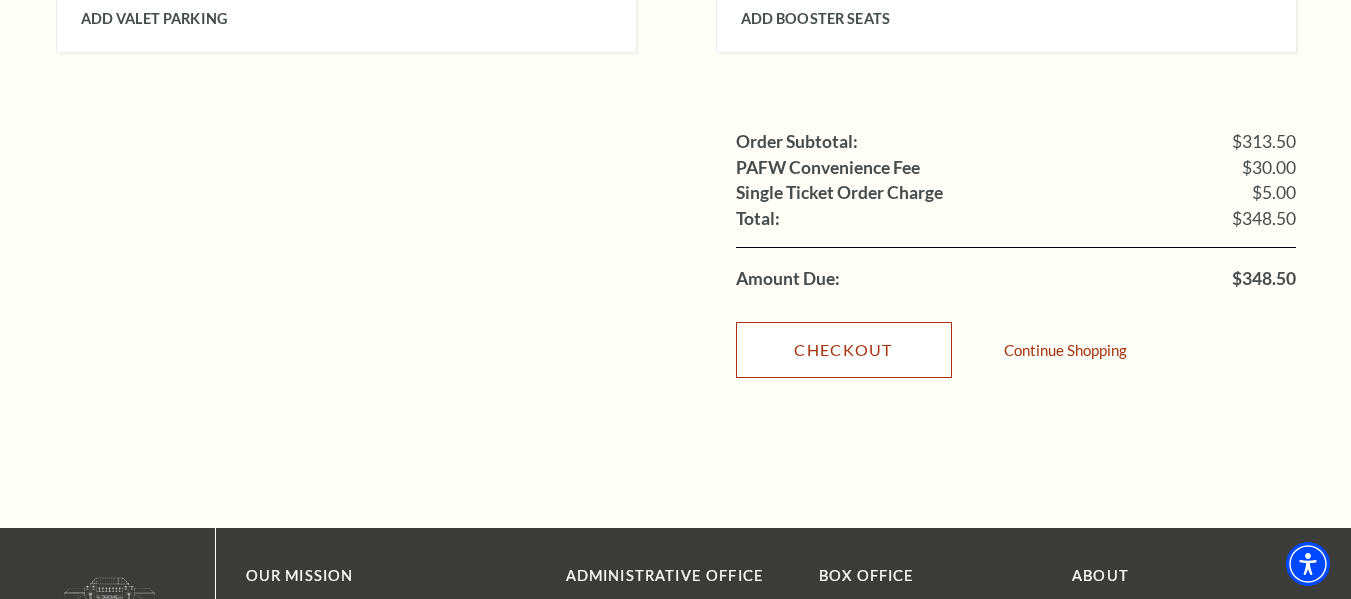 click on "Checkout" at bounding box center (844, 350) 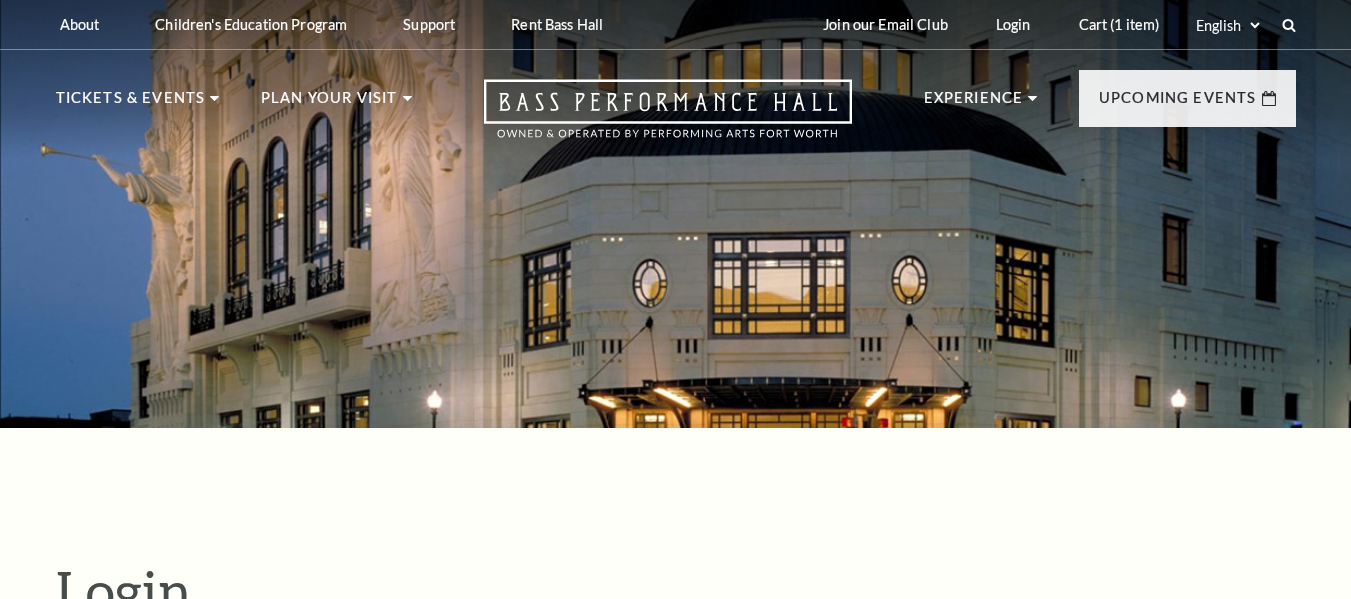 scroll, scrollTop: 558, scrollLeft: 0, axis: vertical 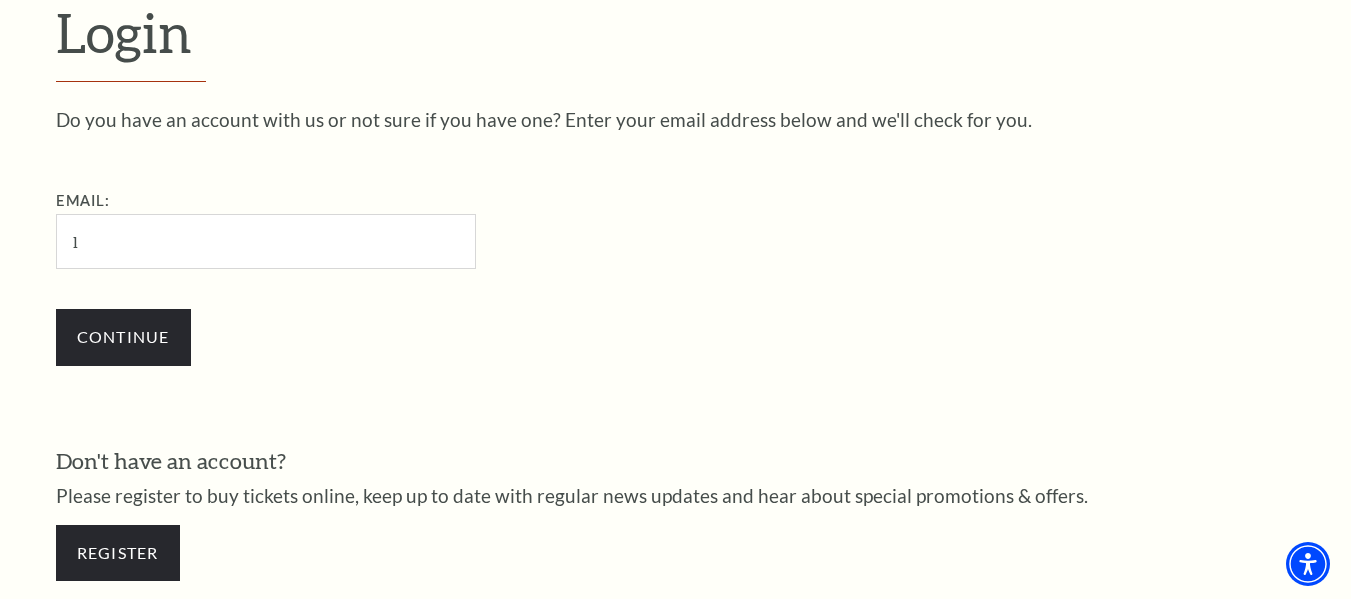 type on "leanonliz2011@gmail.com" 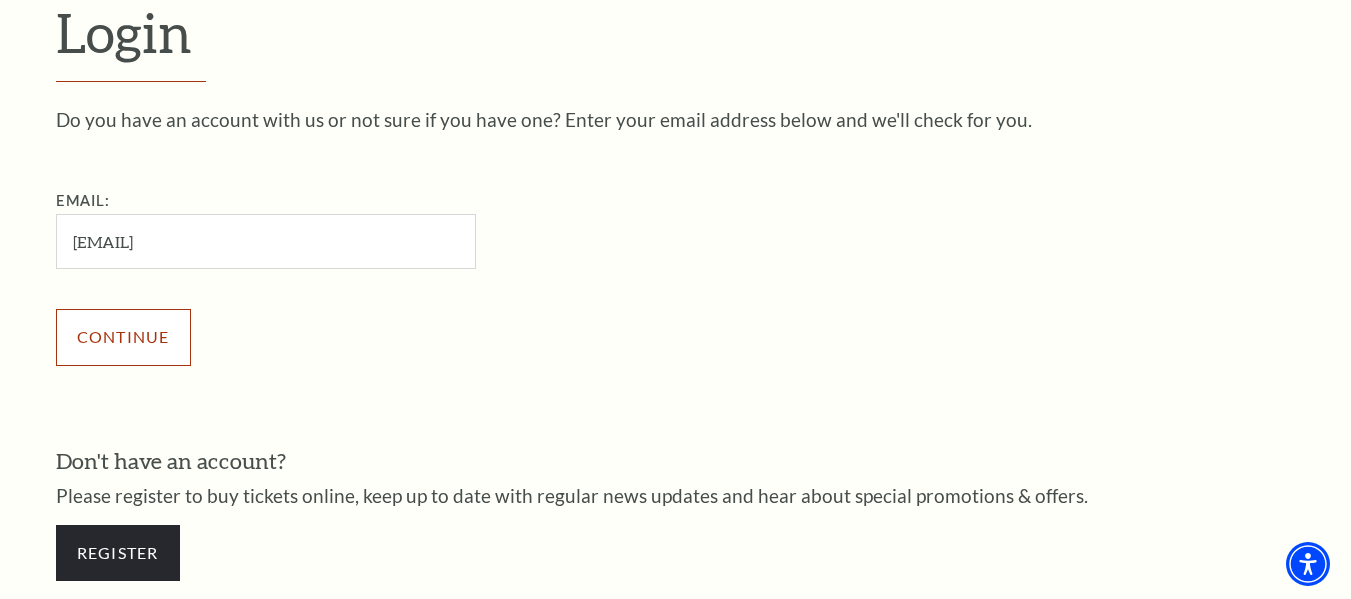 click on "Continue" at bounding box center (123, 337) 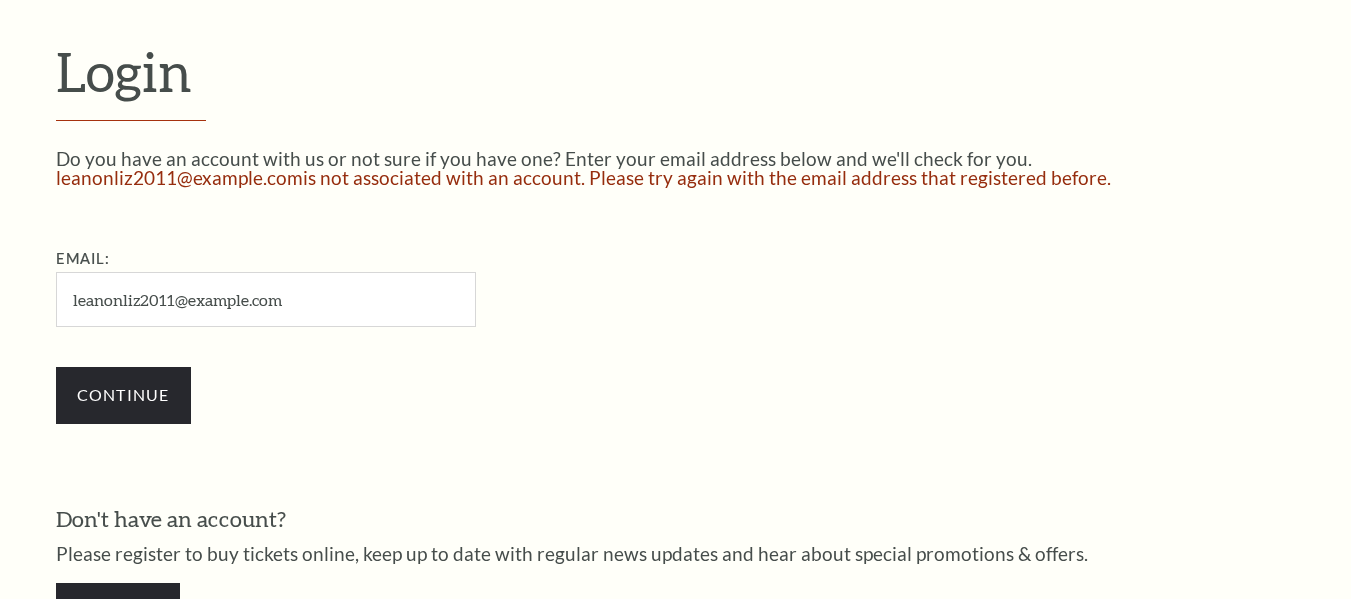 scroll, scrollTop: 519, scrollLeft: 0, axis: vertical 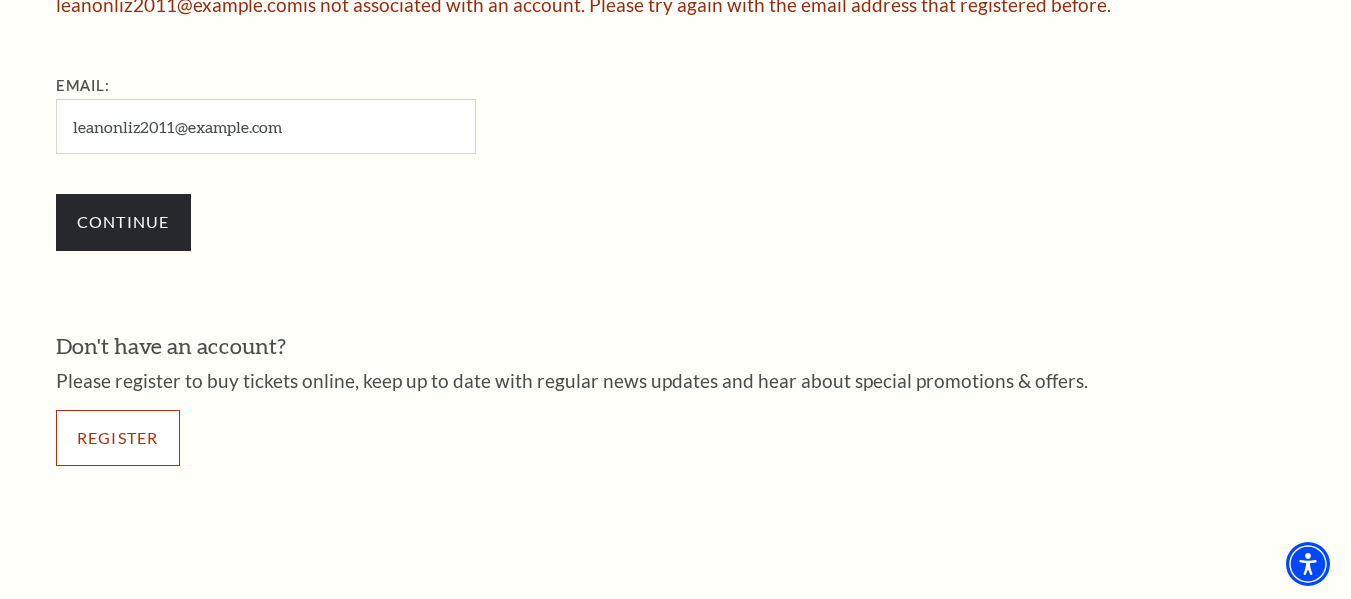 click on "Register" at bounding box center [118, 438] 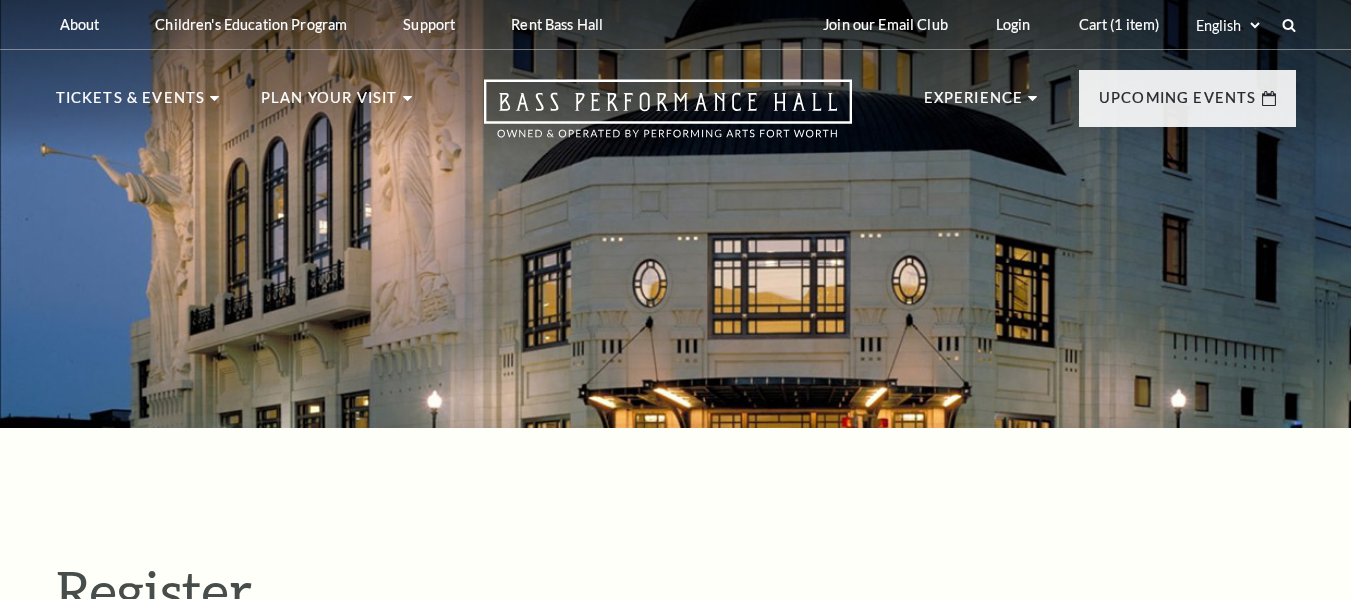 select on "1" 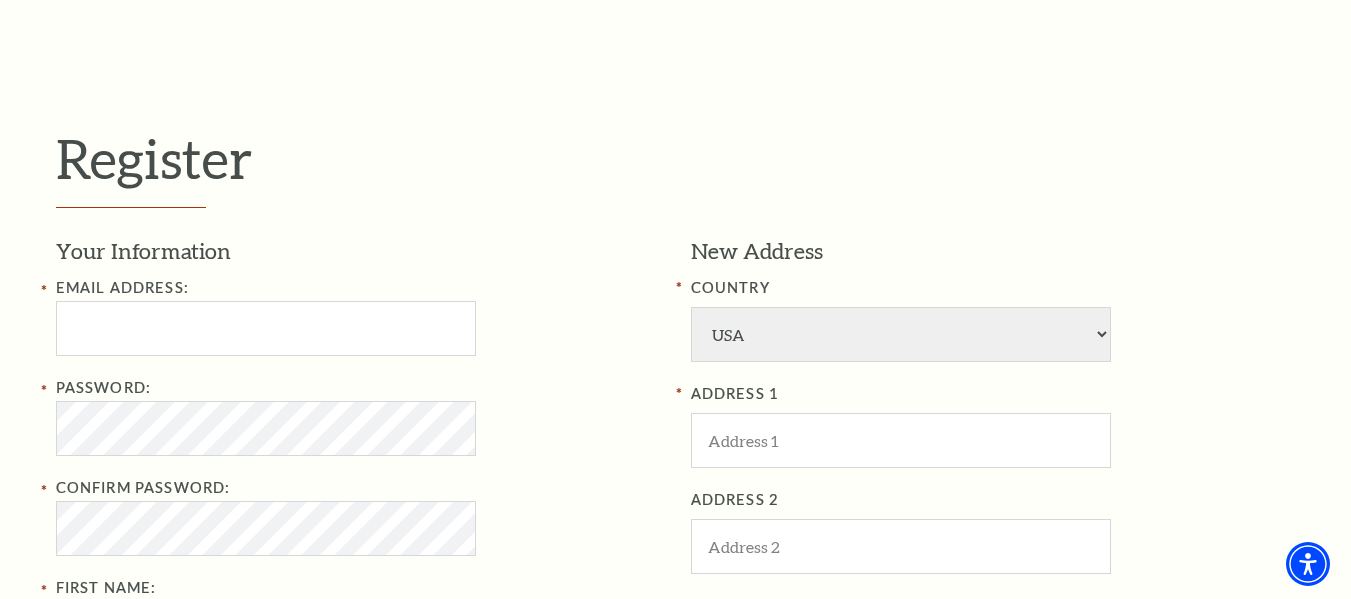 scroll, scrollTop: 434, scrollLeft: 0, axis: vertical 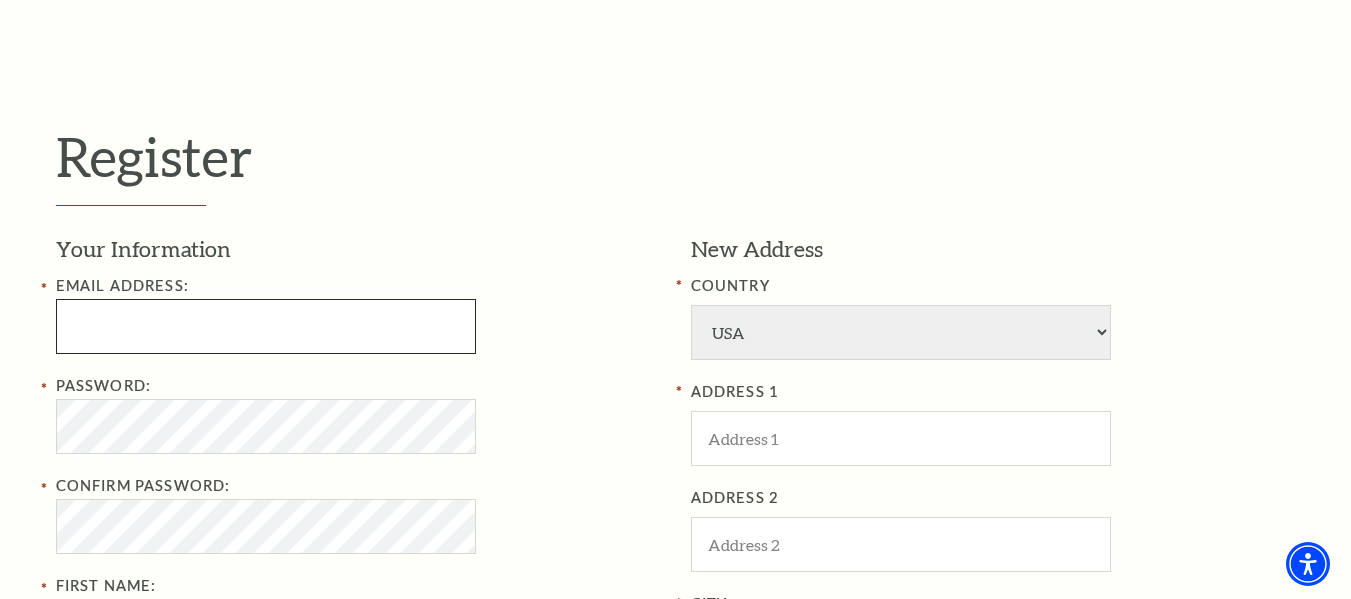 click at bounding box center (266, 326) 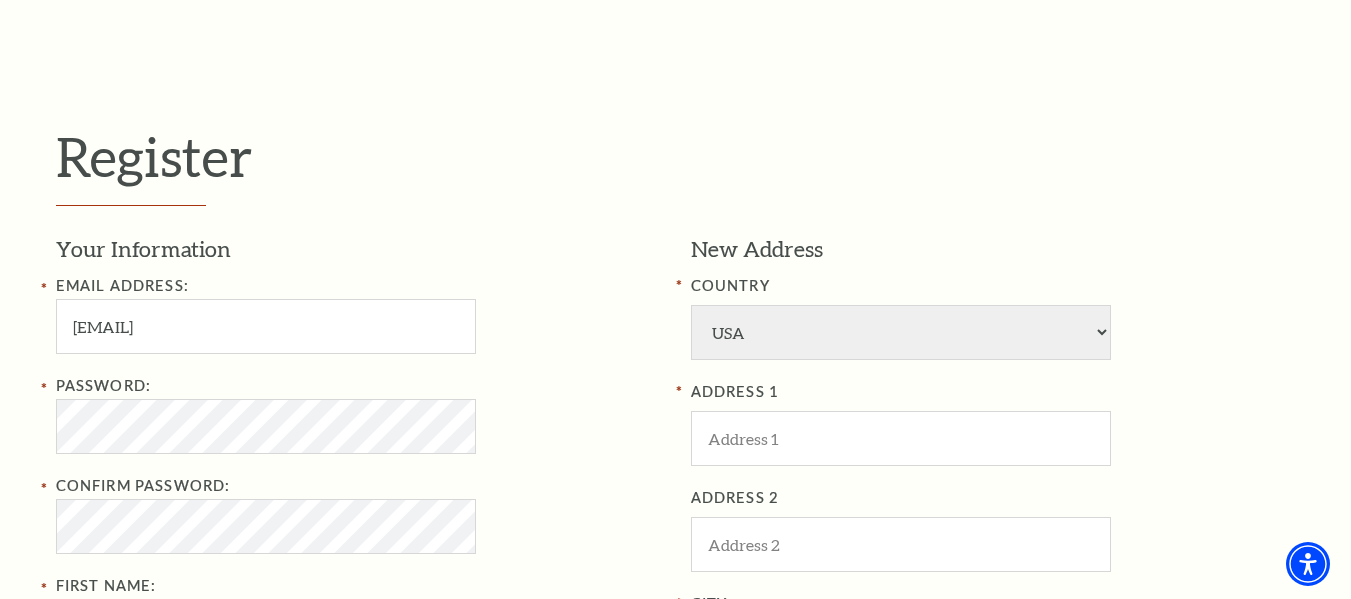 type on "Elizabeth (Liz)" 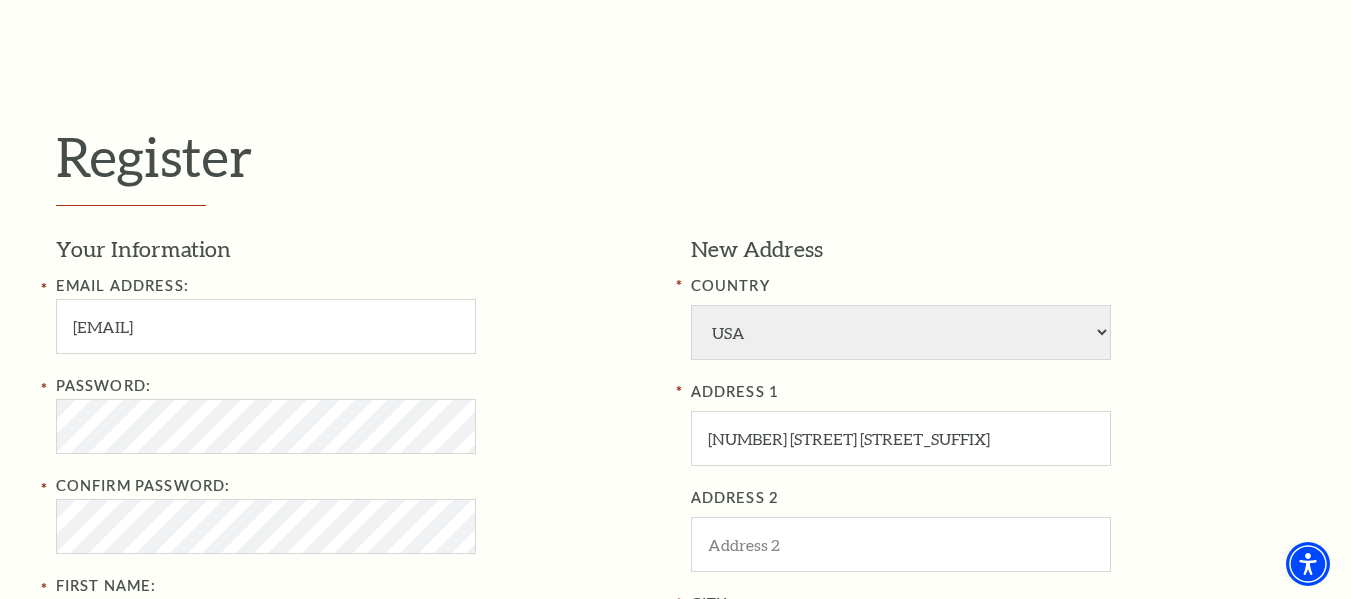 type on "Mansfield" 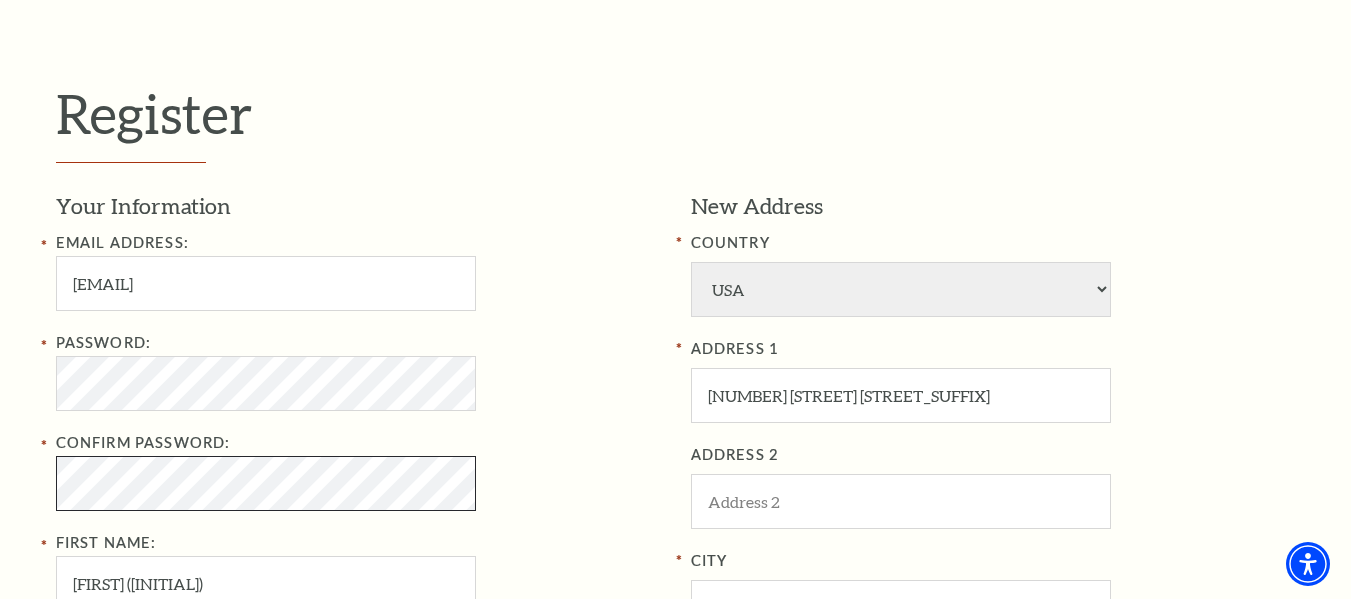 scroll, scrollTop: 483, scrollLeft: 0, axis: vertical 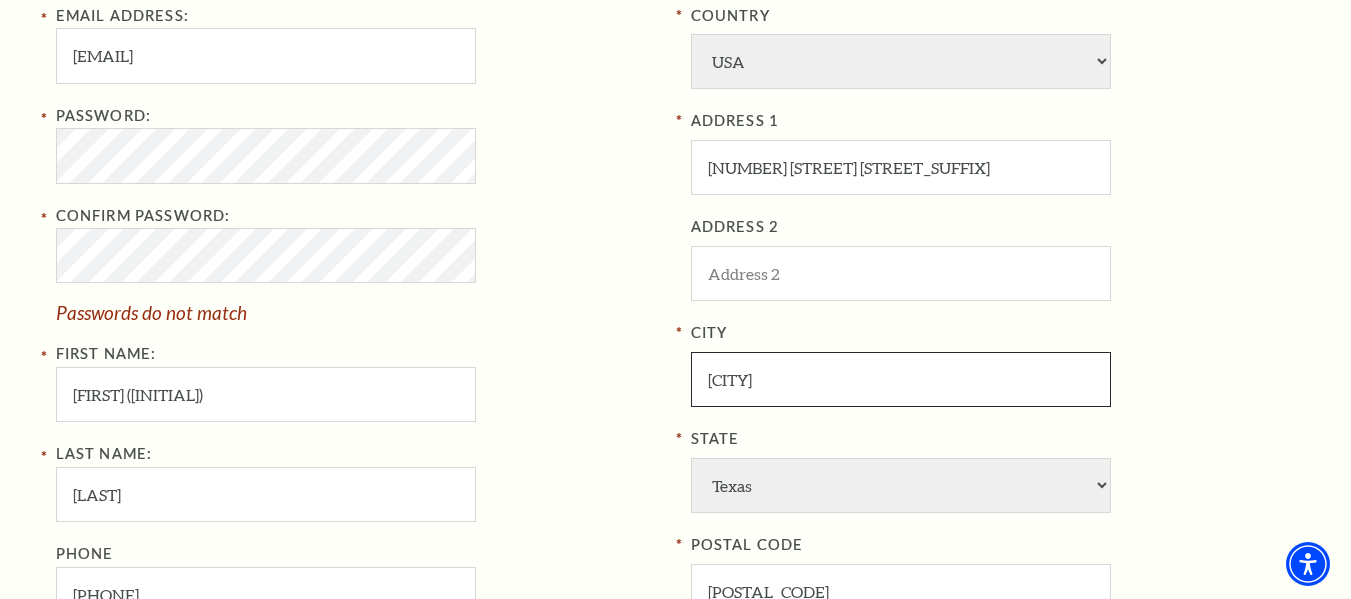 click on "Mansfield" at bounding box center (901, 379) 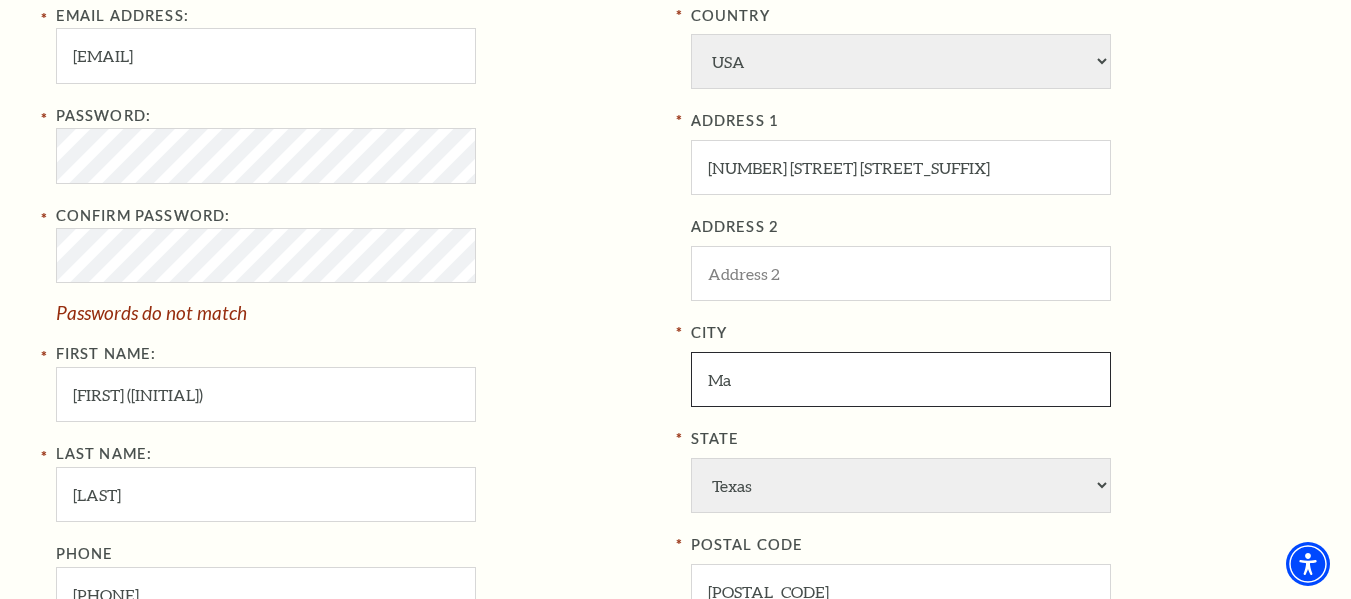 type on "M" 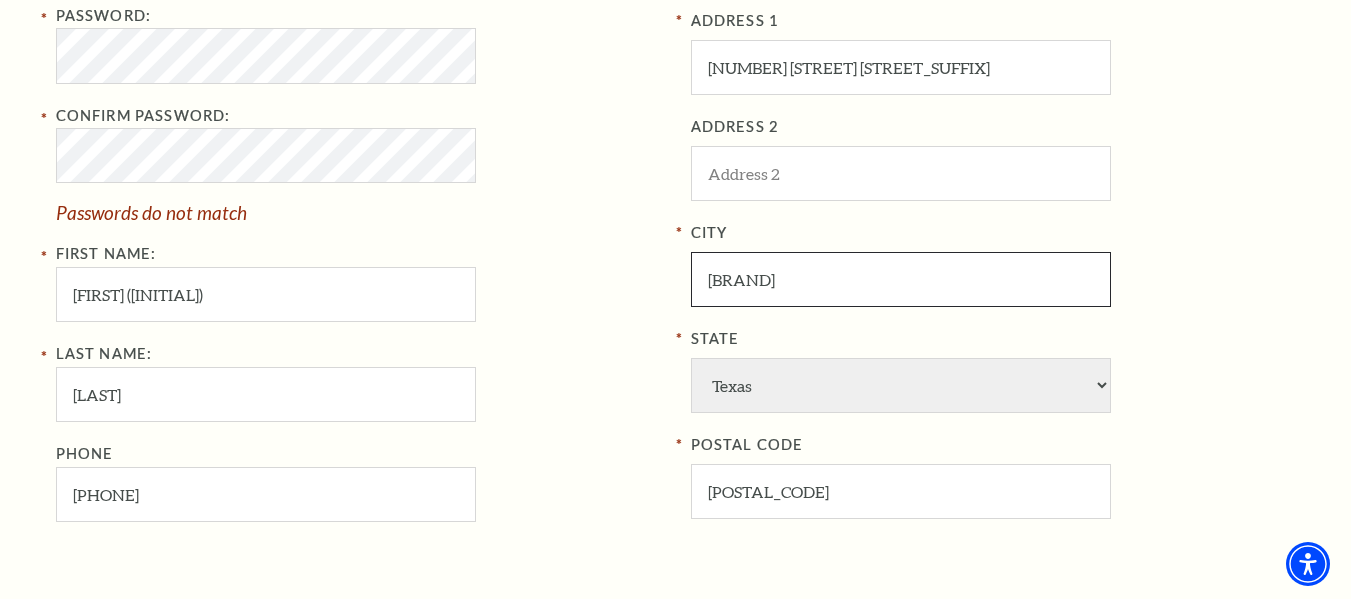 scroll, scrollTop: 804, scrollLeft: 0, axis: vertical 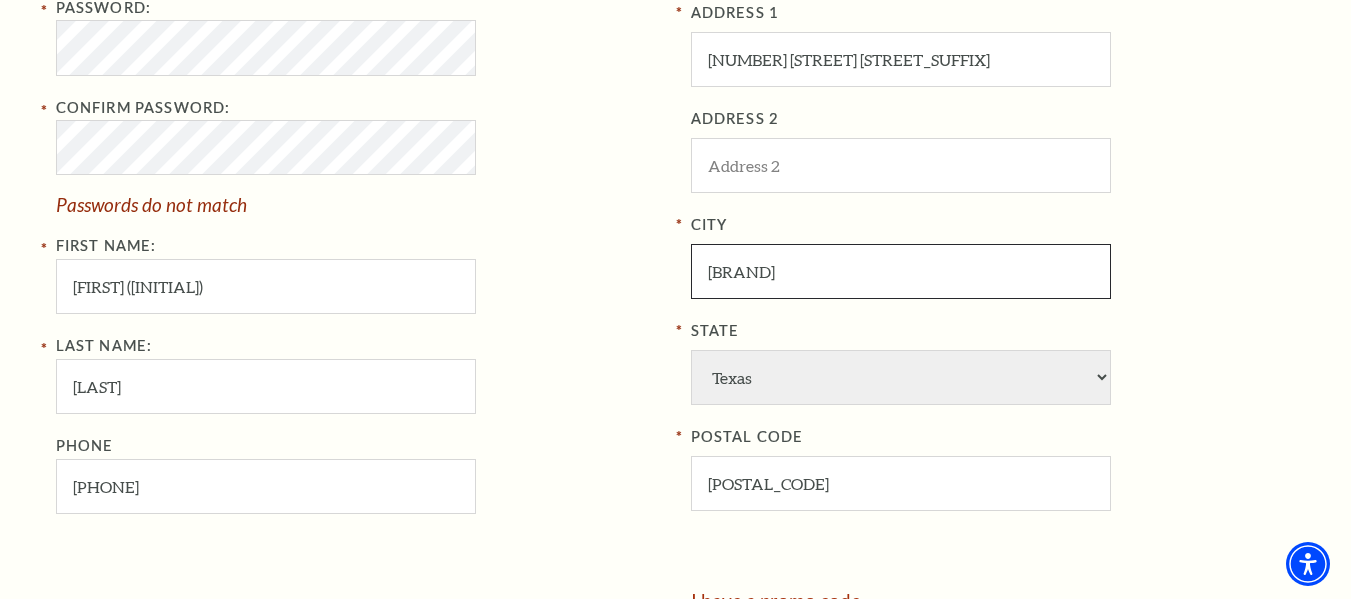 type on "Red Oak" 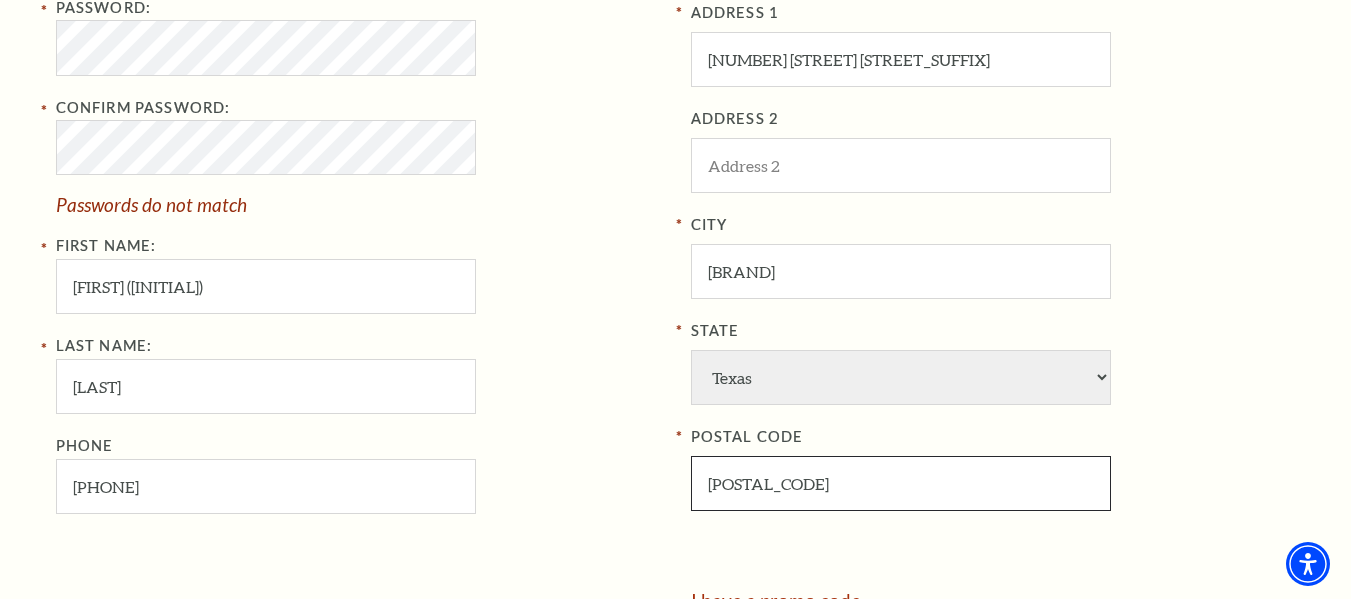 click on "76063-5196" at bounding box center (901, 483) 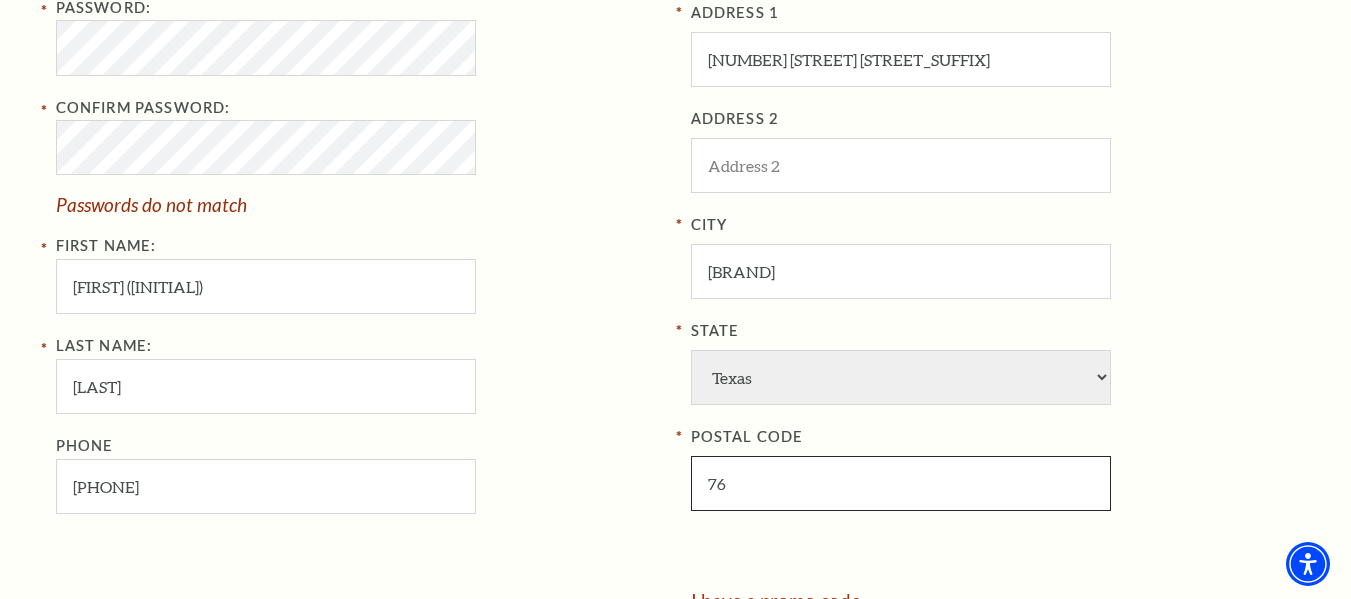 type on "7" 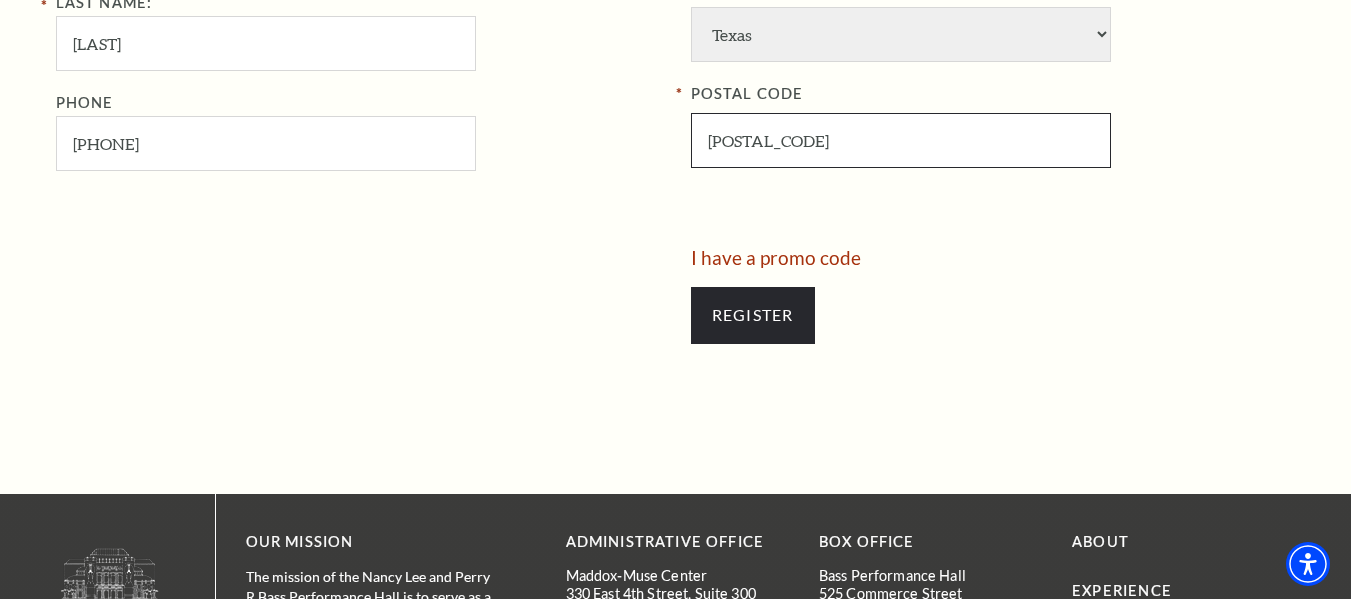 scroll, scrollTop: 1151, scrollLeft: 0, axis: vertical 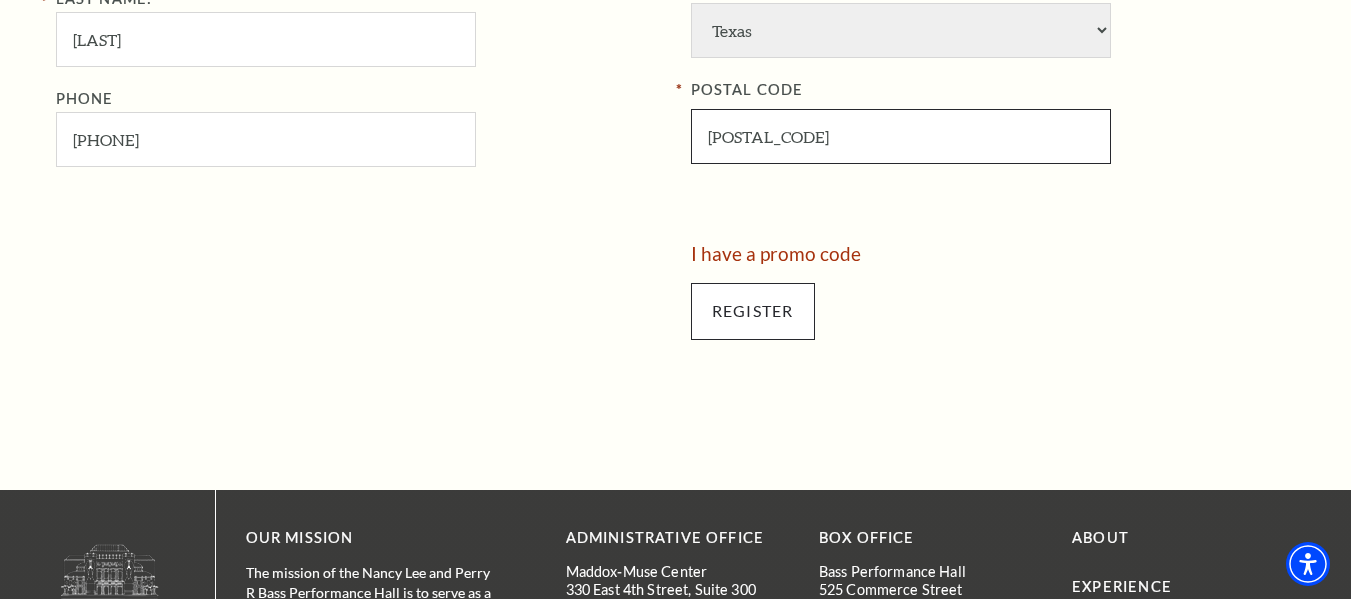 type on "75154" 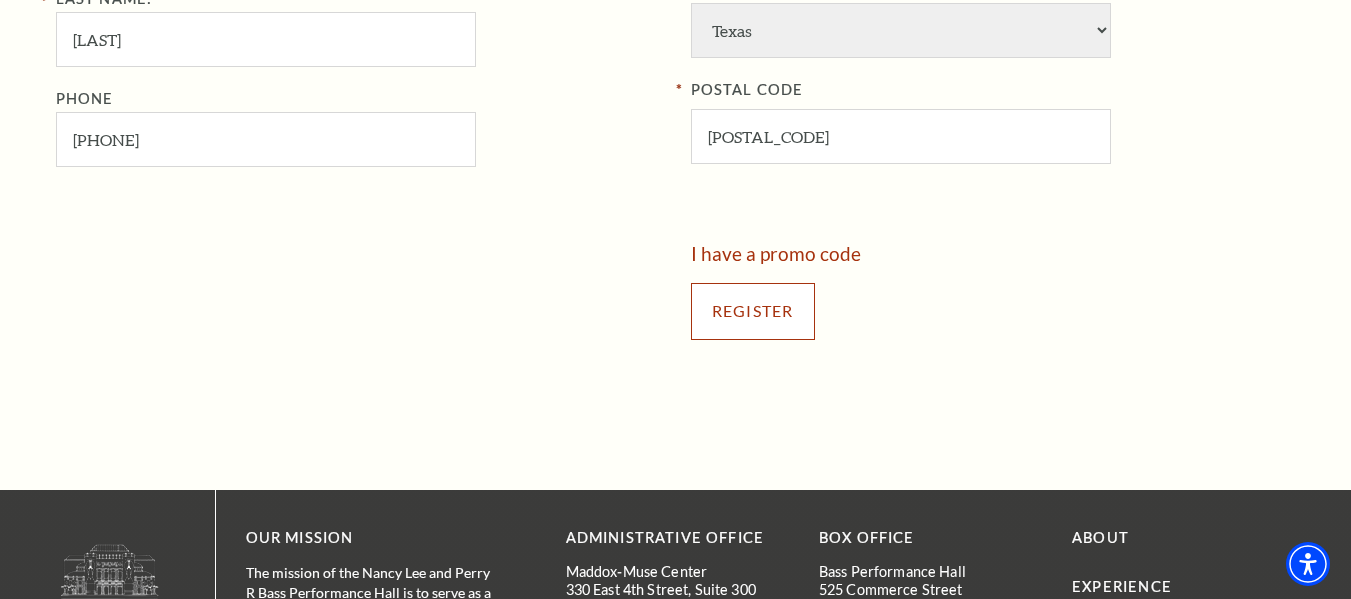 click on "Register" at bounding box center (753, 311) 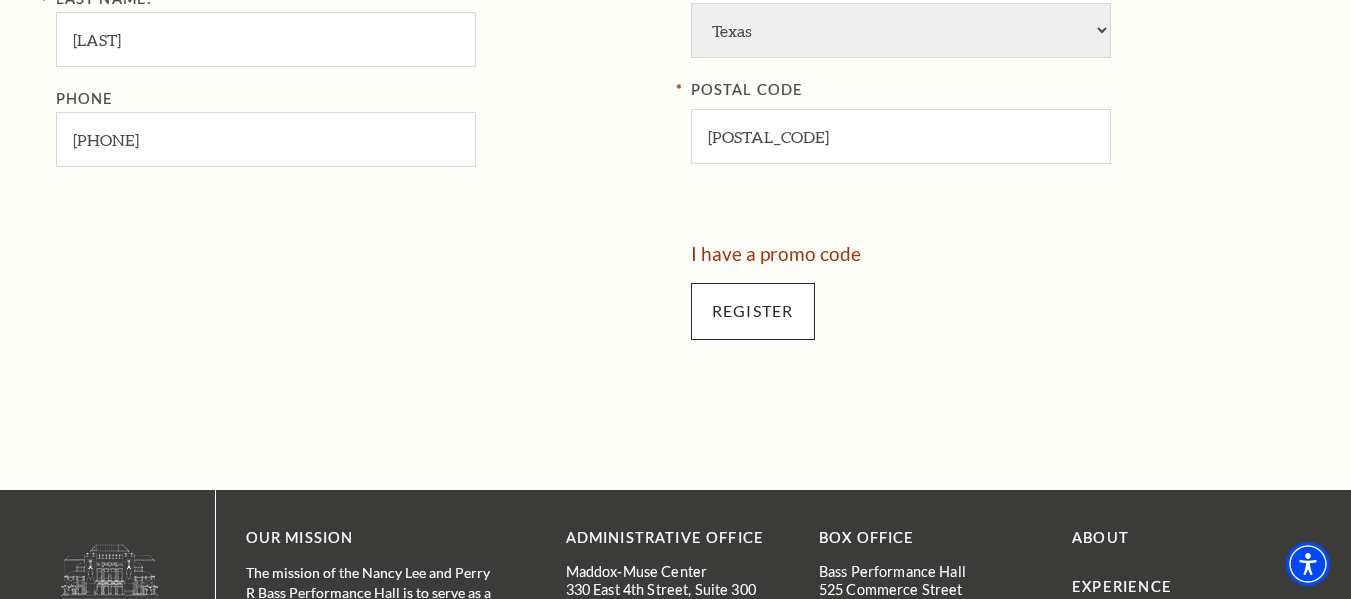 scroll, scrollTop: 652, scrollLeft: 0, axis: vertical 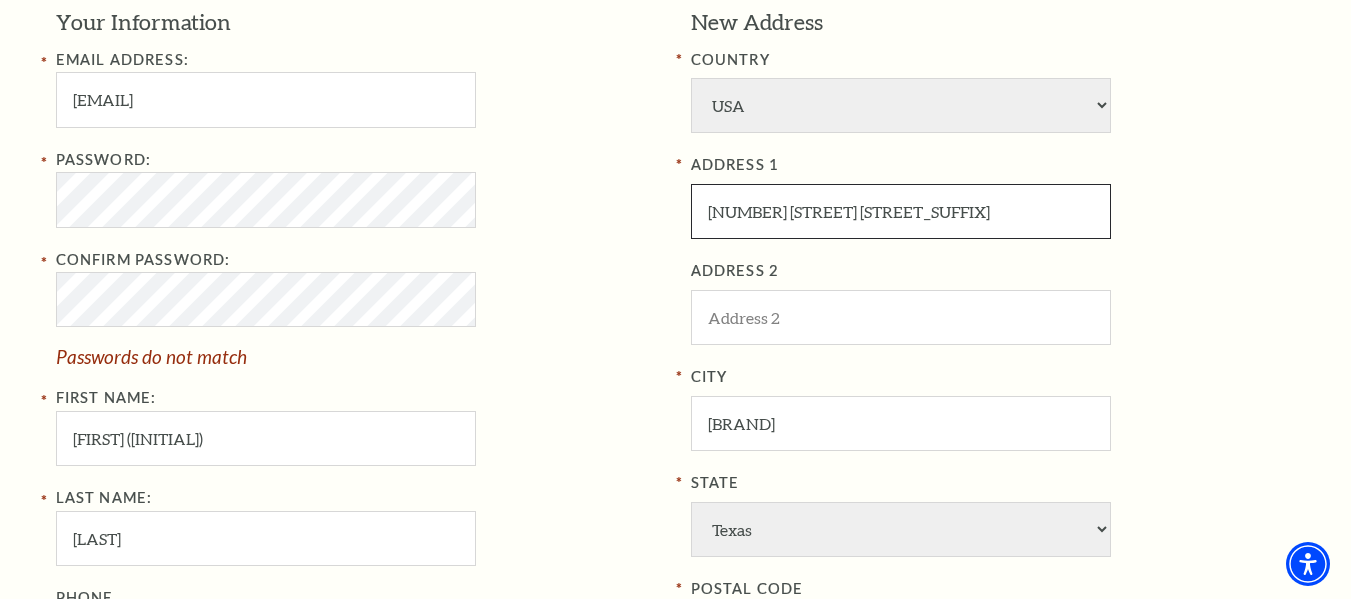 click on "2304 Richmond Circle" at bounding box center (901, 211) 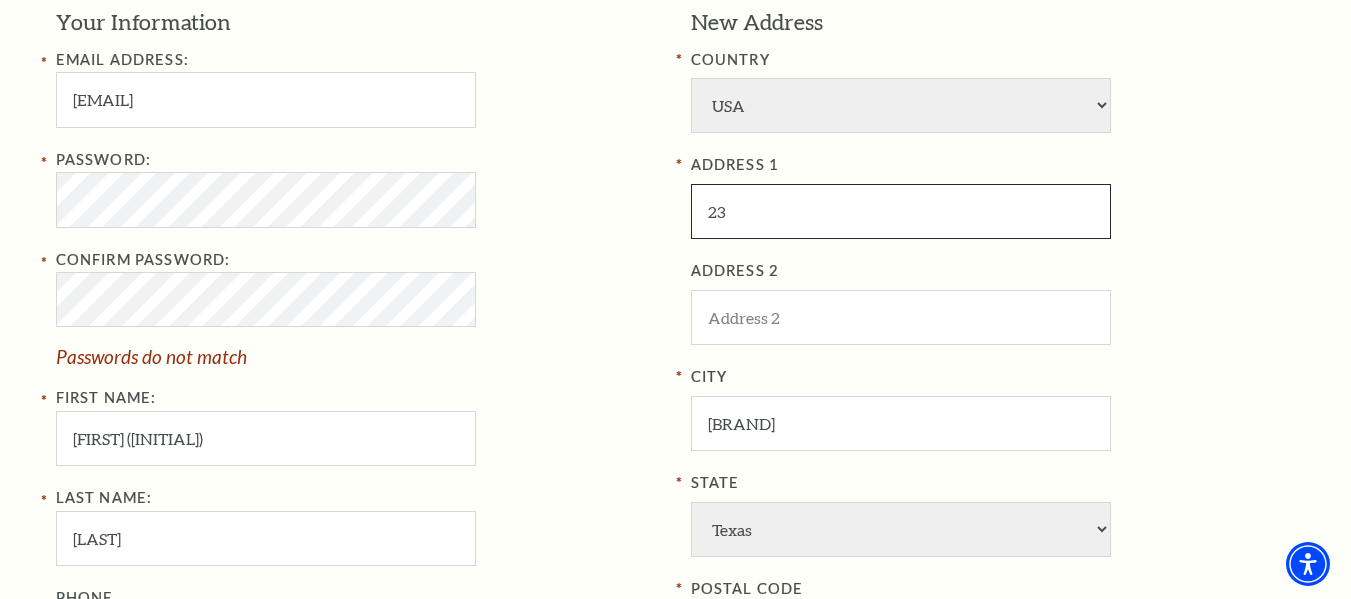 type on "2" 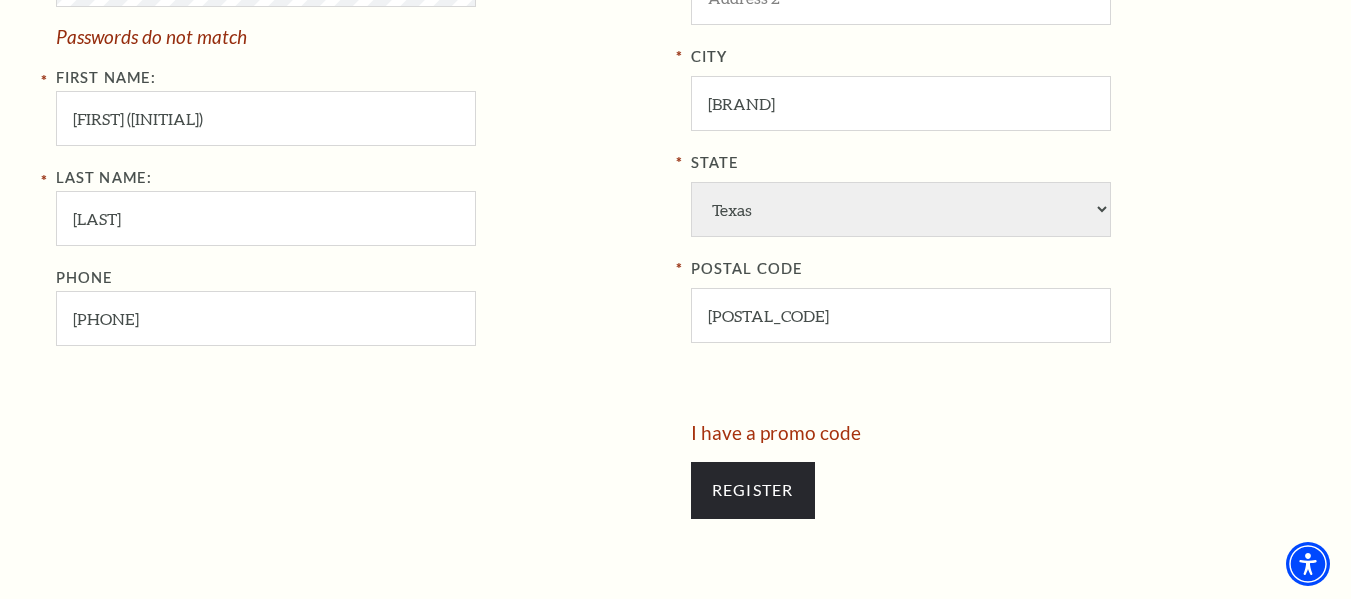 scroll, scrollTop: 979, scrollLeft: 0, axis: vertical 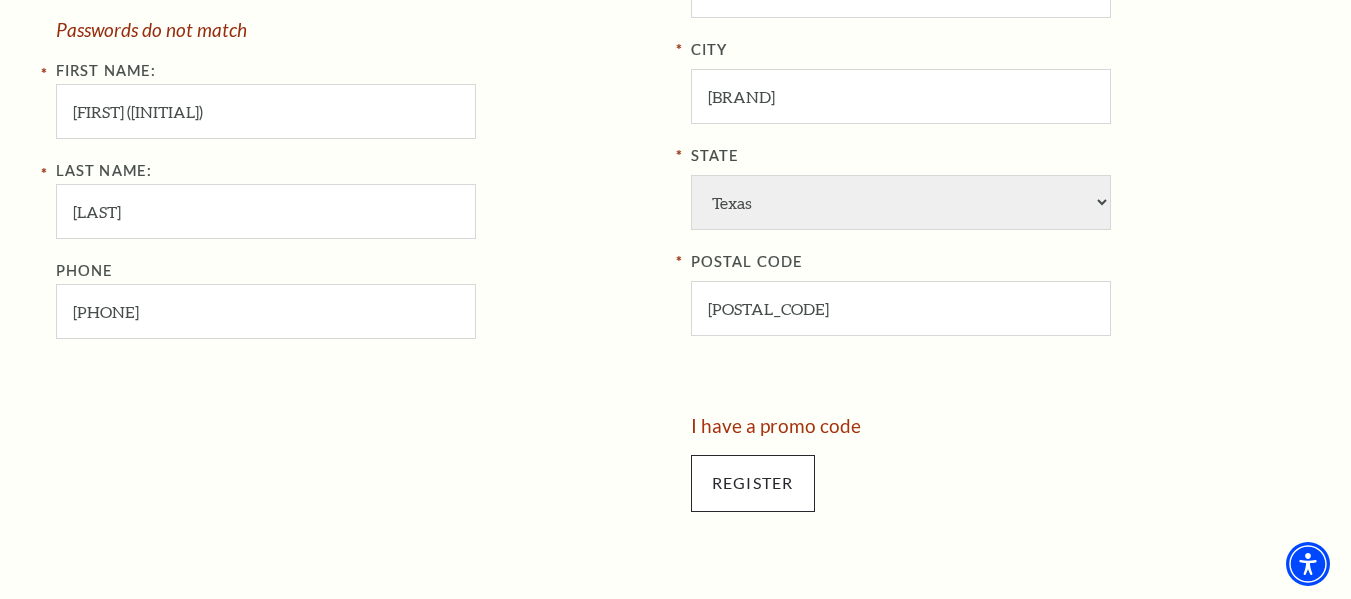 type on "106 Cobblestone West" 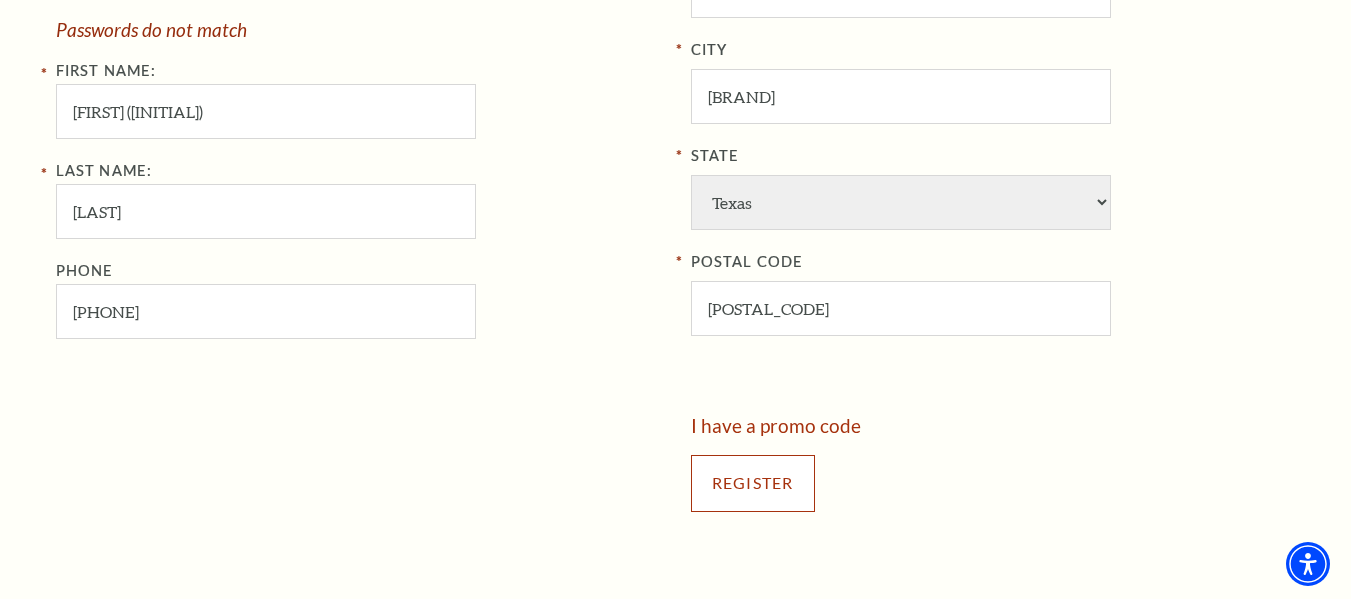 click on "Register" at bounding box center [753, 483] 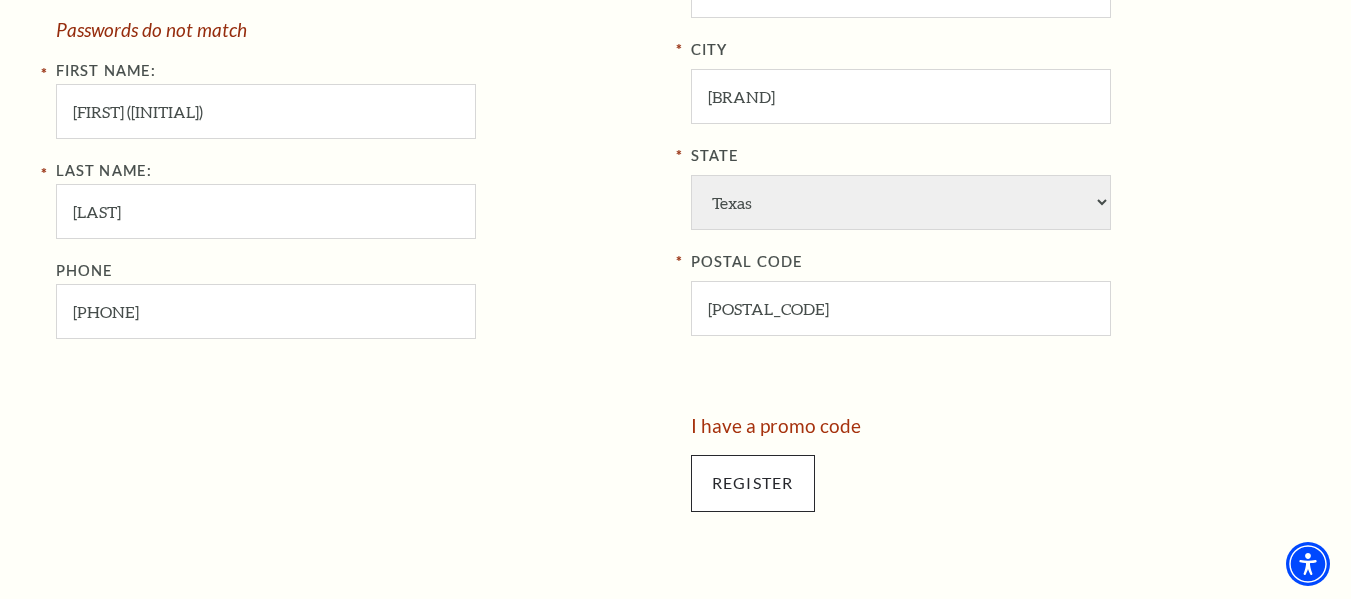 scroll, scrollTop: 924, scrollLeft: 0, axis: vertical 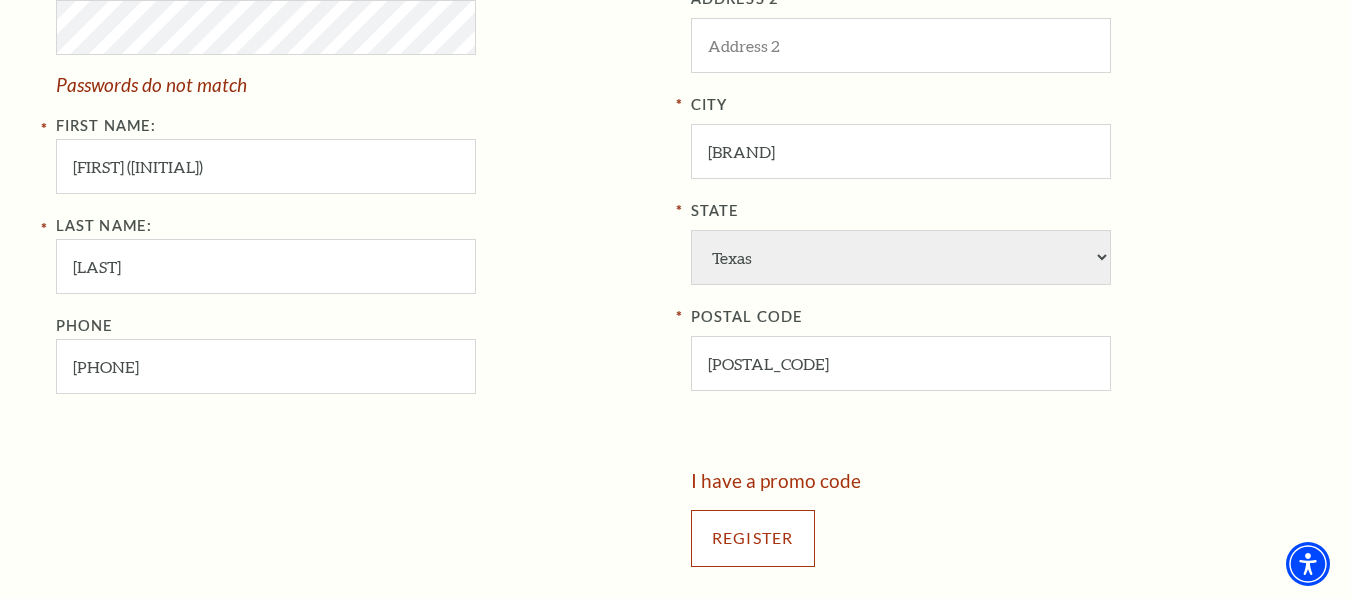 click on "Register" at bounding box center (753, 538) 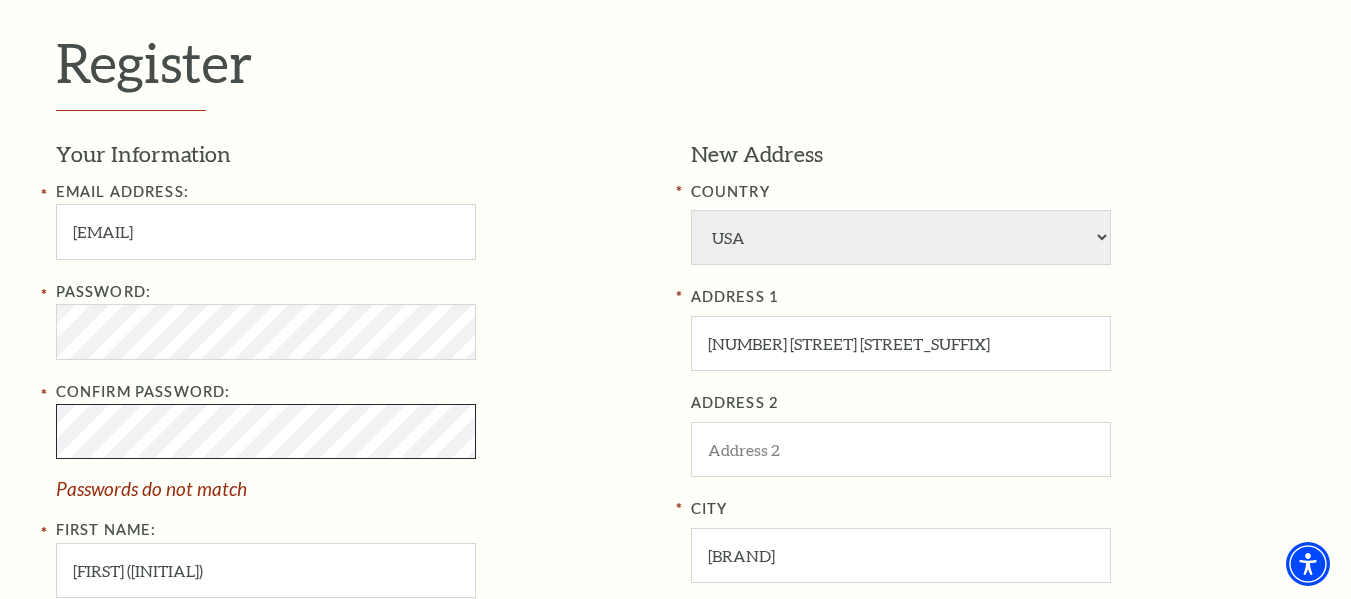 scroll, scrollTop: 525, scrollLeft: 0, axis: vertical 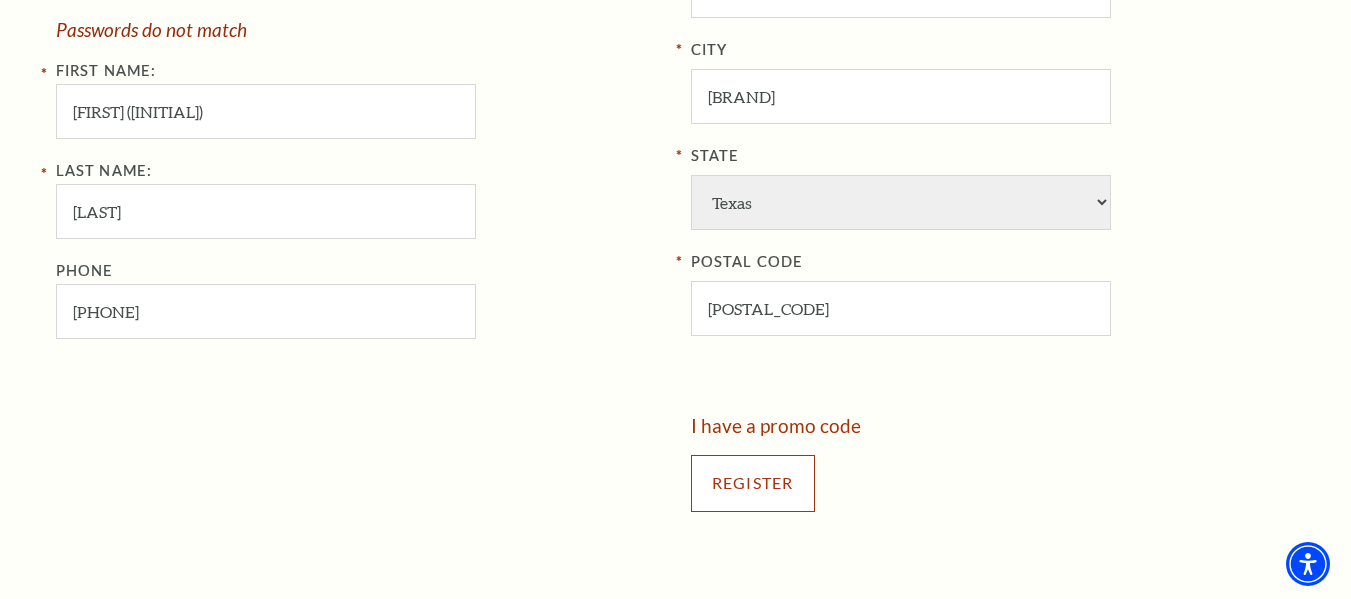 click on "Register" at bounding box center (753, 483) 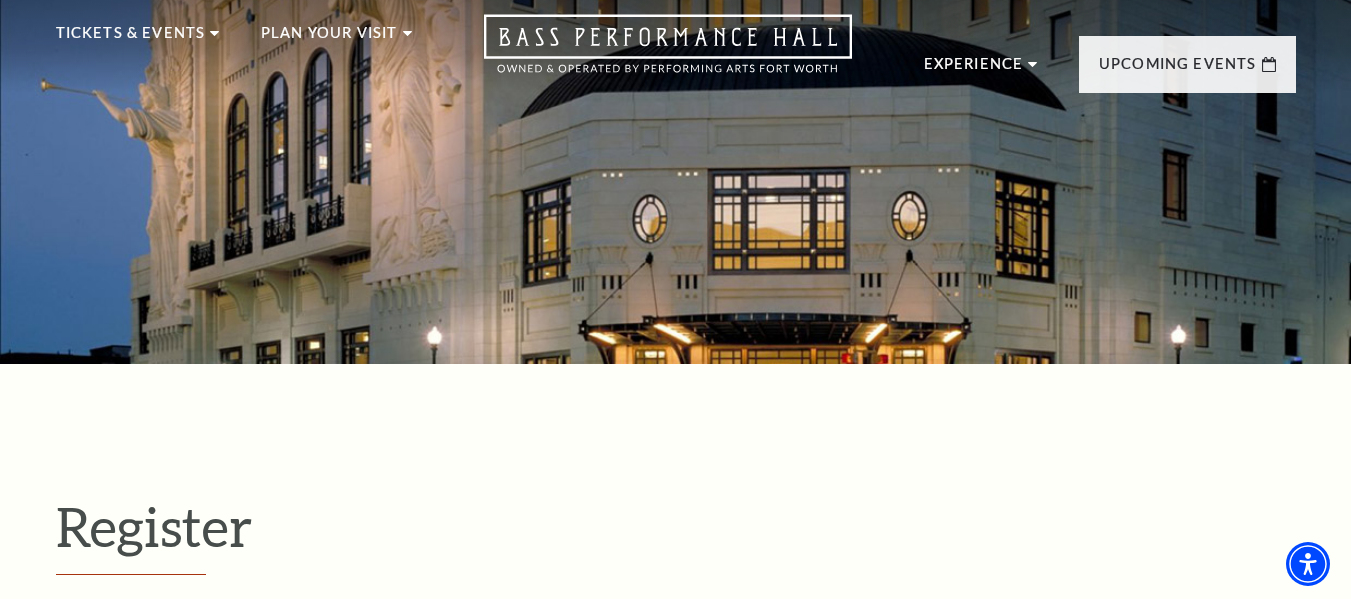 scroll, scrollTop: 0, scrollLeft: 0, axis: both 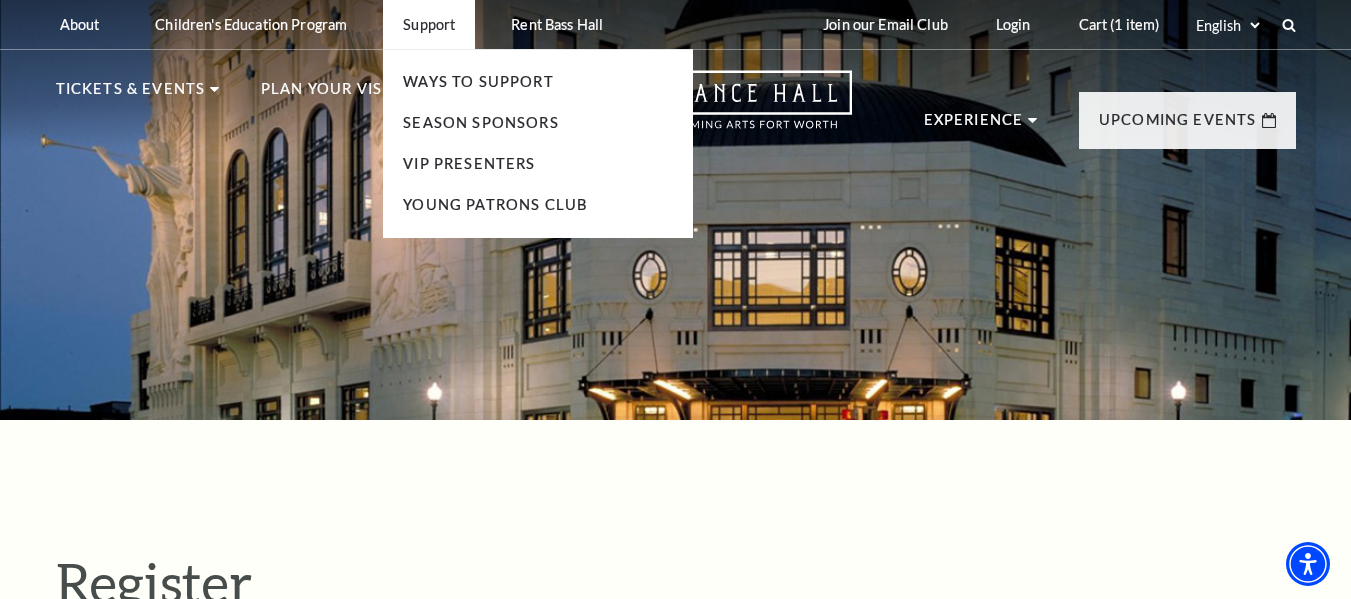 click on "Support
Ways To Support
Season Sponsors
VIP Presenters
Young Patrons Club" at bounding box center (429, 24) 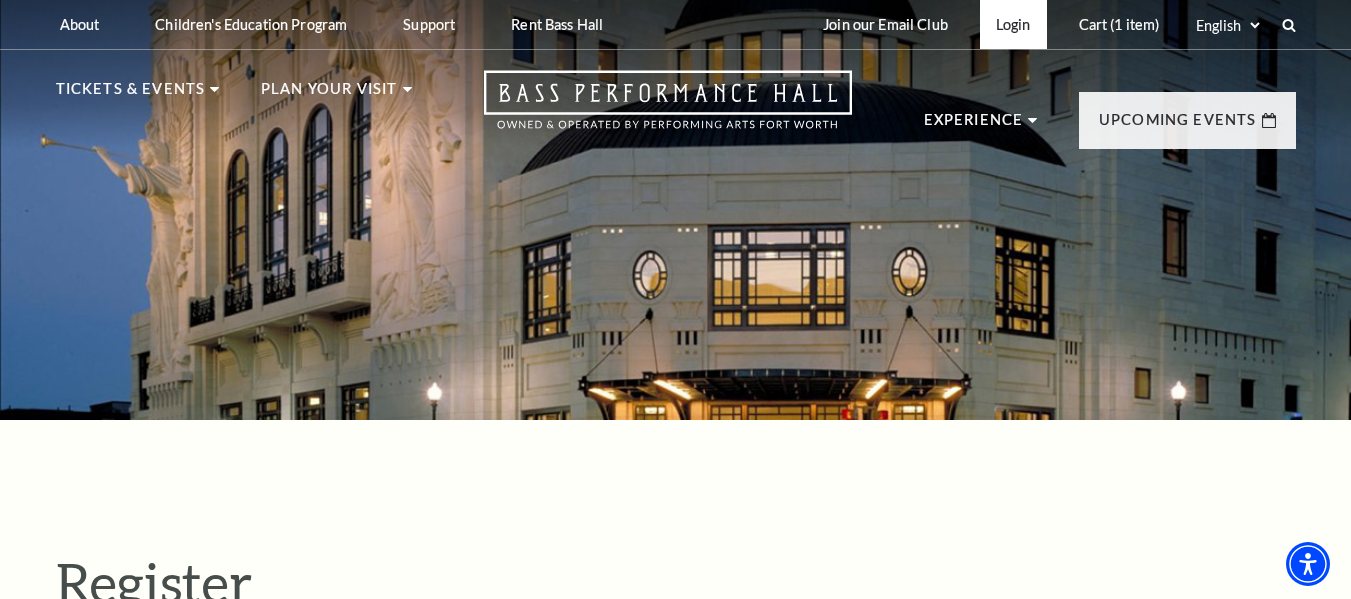click on "Login" at bounding box center [1013, 24] 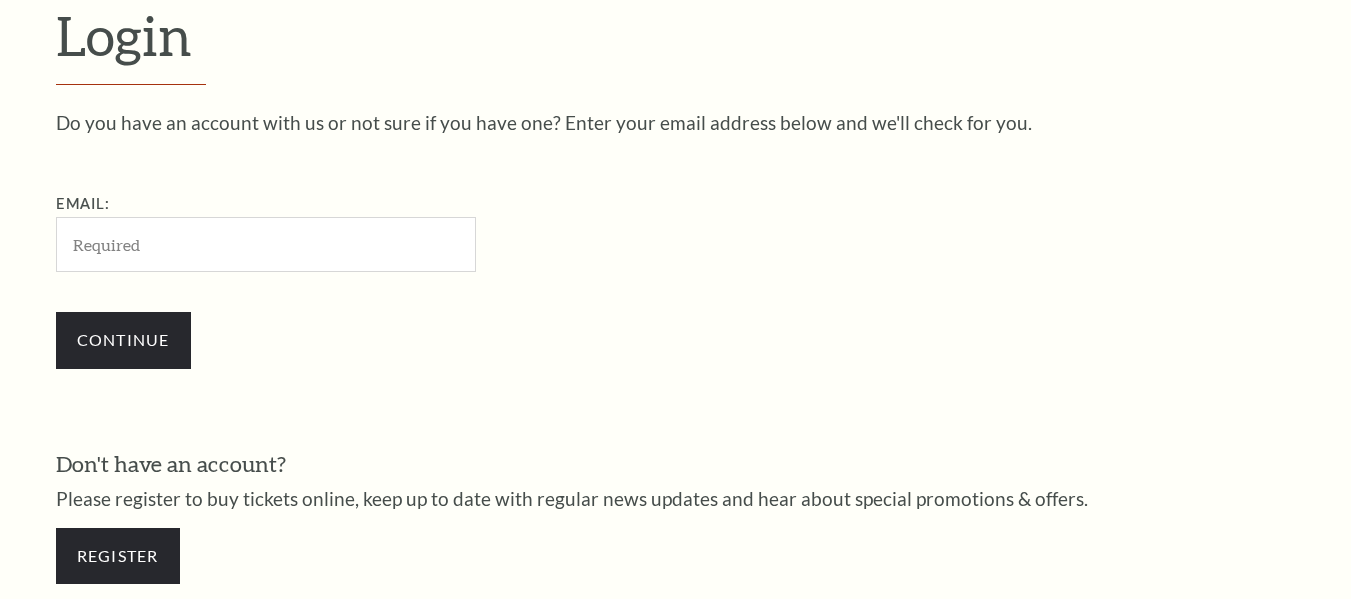 scroll, scrollTop: 558, scrollLeft: 0, axis: vertical 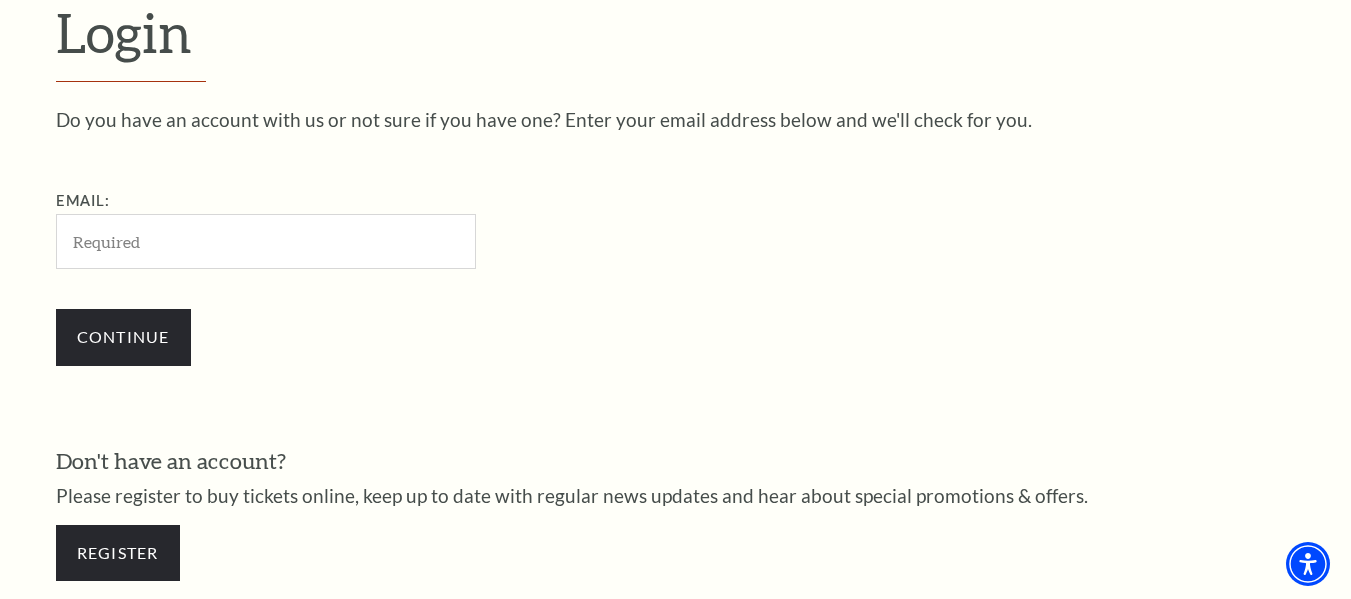 drag, startPoint x: 0, startPoint y: 0, endPoint x: 752, endPoint y: 470, distance: 886.79425 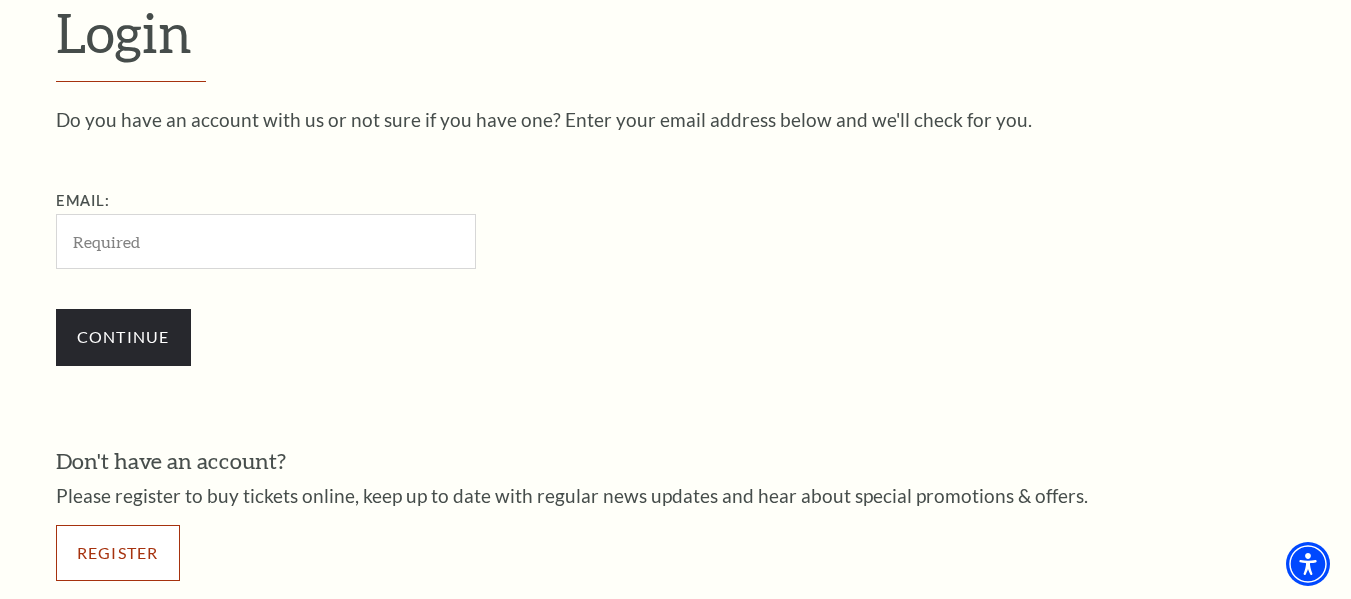 click on "Register" at bounding box center (118, 553) 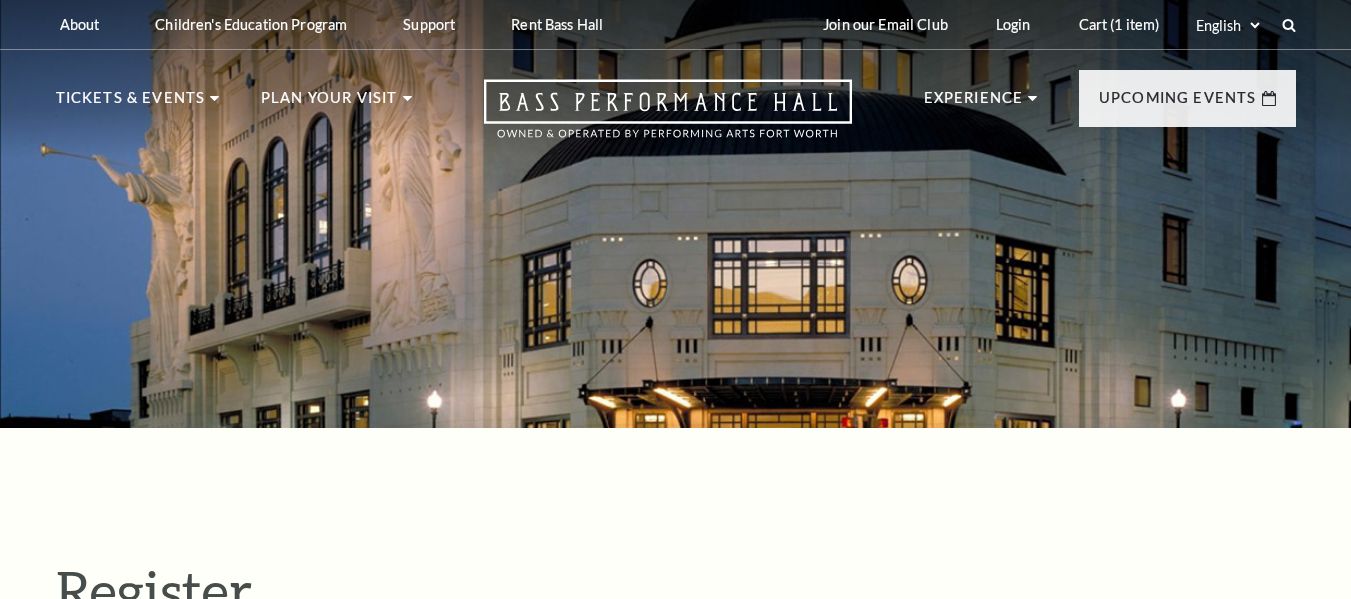 select on "1" 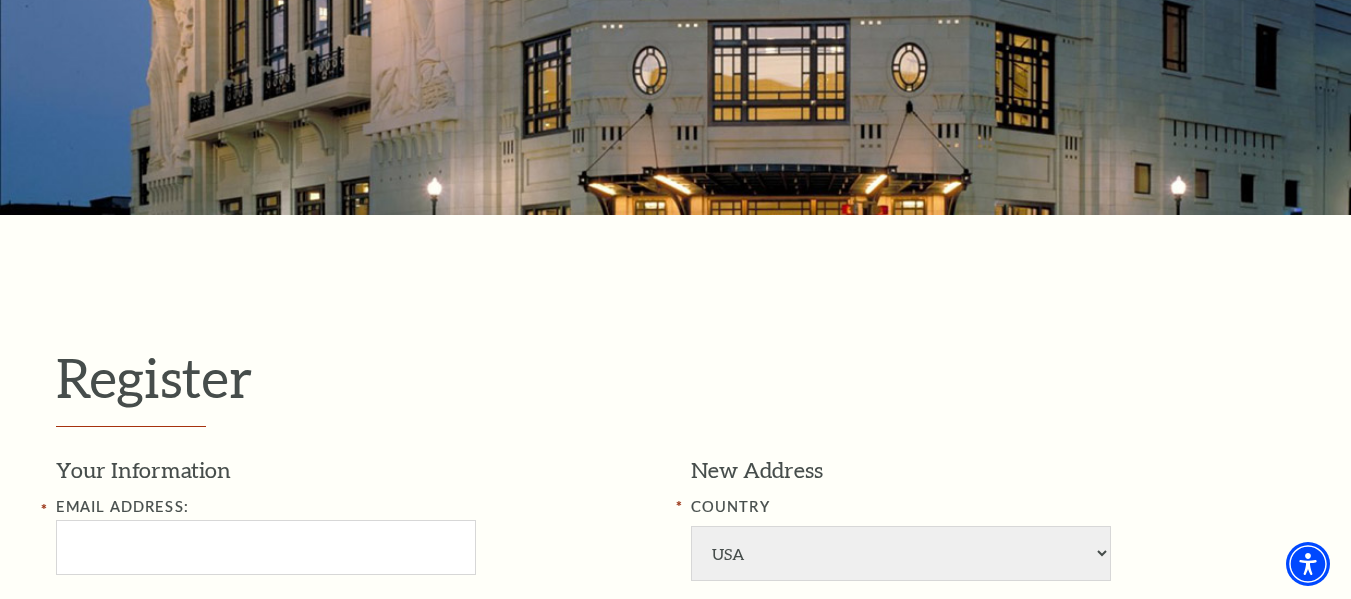 scroll, scrollTop: 240, scrollLeft: 0, axis: vertical 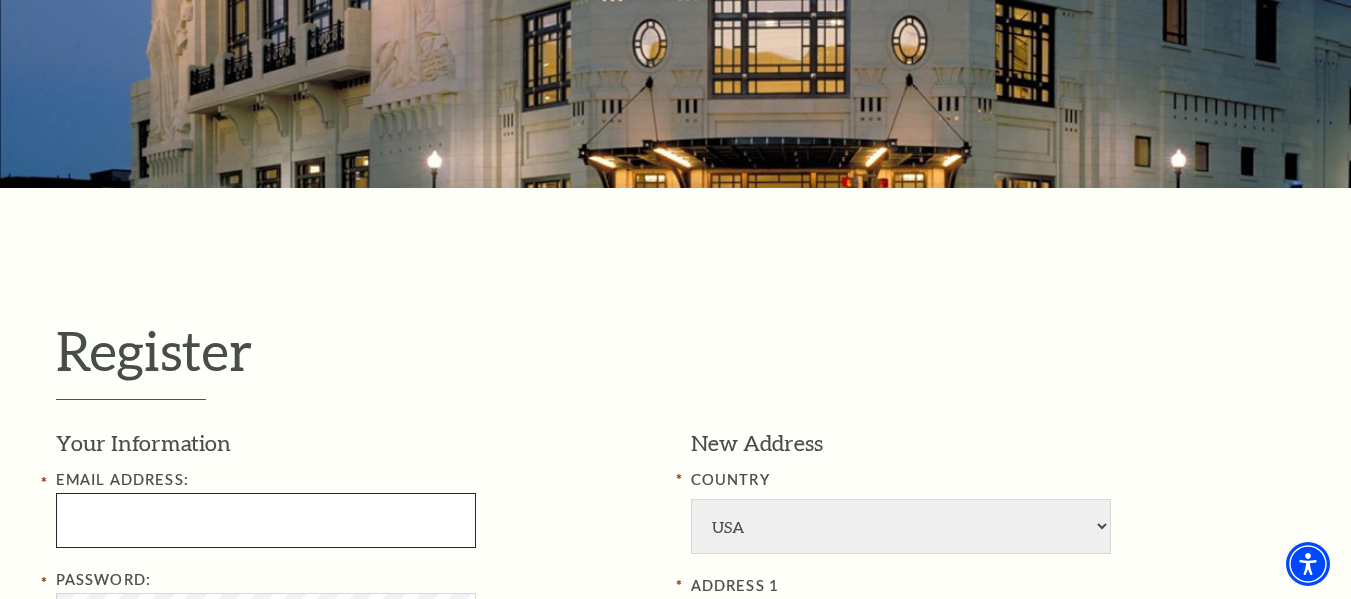 click at bounding box center (266, 520) 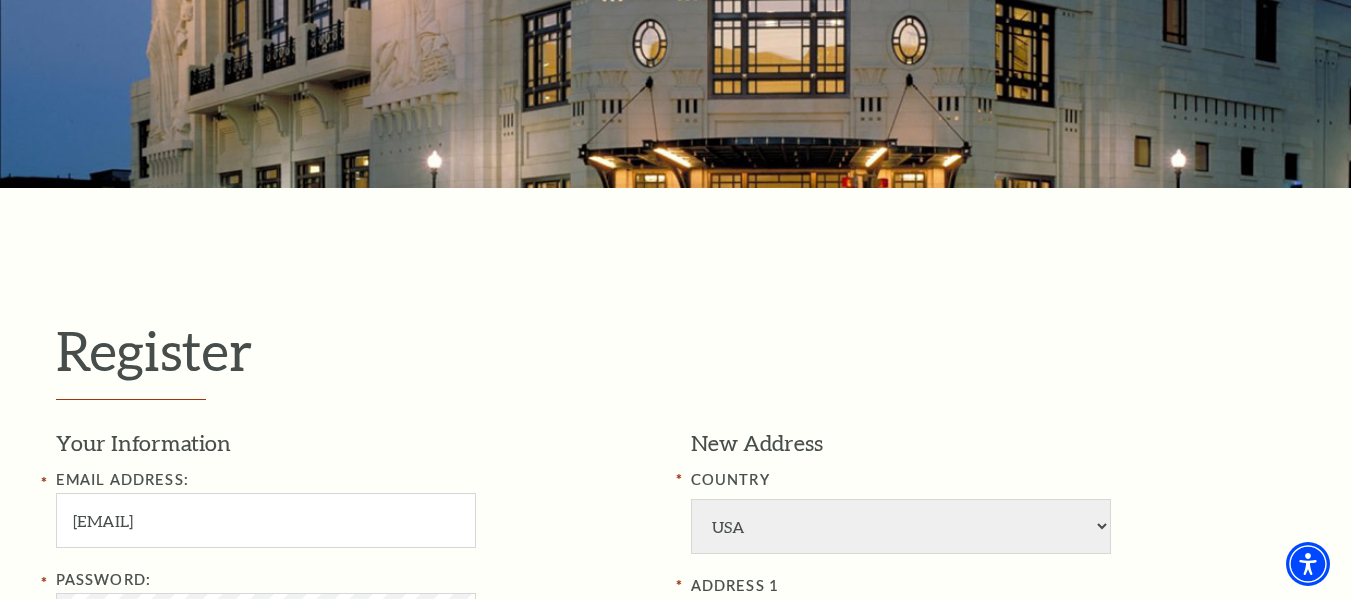 type on "Elizabeth (Liz)" 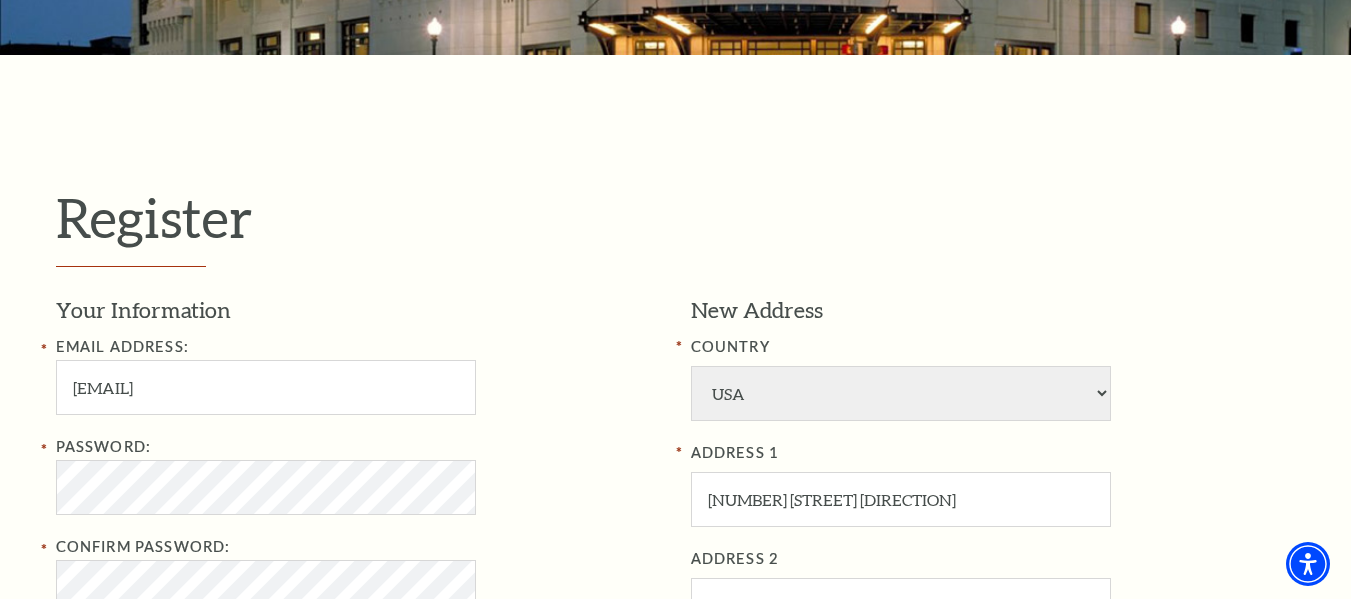 scroll, scrollTop: 375, scrollLeft: 0, axis: vertical 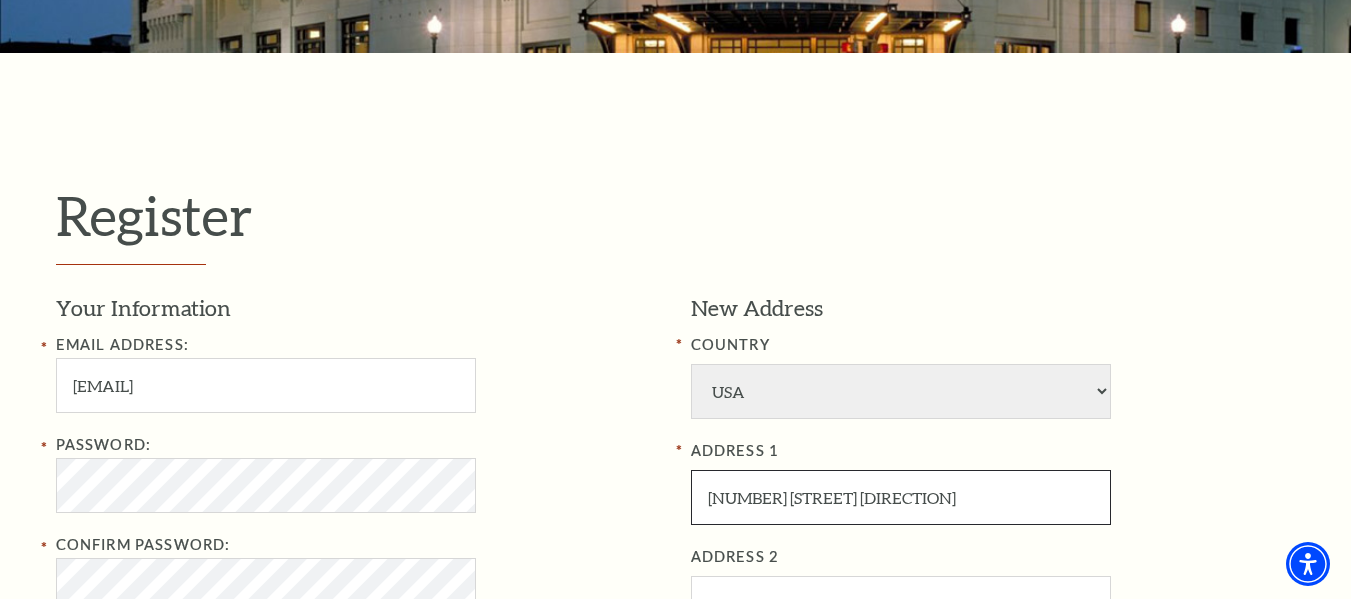 click on "2304 Richmond Circle" at bounding box center (901, 497) 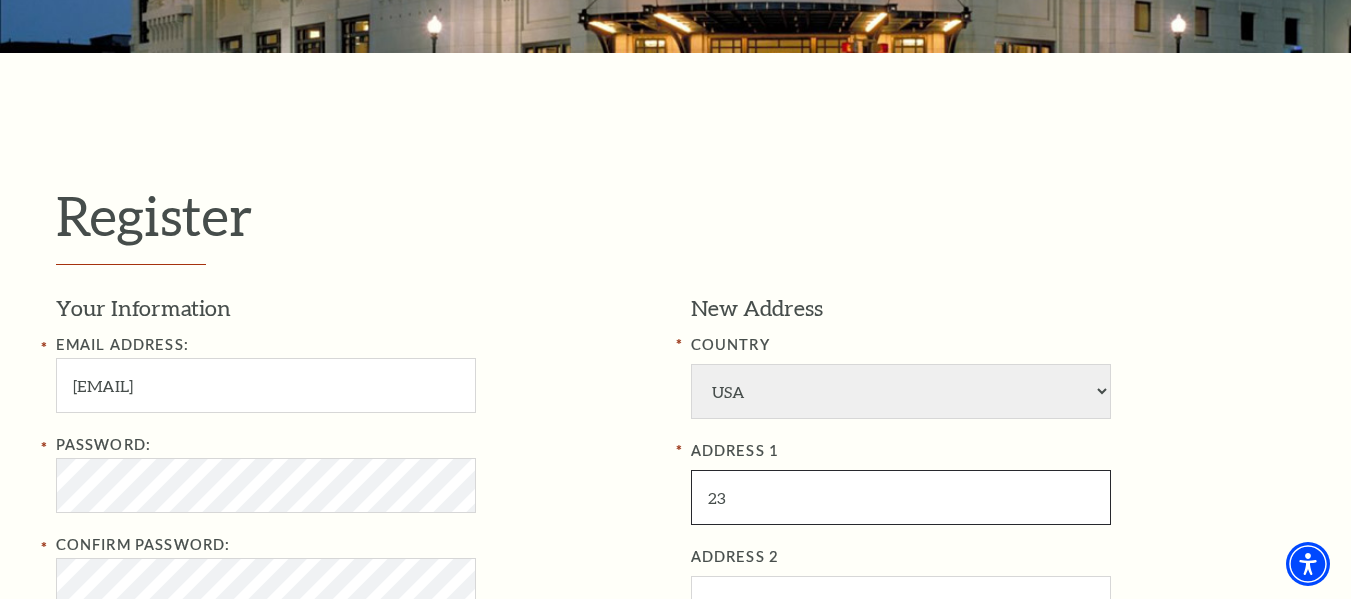 type on "2" 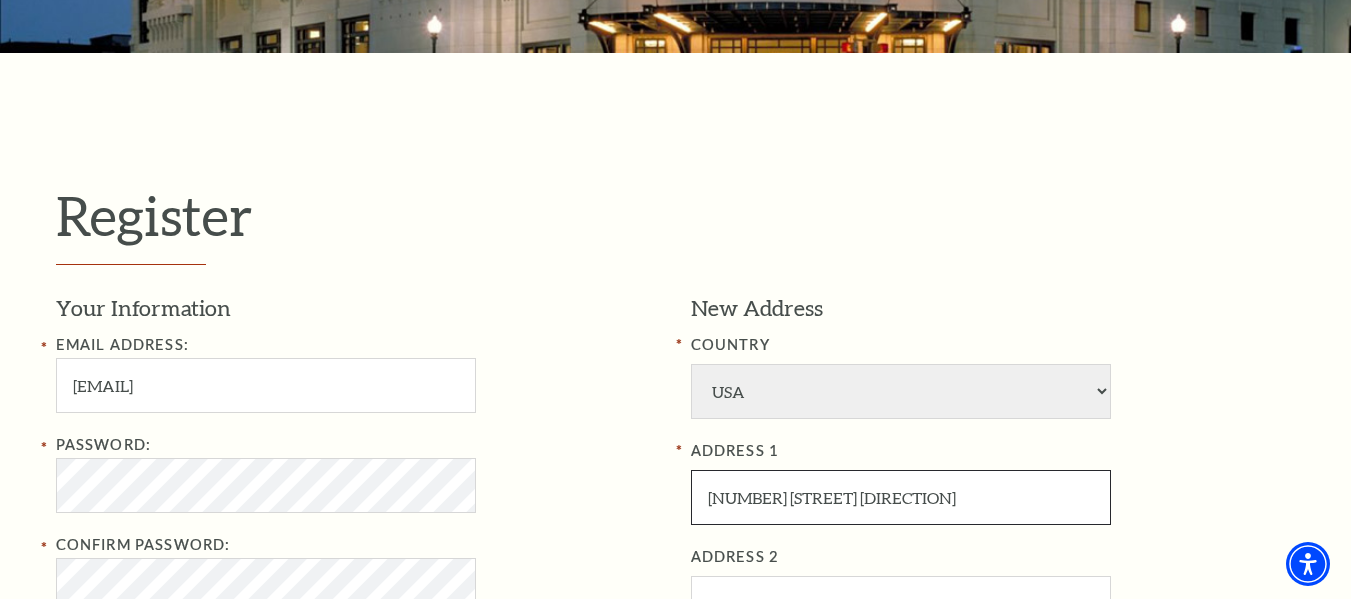 type on "106 Cobblestone West" 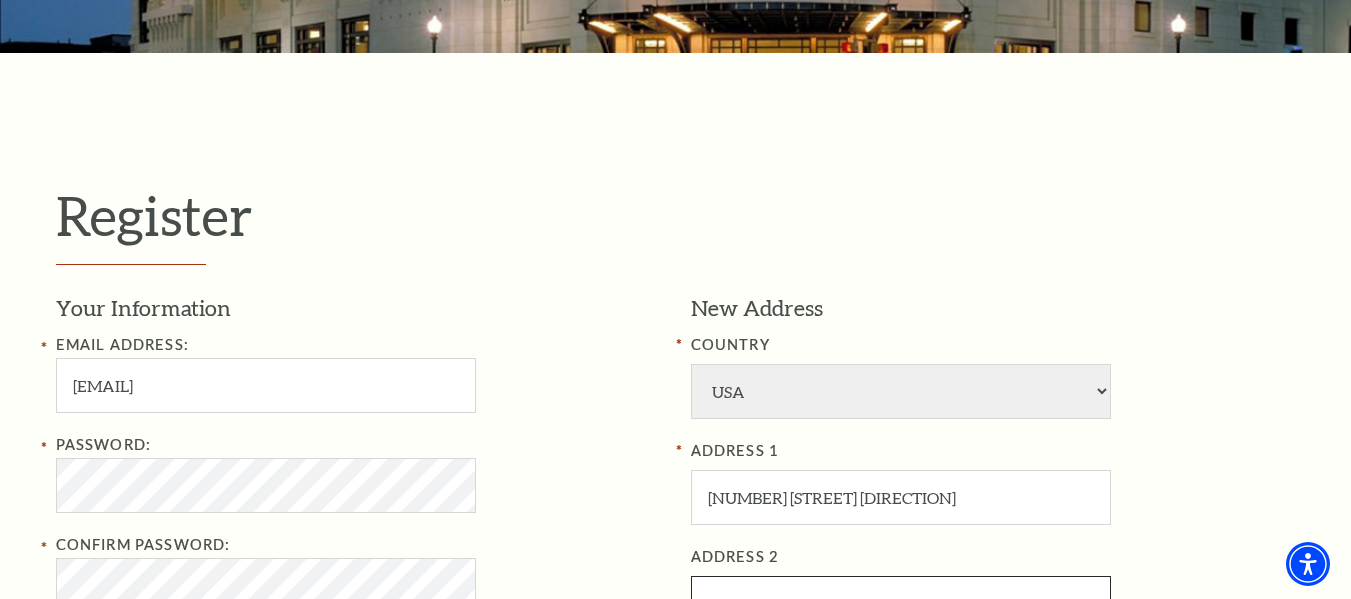 scroll, scrollTop: 407, scrollLeft: 0, axis: vertical 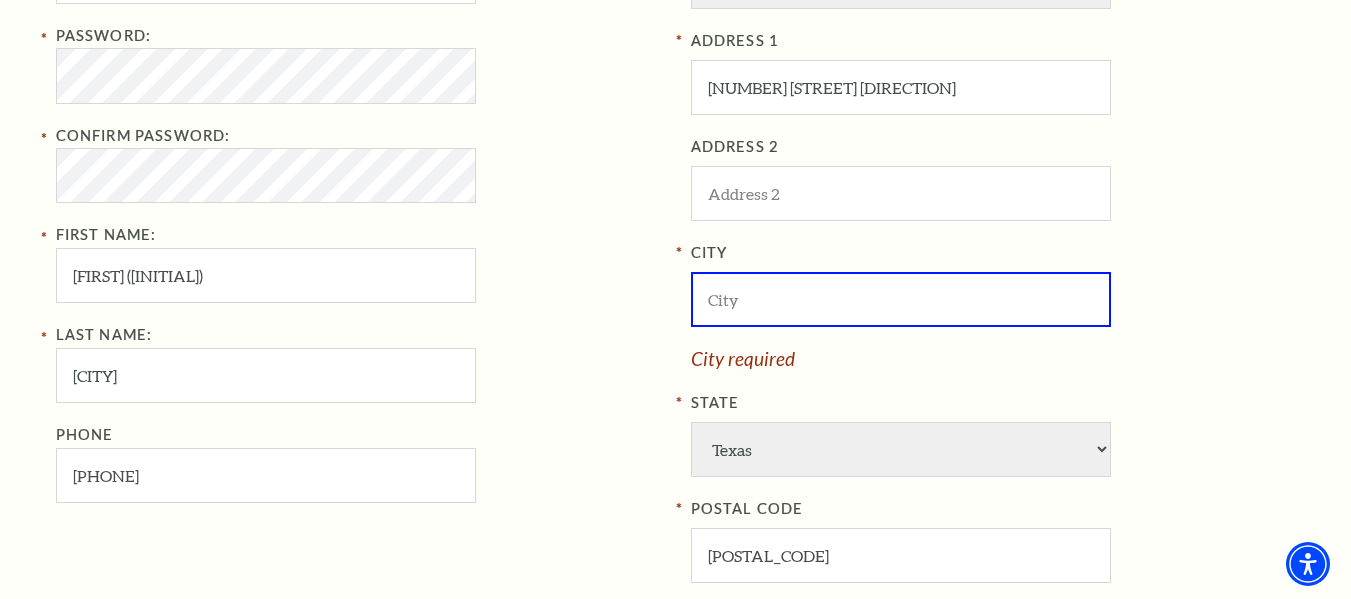 type on "E" 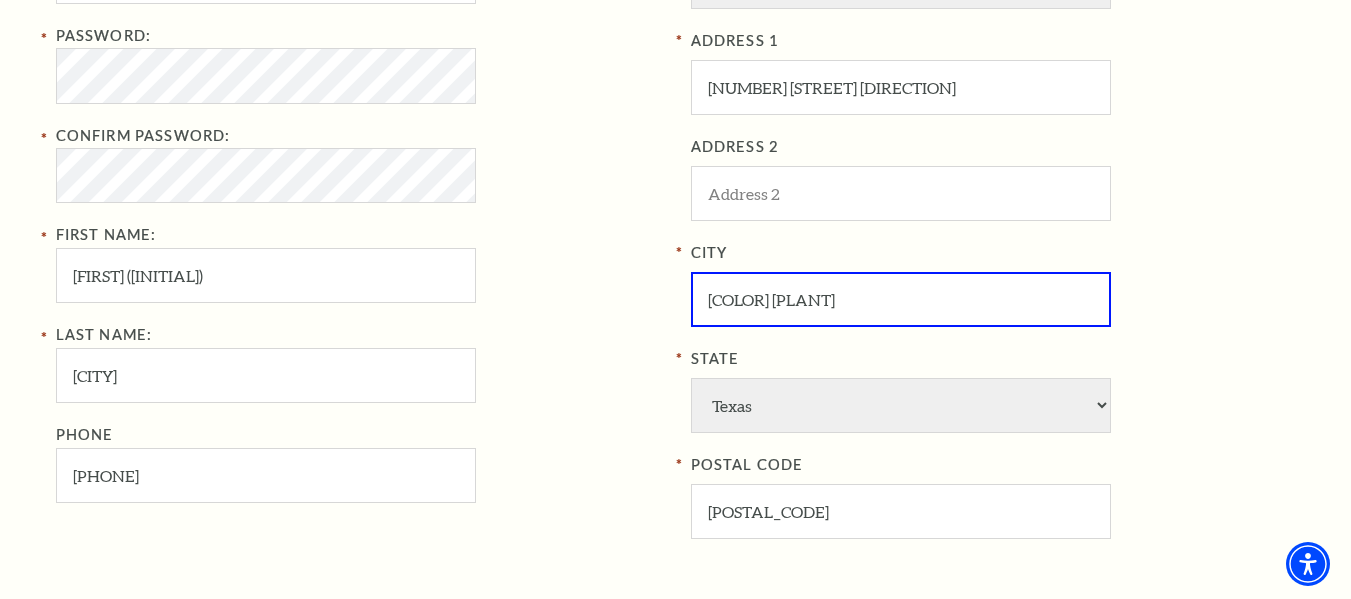 type on "Red Oak" 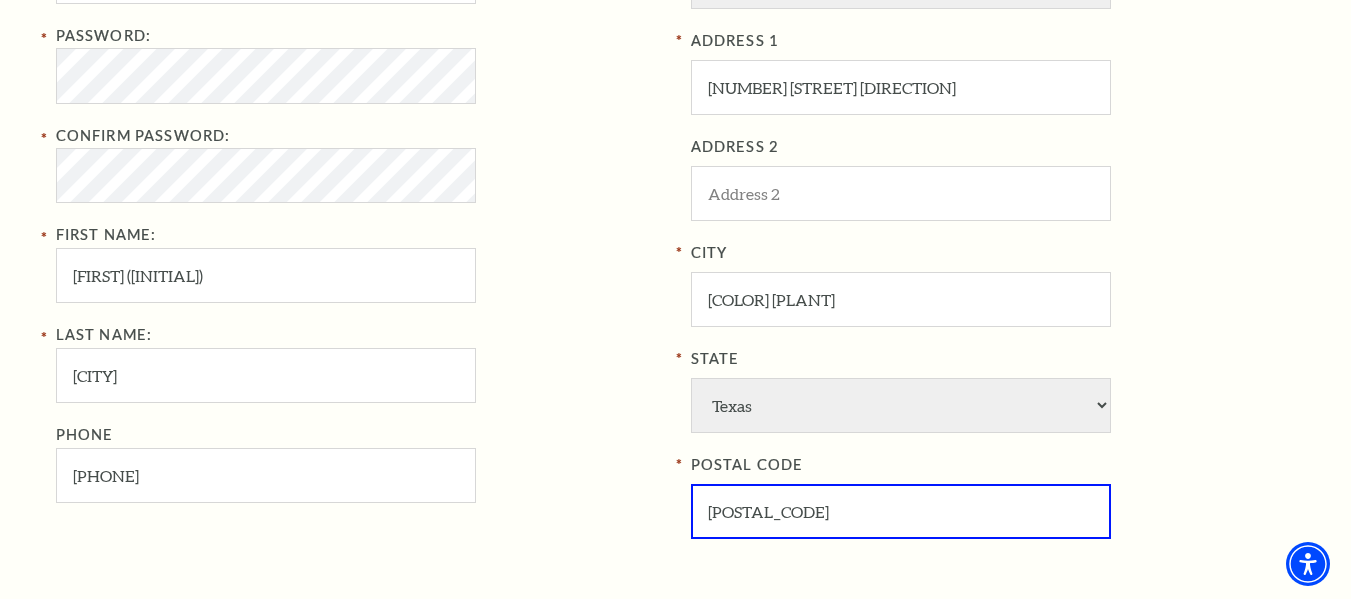type on "75154" 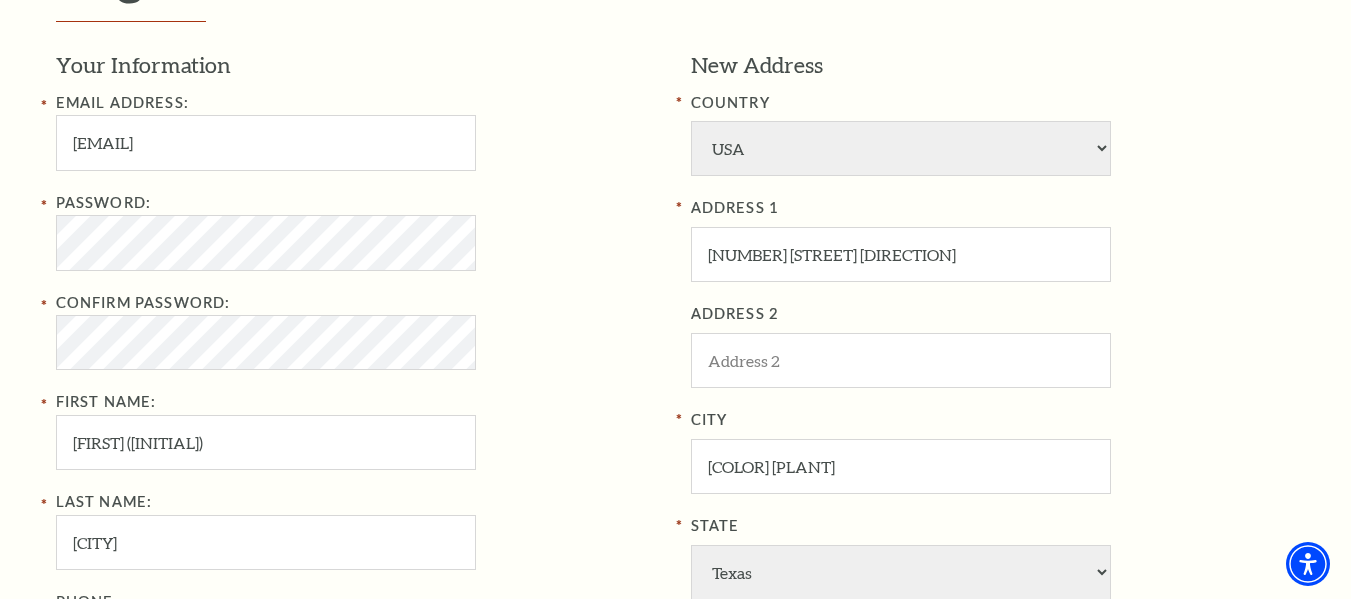 scroll, scrollTop: 551, scrollLeft: 0, axis: vertical 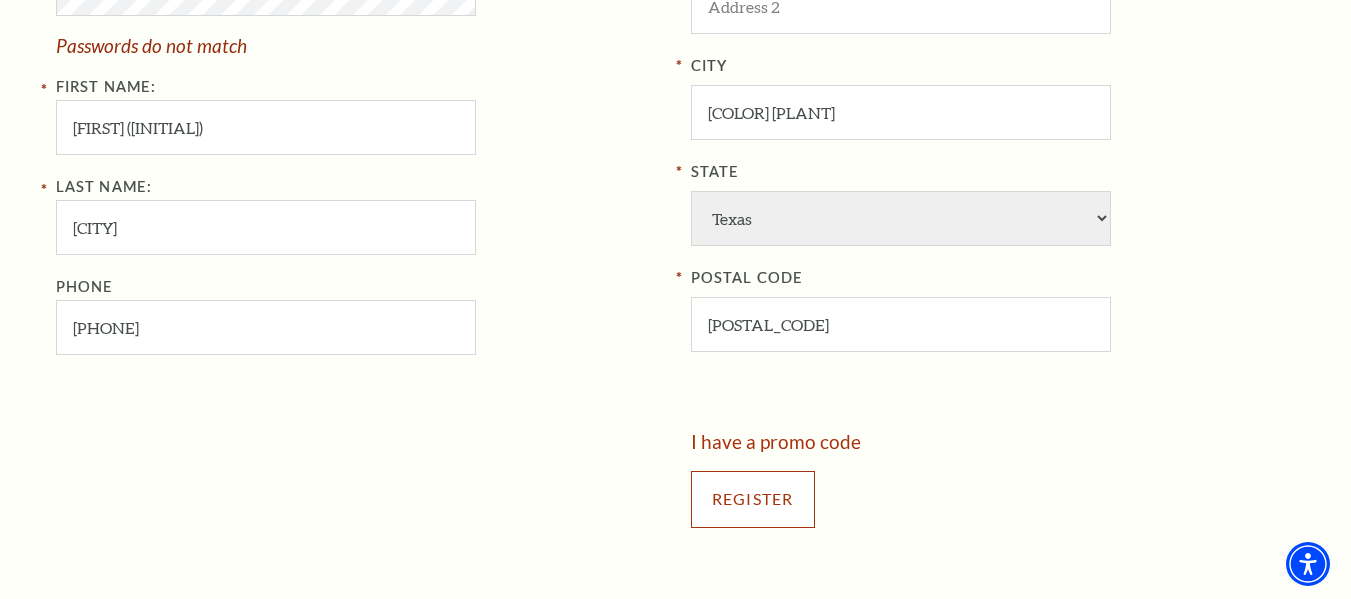 click on "Register" at bounding box center (753, 499) 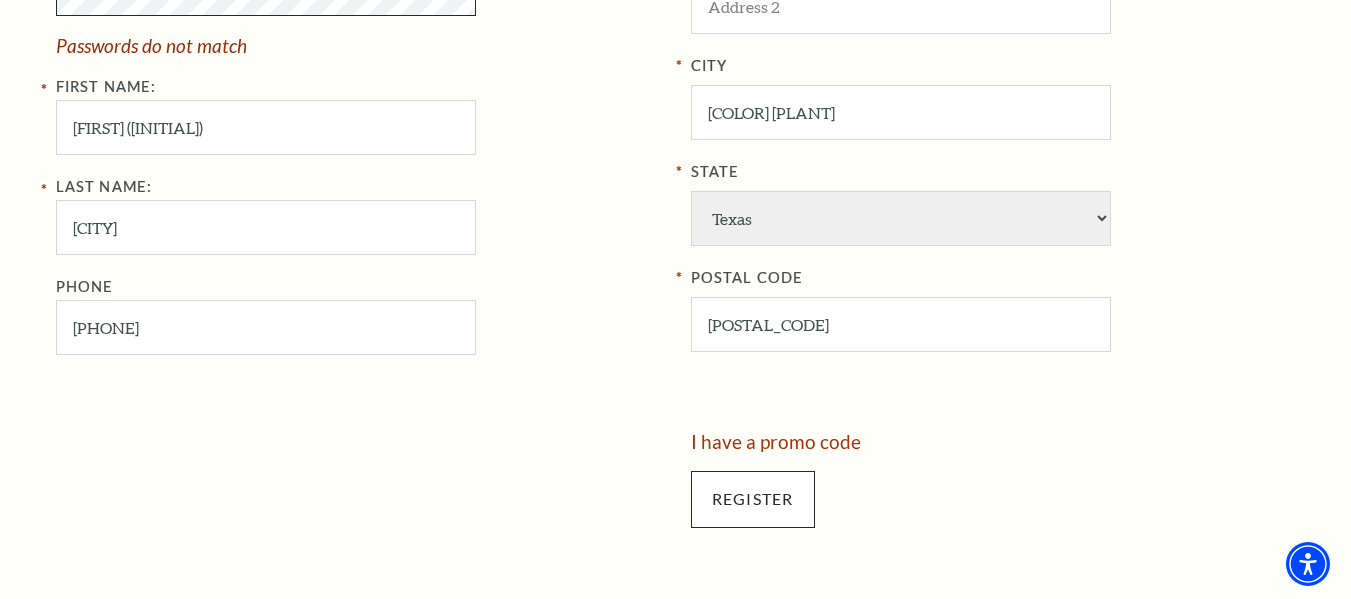 scroll, scrollTop: 924, scrollLeft: 0, axis: vertical 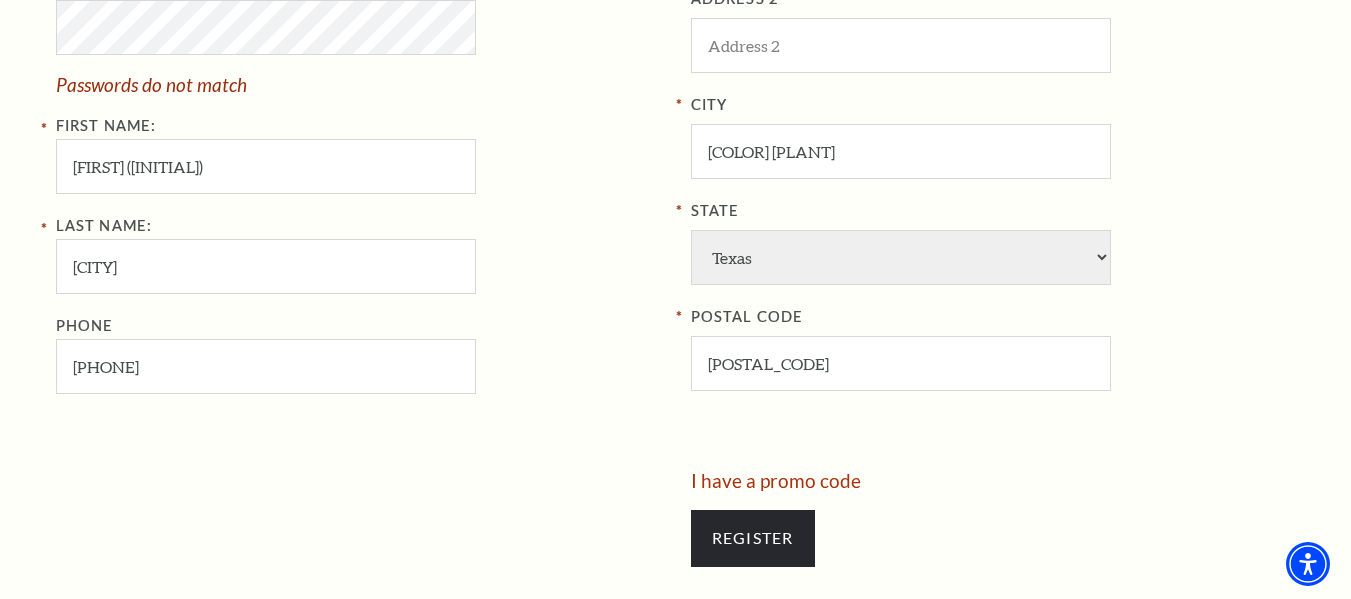 click on "Register" at bounding box center (993, 538) 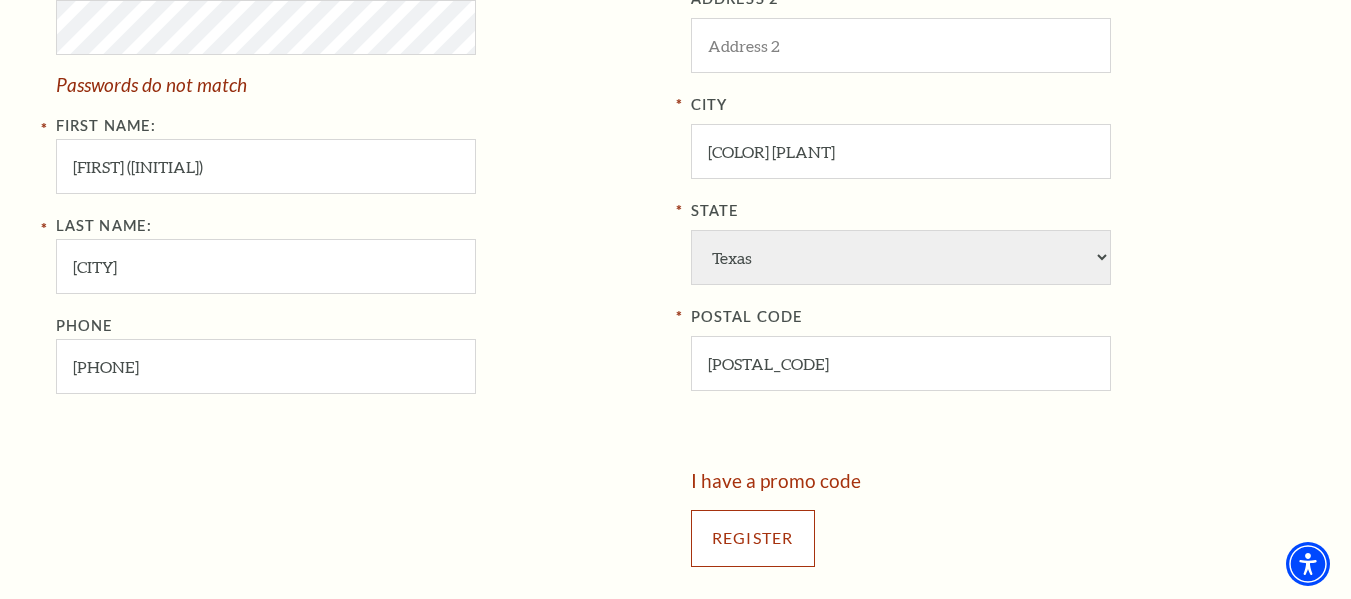 click on "Register" at bounding box center [753, 538] 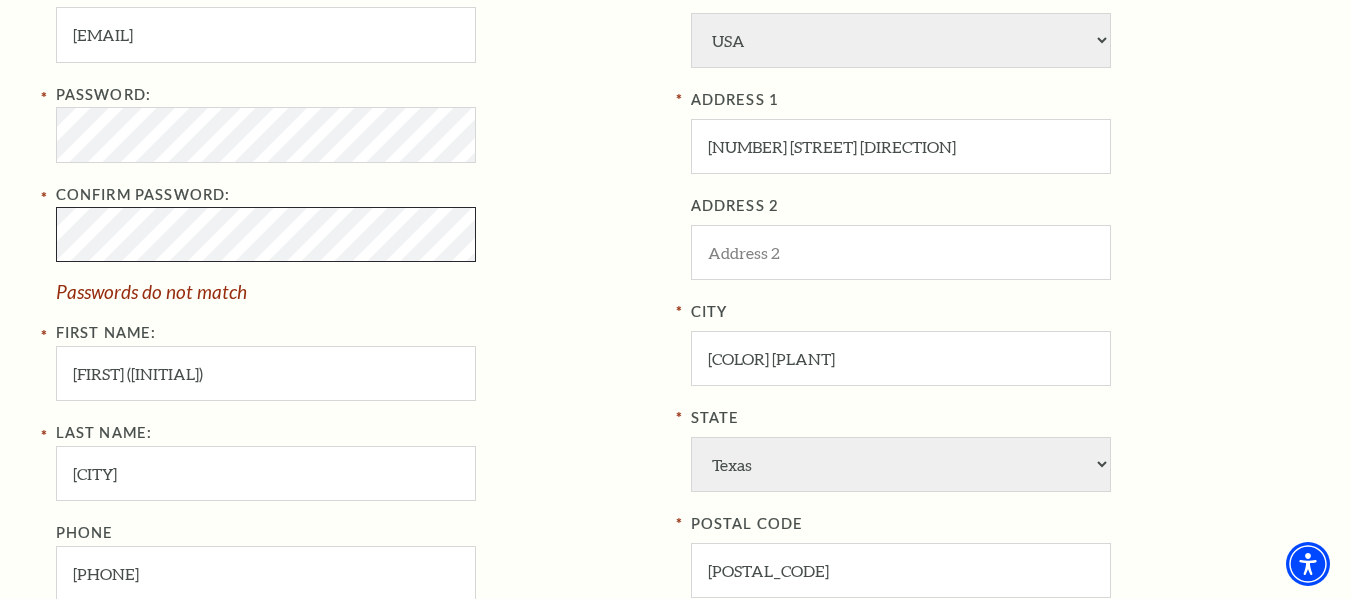 scroll, scrollTop: 724, scrollLeft: 0, axis: vertical 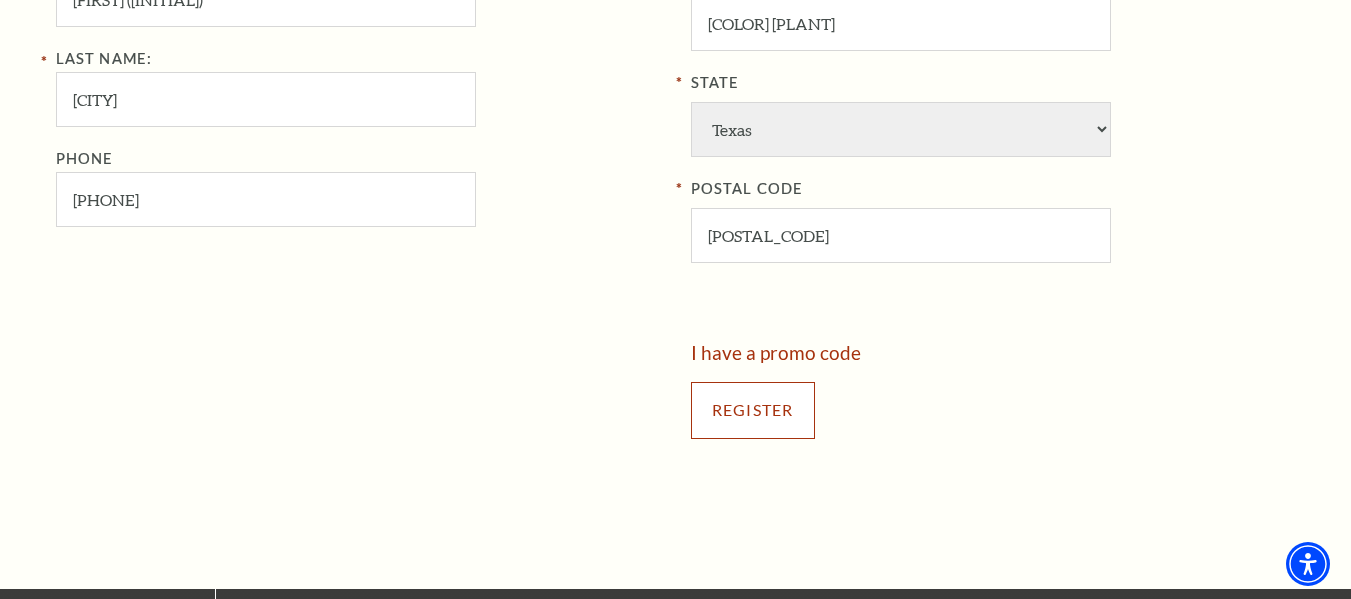 click on "Register" at bounding box center [993, 410] 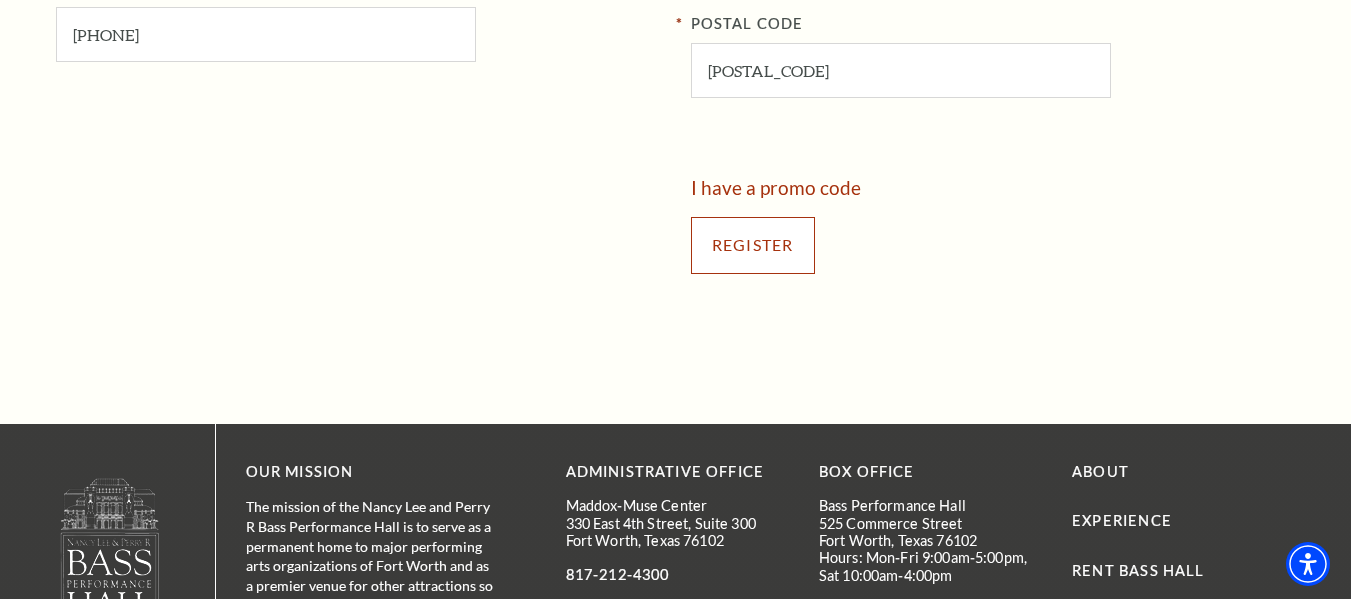 scroll, scrollTop: 1210, scrollLeft: 0, axis: vertical 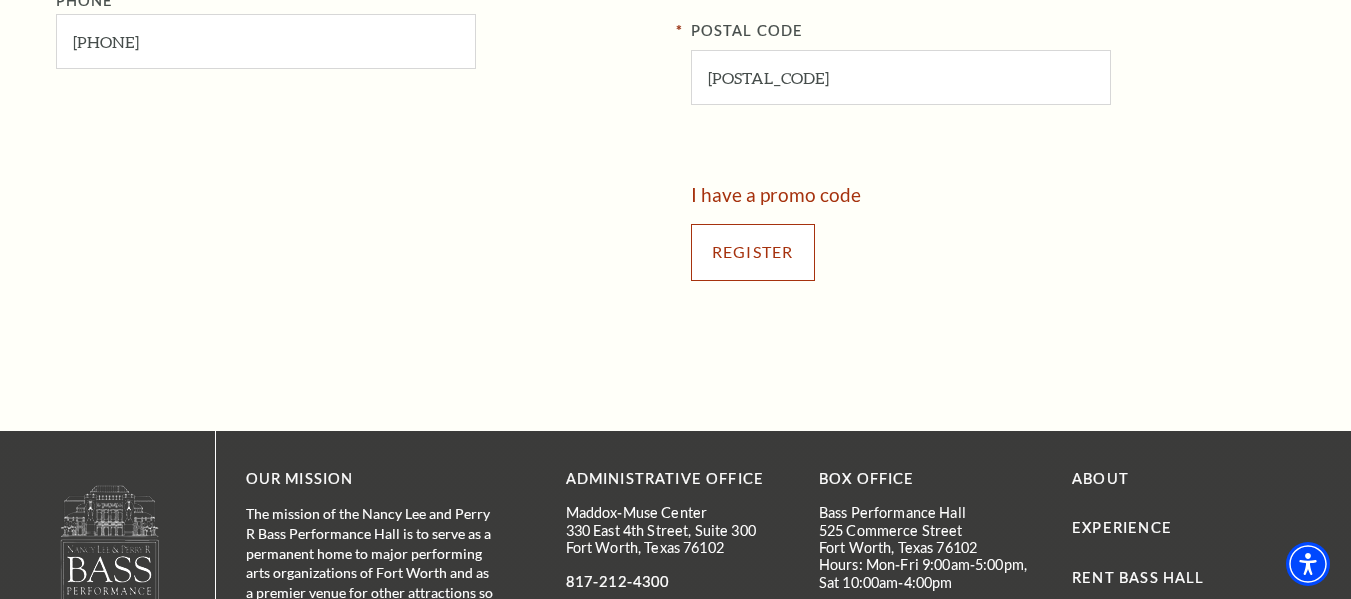click on "Register" at bounding box center [753, 252] 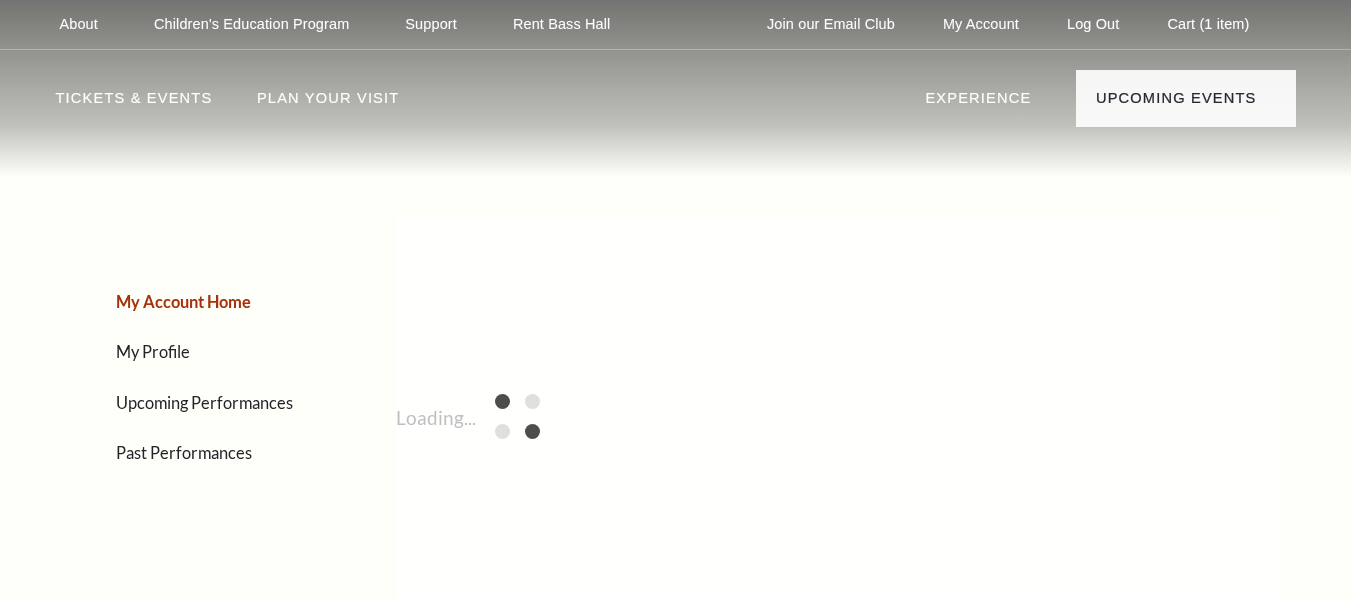 scroll, scrollTop: 0, scrollLeft: 0, axis: both 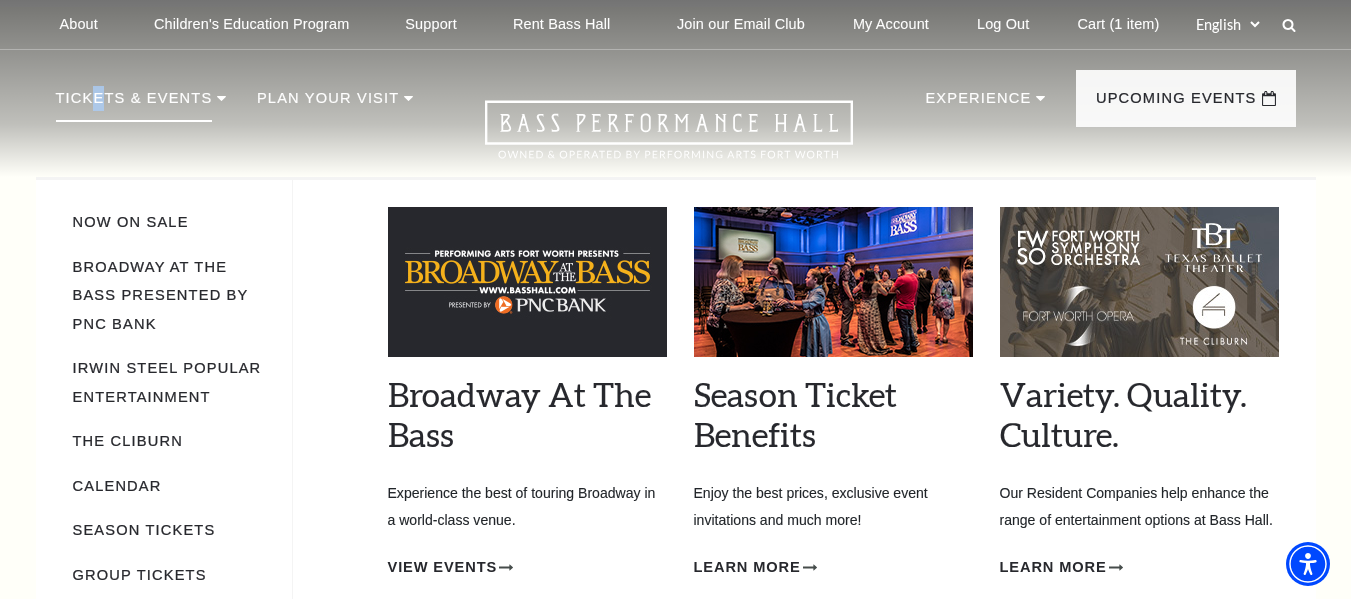 click on "Tickets & Events" at bounding box center [134, 104] 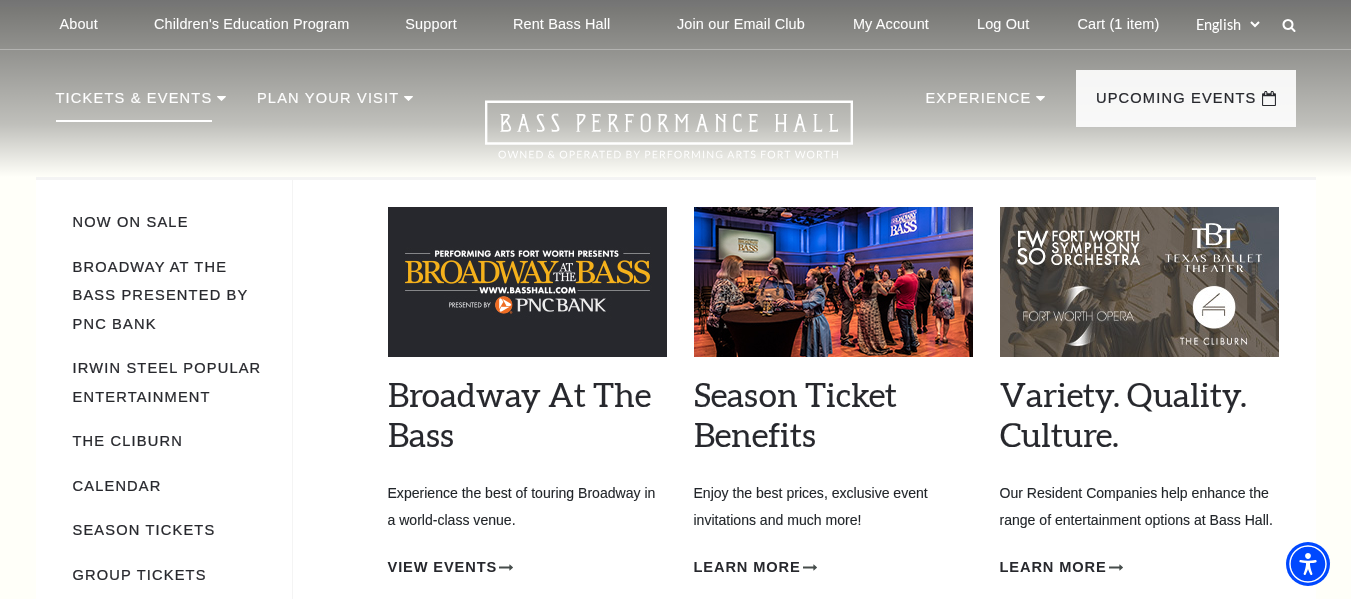 click on "Tickets & Events" at bounding box center (134, 104) 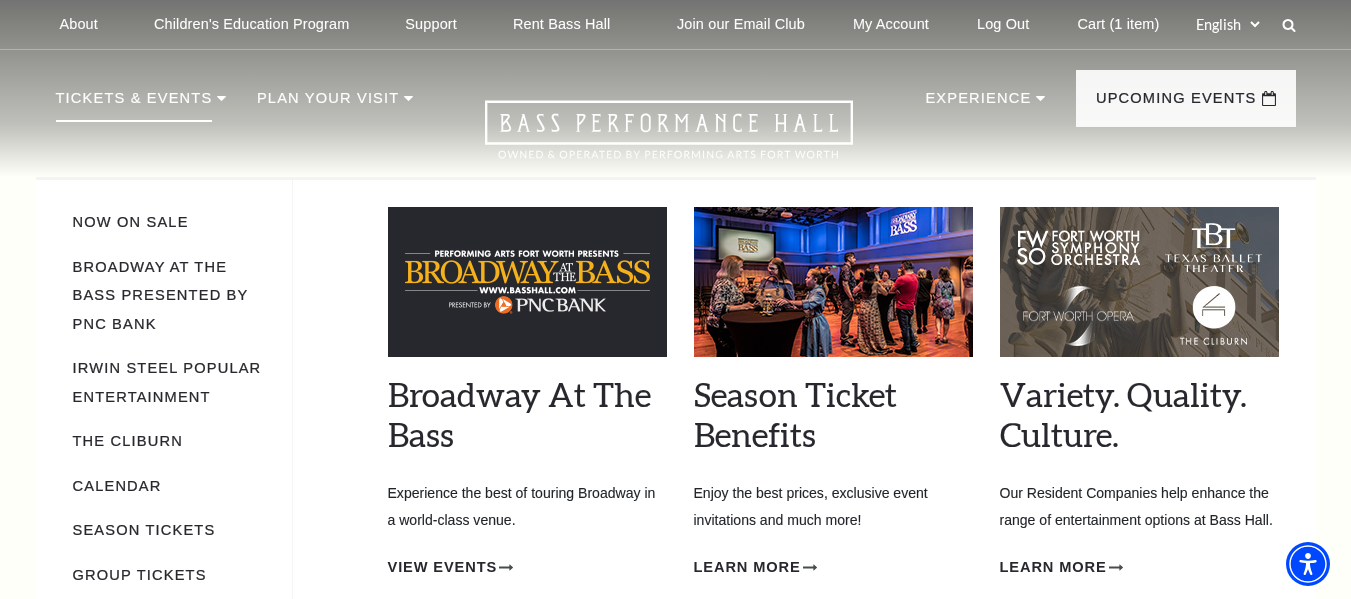 click on "Tickets & Events" at bounding box center [134, 104] 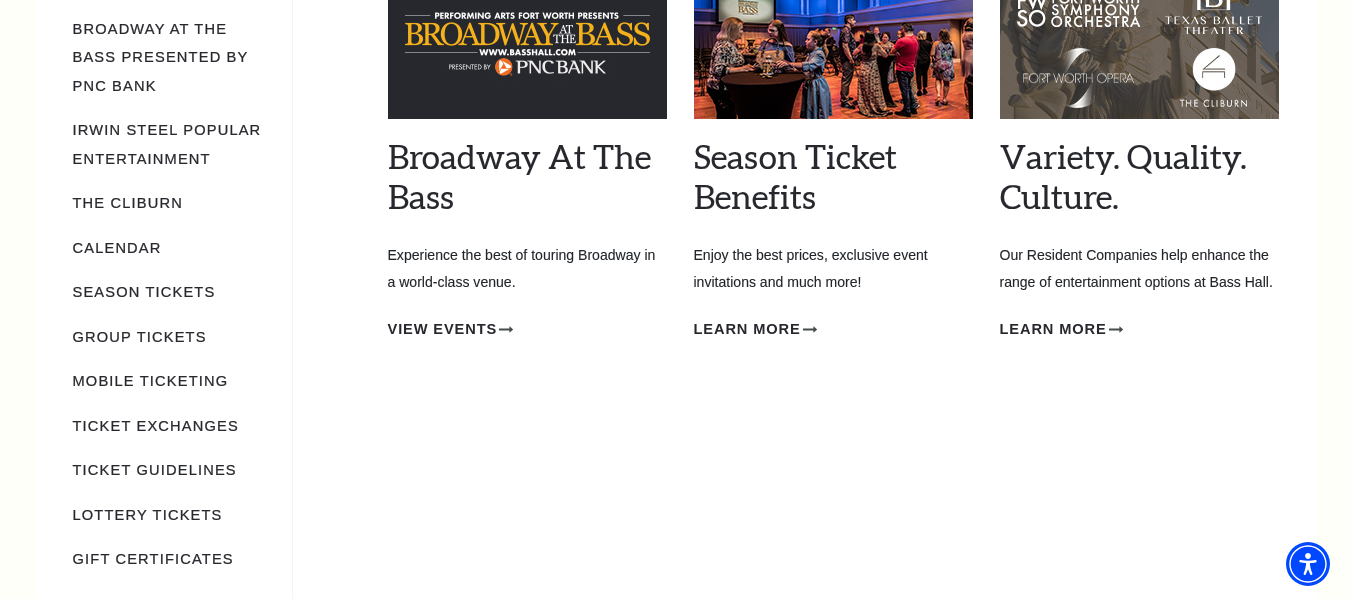 scroll, scrollTop: 247, scrollLeft: 0, axis: vertical 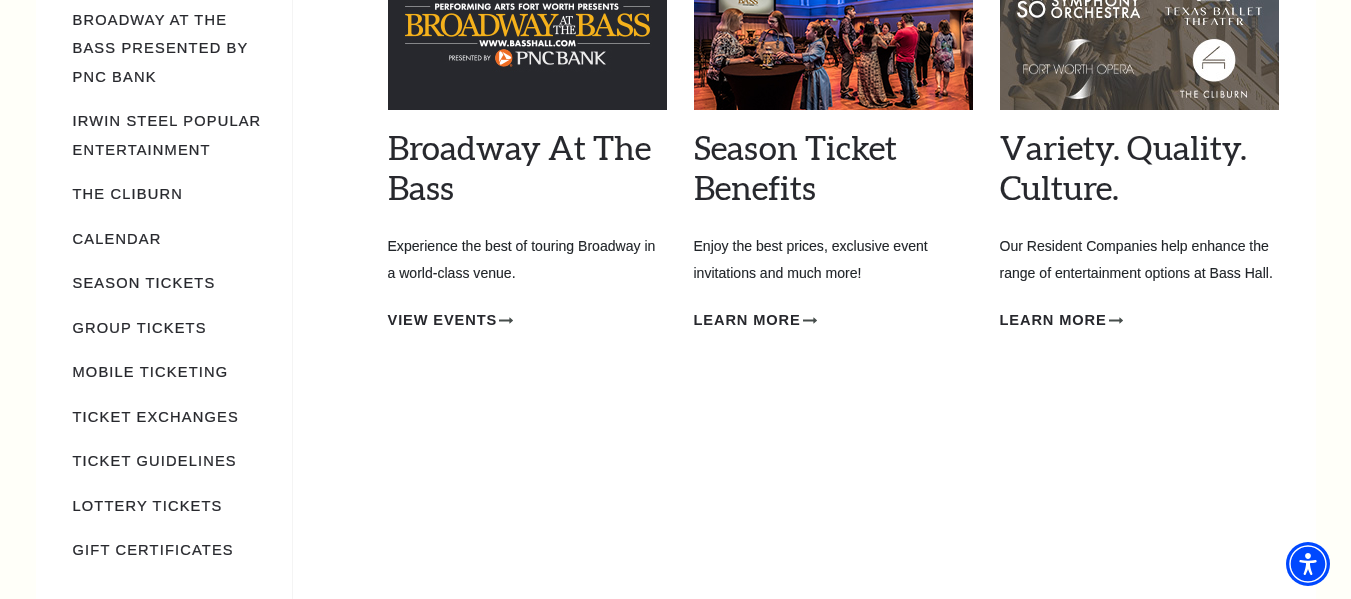 click on "Irwin Steel Popular Entertainment" at bounding box center [172, 134] 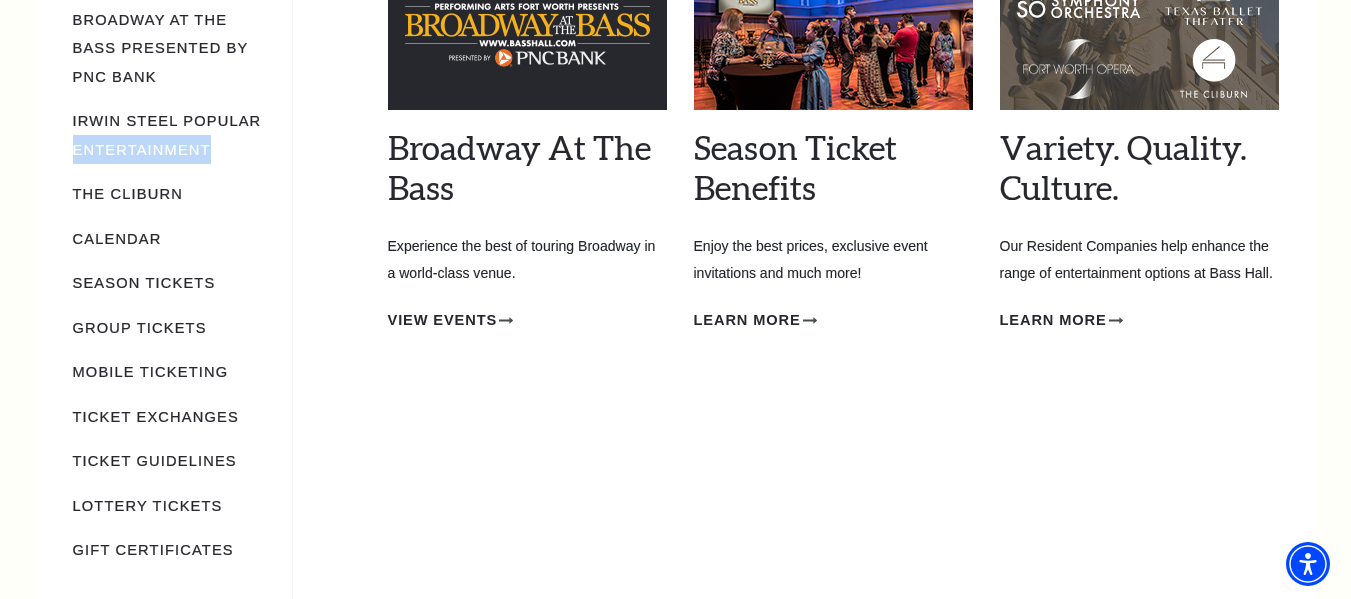 click on "Irwin Steel Popular Entertainment" at bounding box center [172, 134] 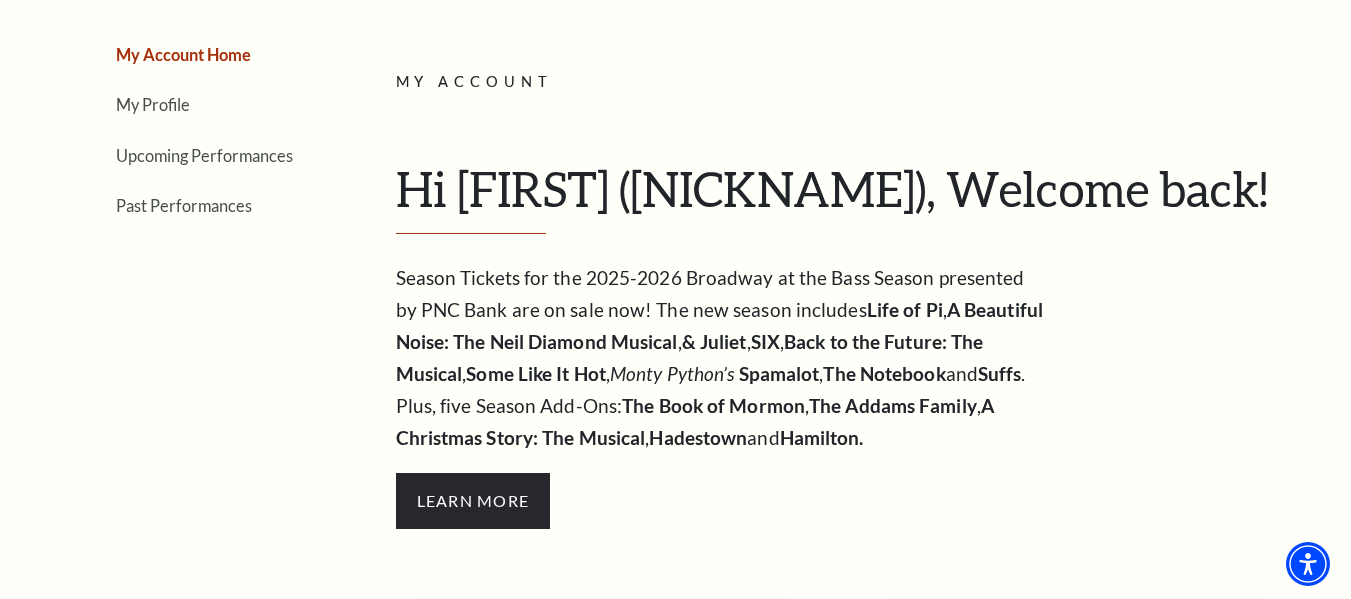 click on "My Account" at bounding box center [475, 81] 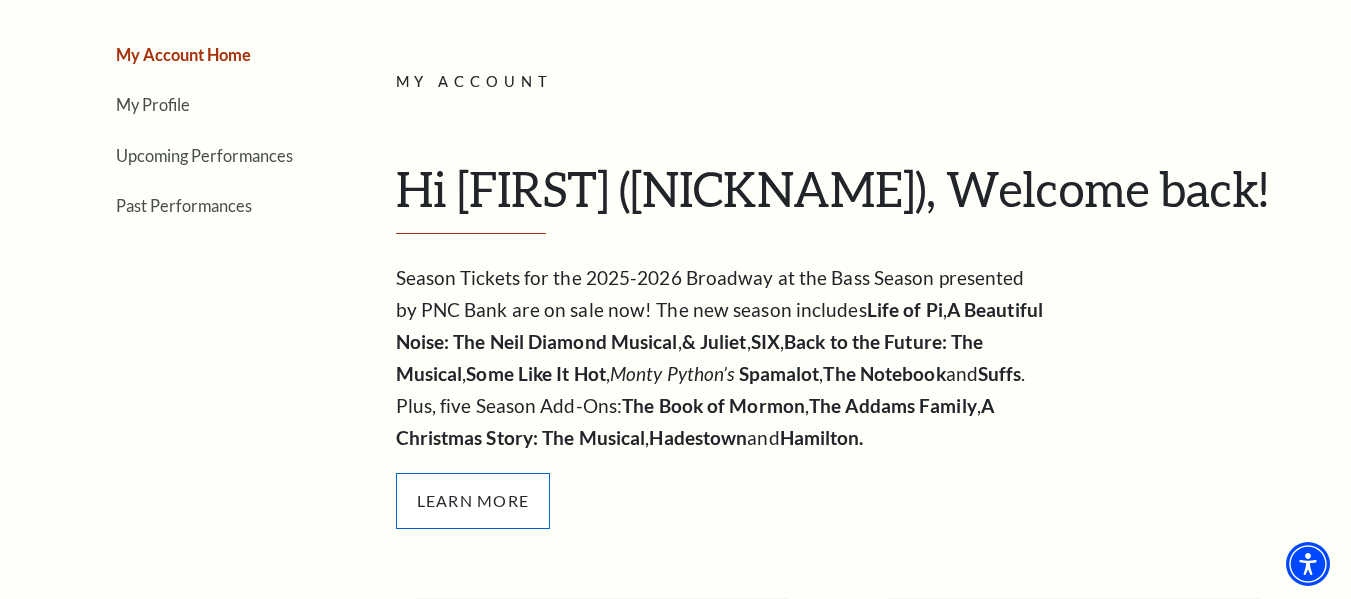 click on "Learn More" at bounding box center (473, 501) 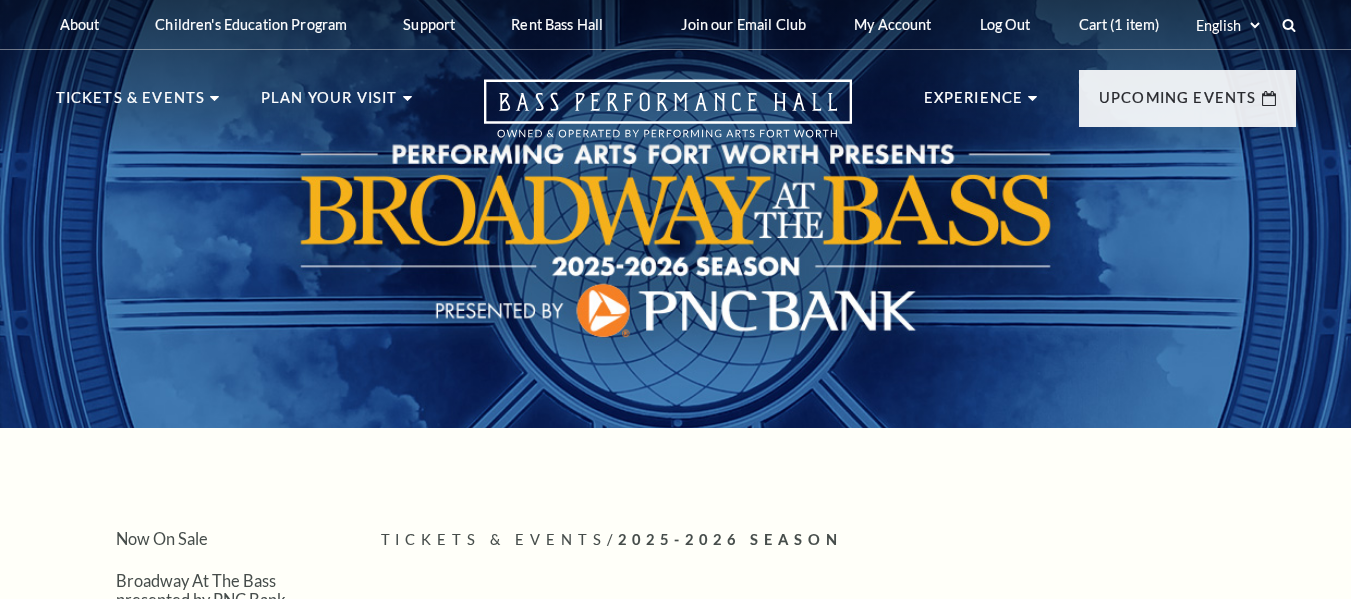 scroll, scrollTop: 0, scrollLeft: 0, axis: both 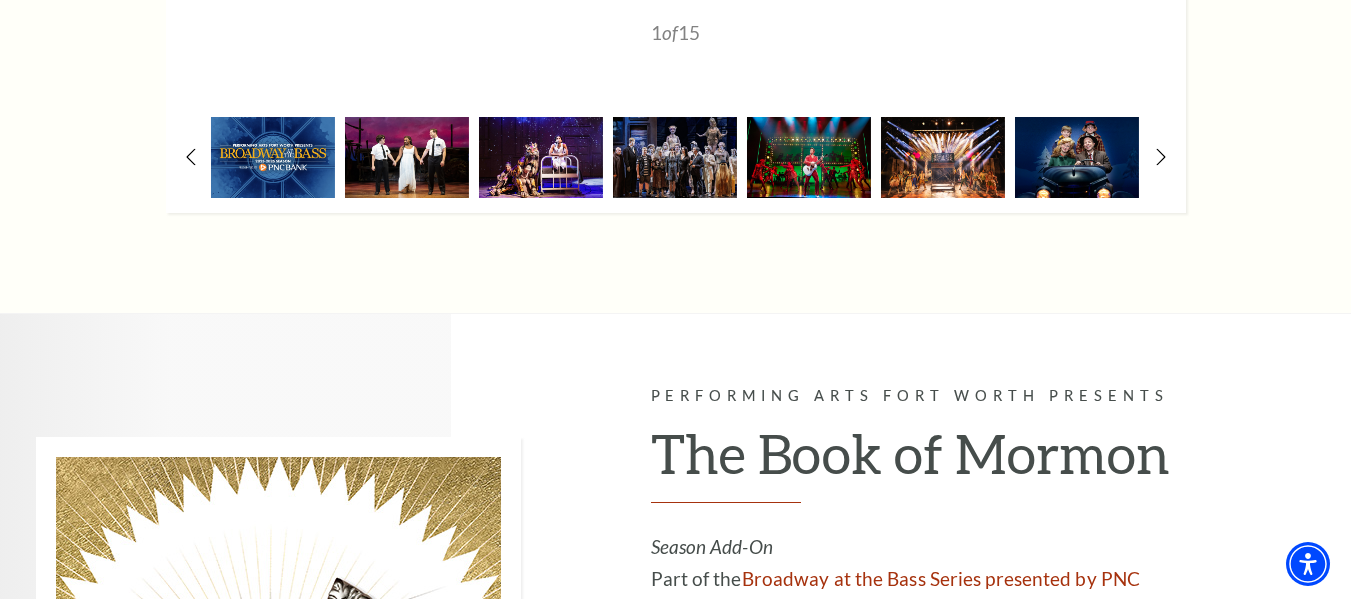 click on "1" at bounding box center (676, -228) 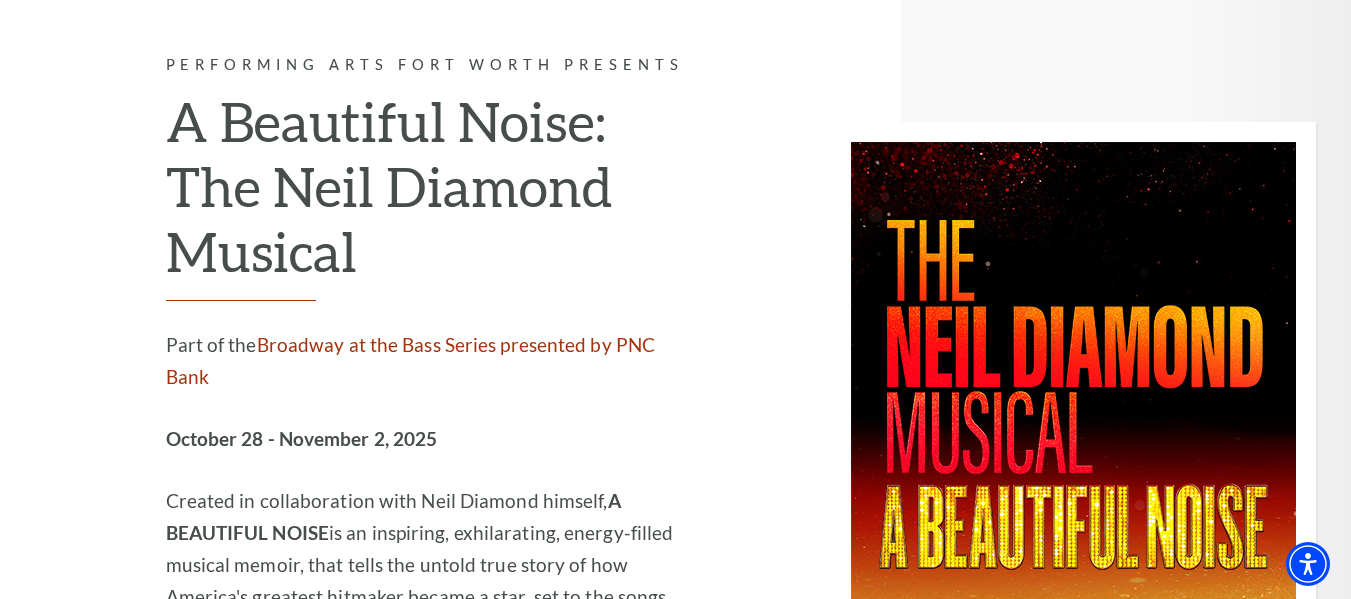 scroll, scrollTop: 5550, scrollLeft: 0, axis: vertical 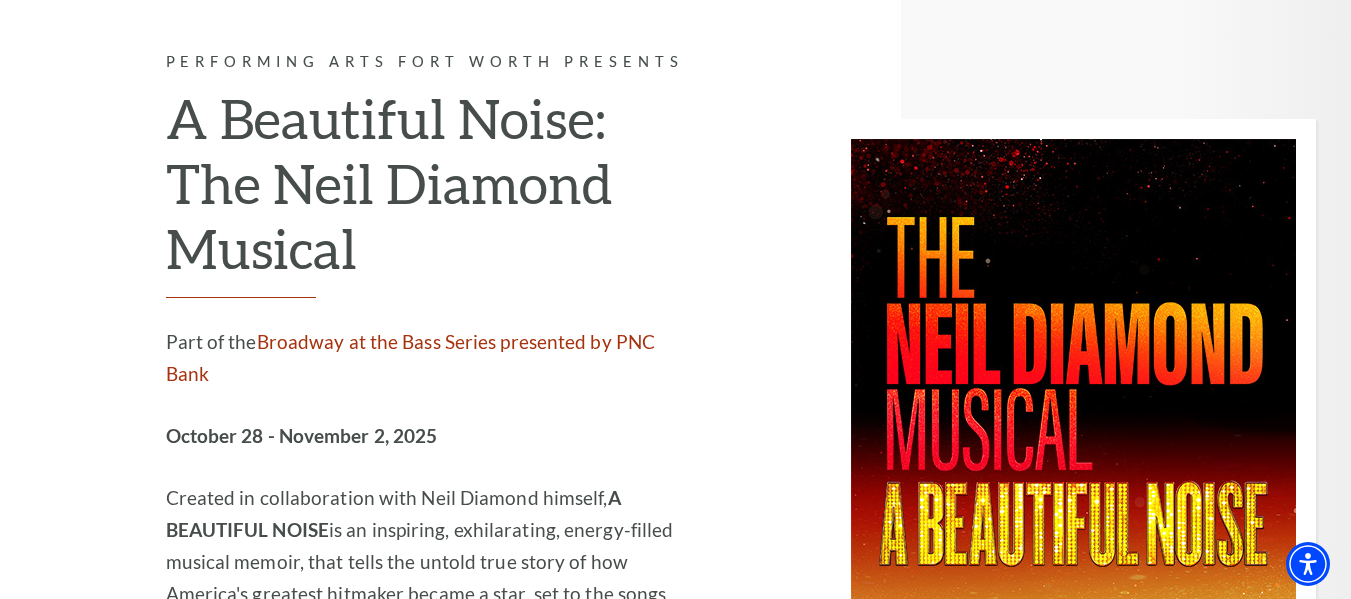 click on "Learn More" at bounding box center [303, 706] 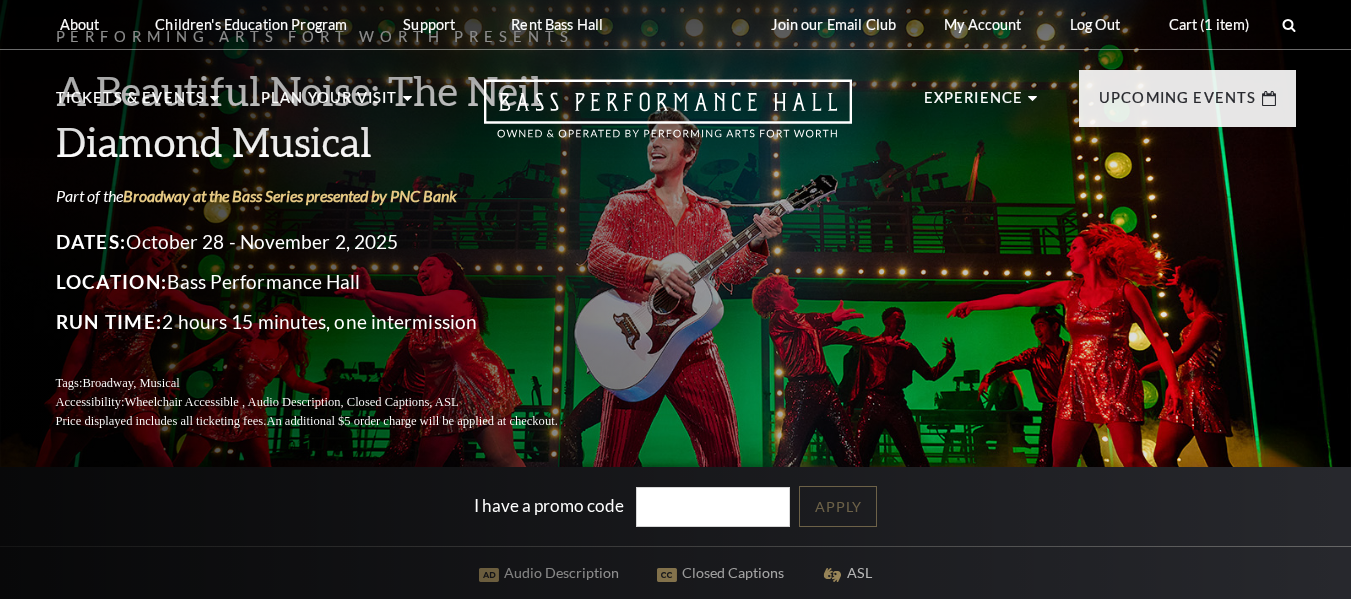 scroll, scrollTop: 0, scrollLeft: 0, axis: both 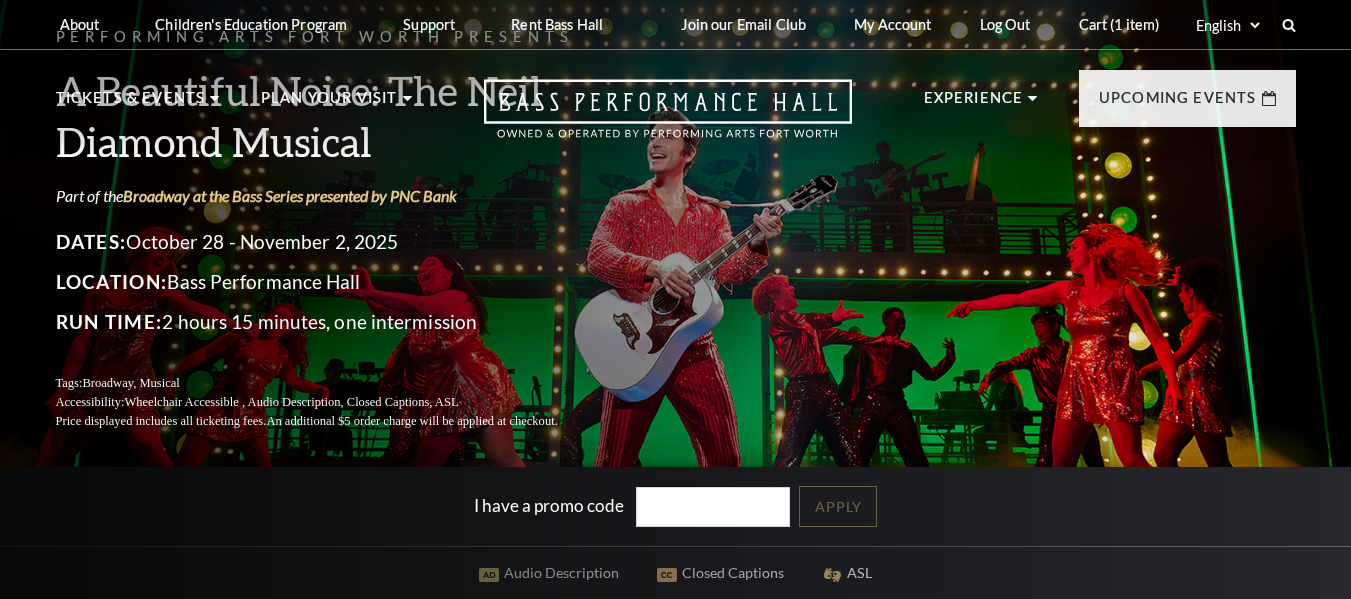 click on "I have a promo code     Apply" at bounding box center [675, 506] 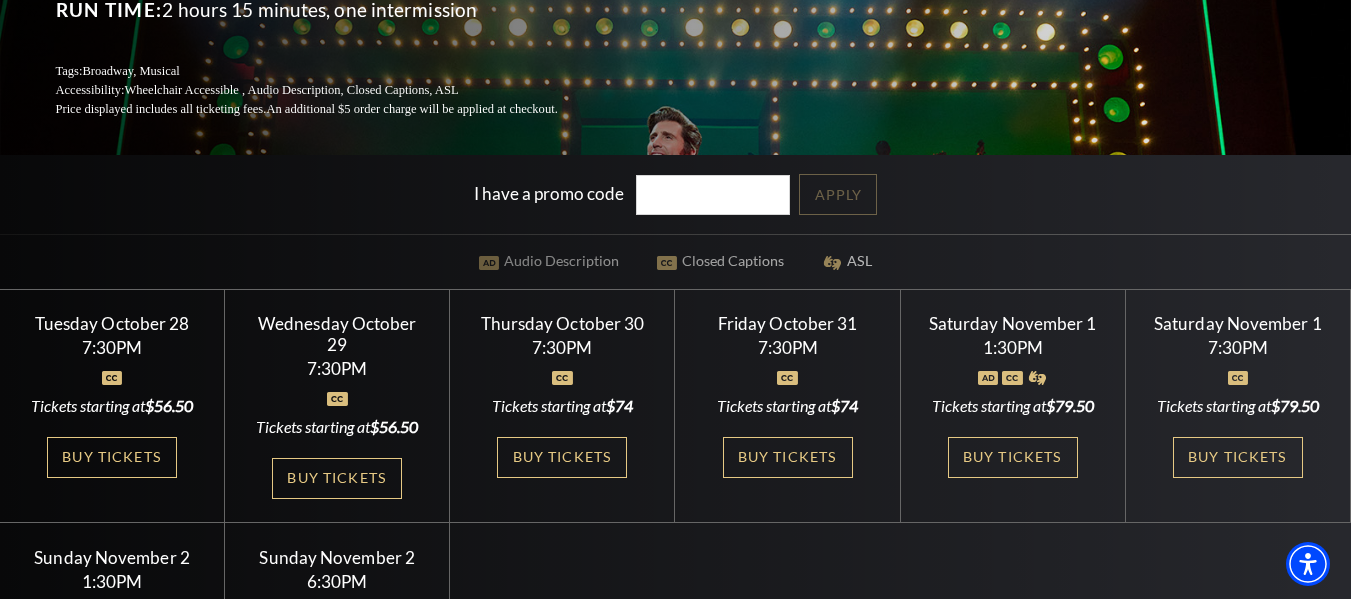 scroll, scrollTop: 326, scrollLeft: 0, axis: vertical 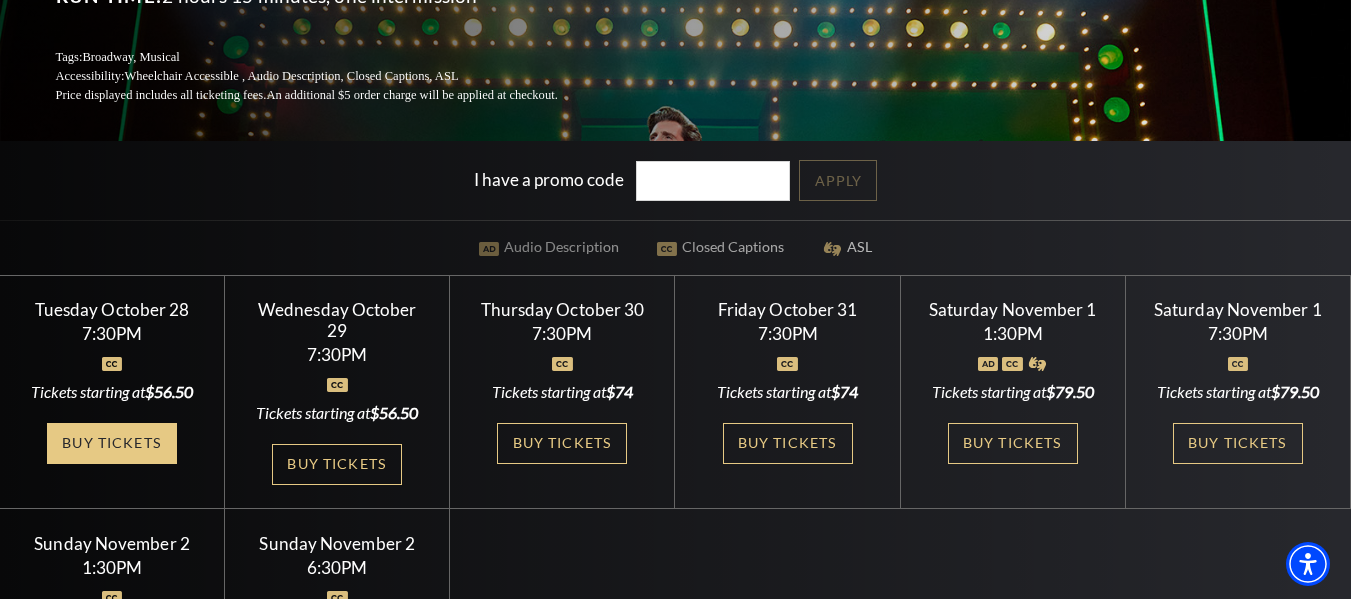 click on "Buy Tickets" at bounding box center (112, 443) 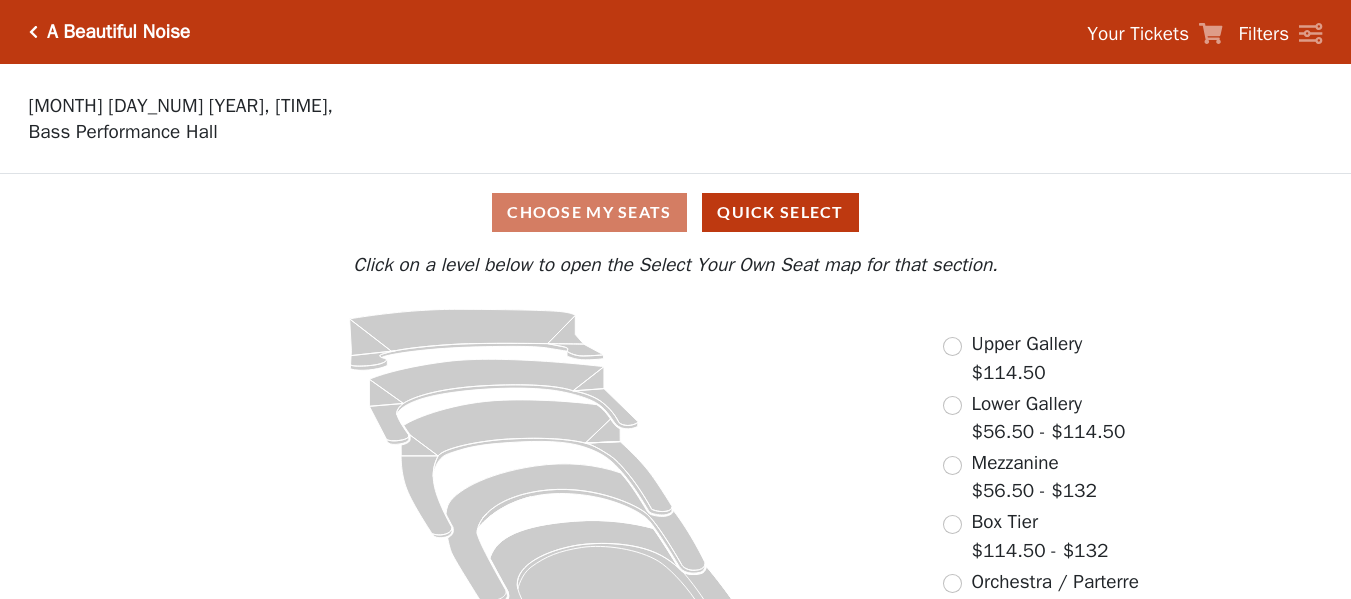 scroll, scrollTop: 0, scrollLeft: 0, axis: both 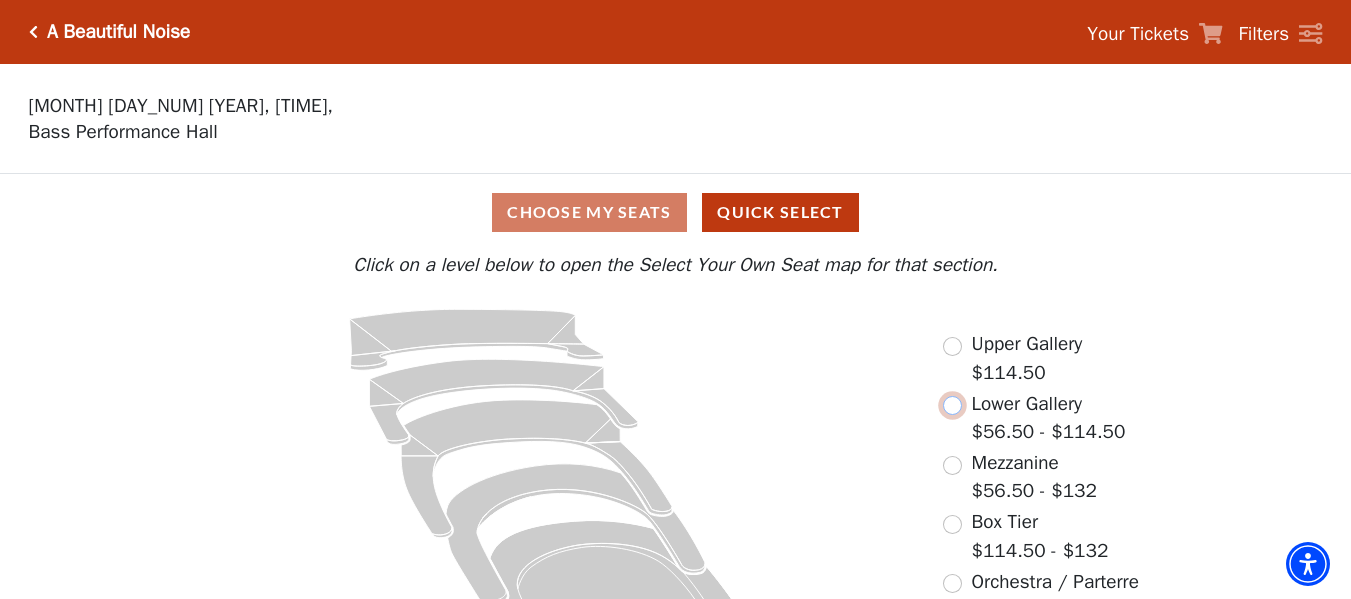 click at bounding box center (952, 405) 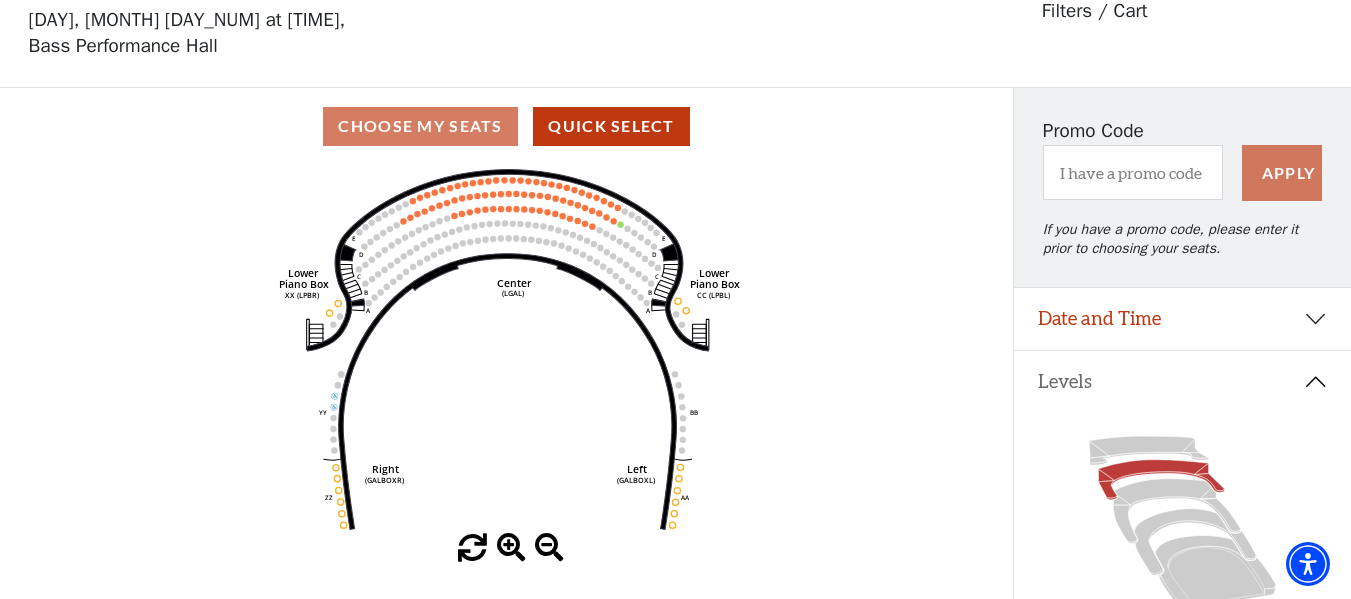 scroll, scrollTop: 93, scrollLeft: 0, axis: vertical 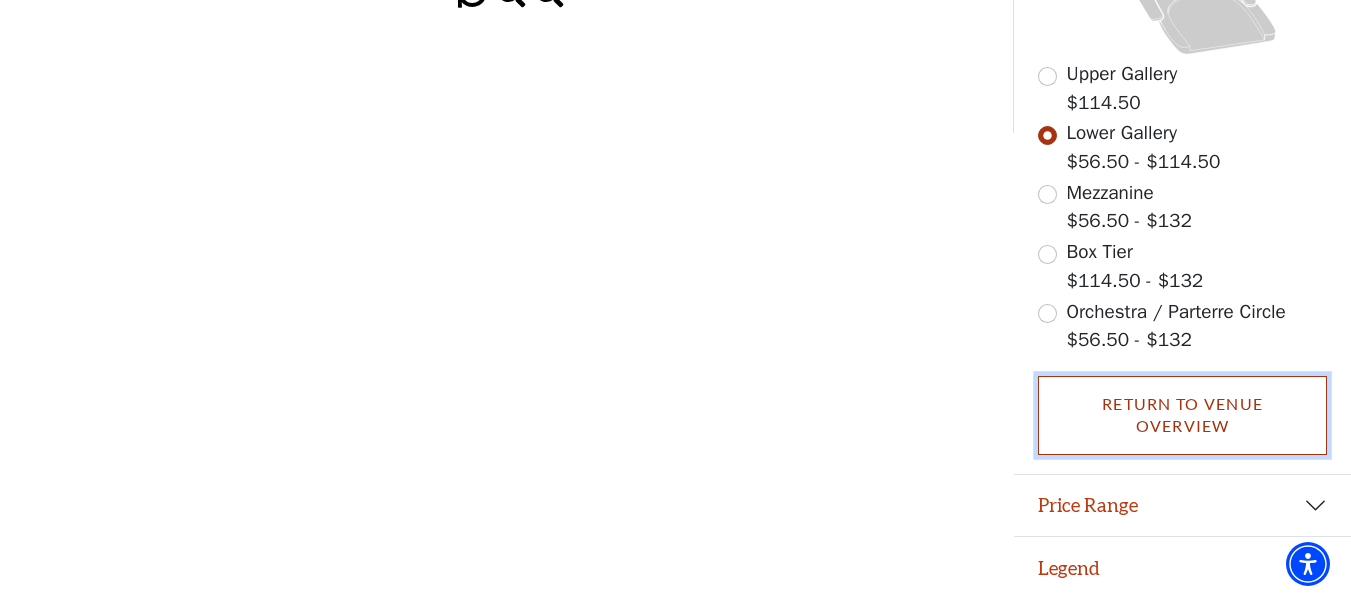 click on "Return To Venue Overview" at bounding box center (1182, 415) 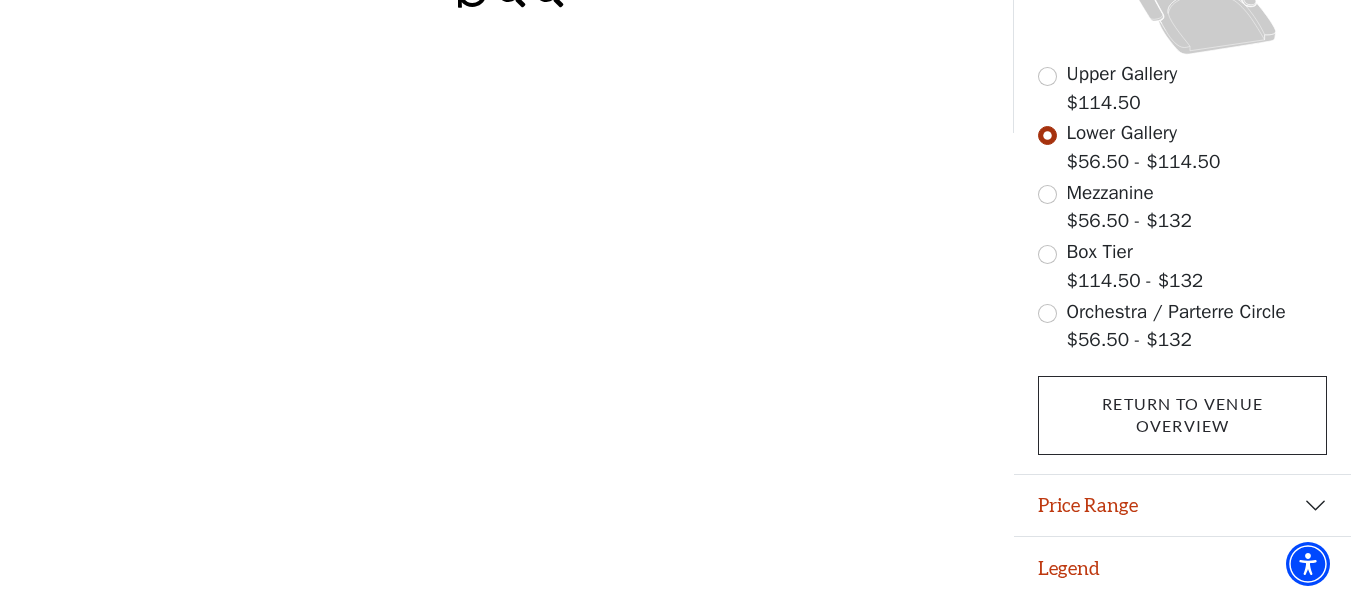 scroll, scrollTop: 88, scrollLeft: 0, axis: vertical 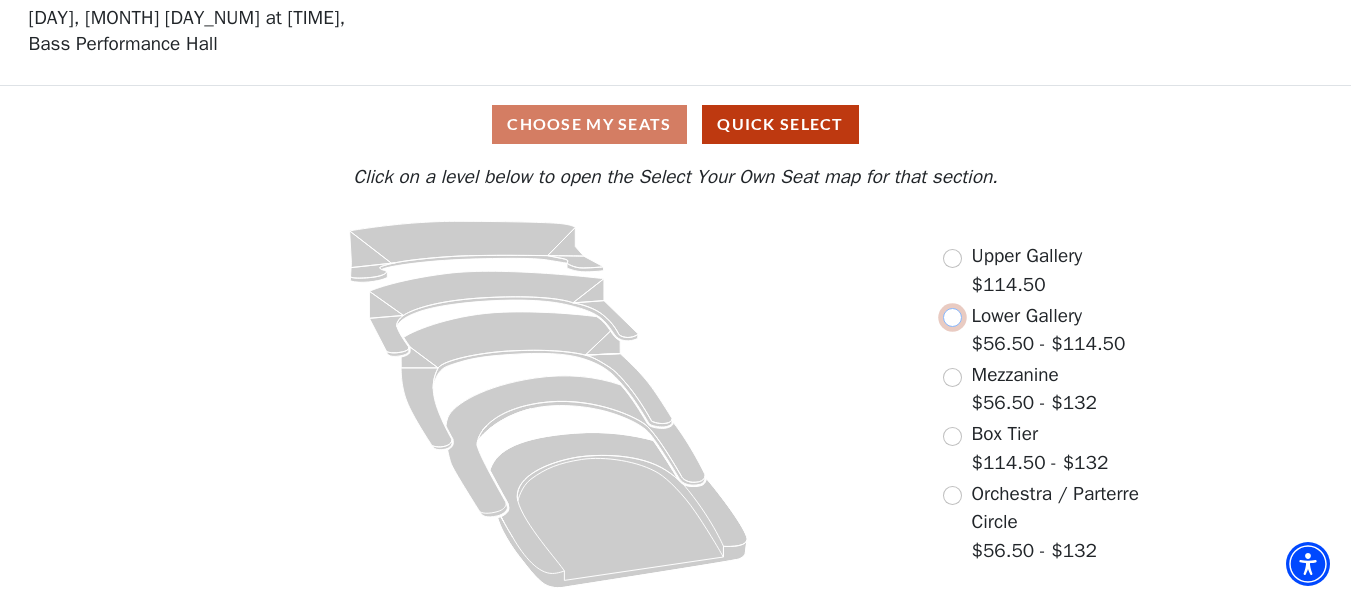 click at bounding box center (952, 317) 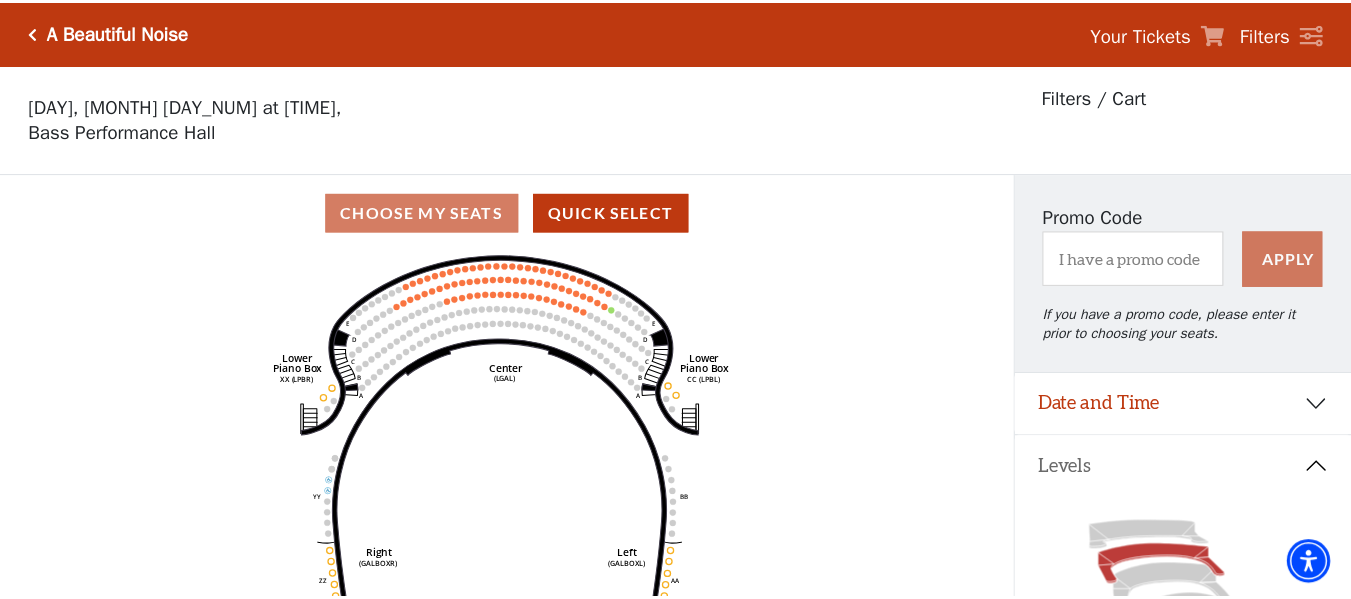 scroll, scrollTop: 93, scrollLeft: 0, axis: vertical 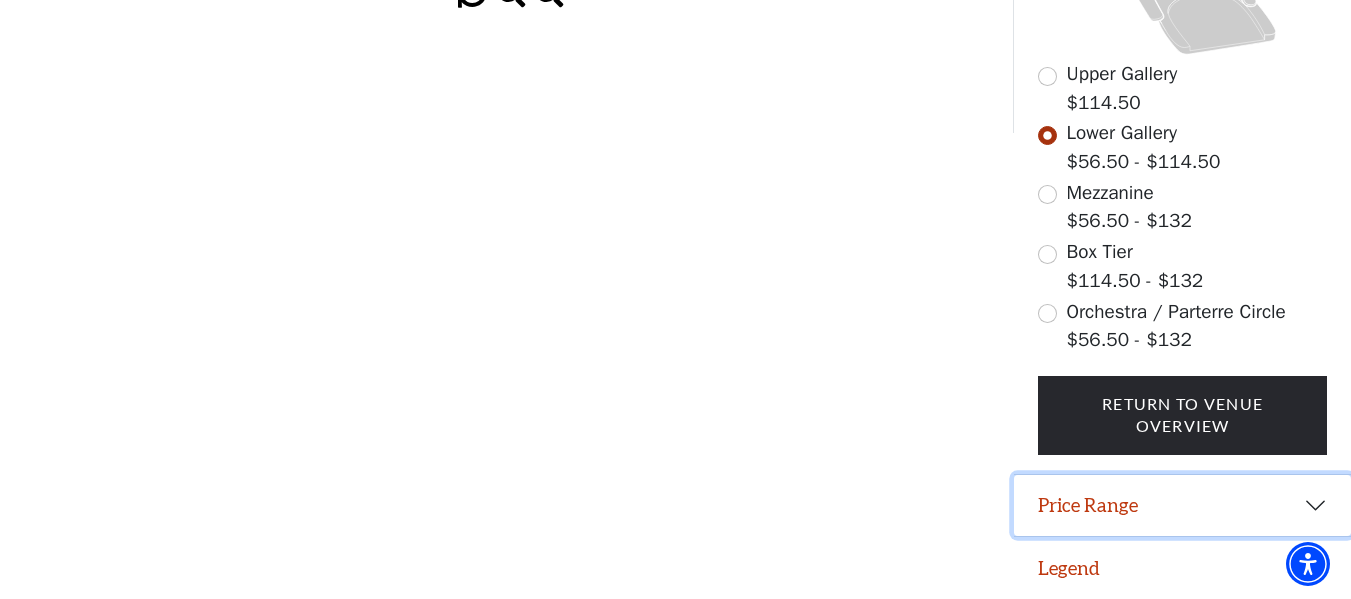 click on "Price Range" at bounding box center [1182, 506] 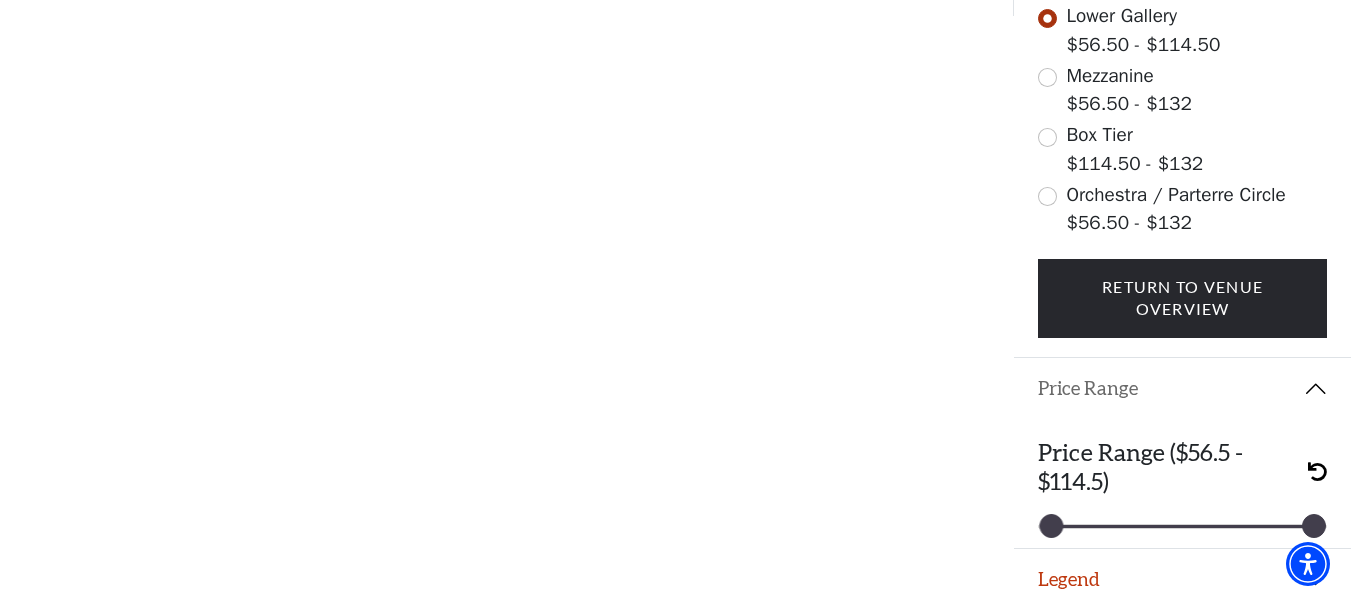scroll, scrollTop: 769, scrollLeft: 0, axis: vertical 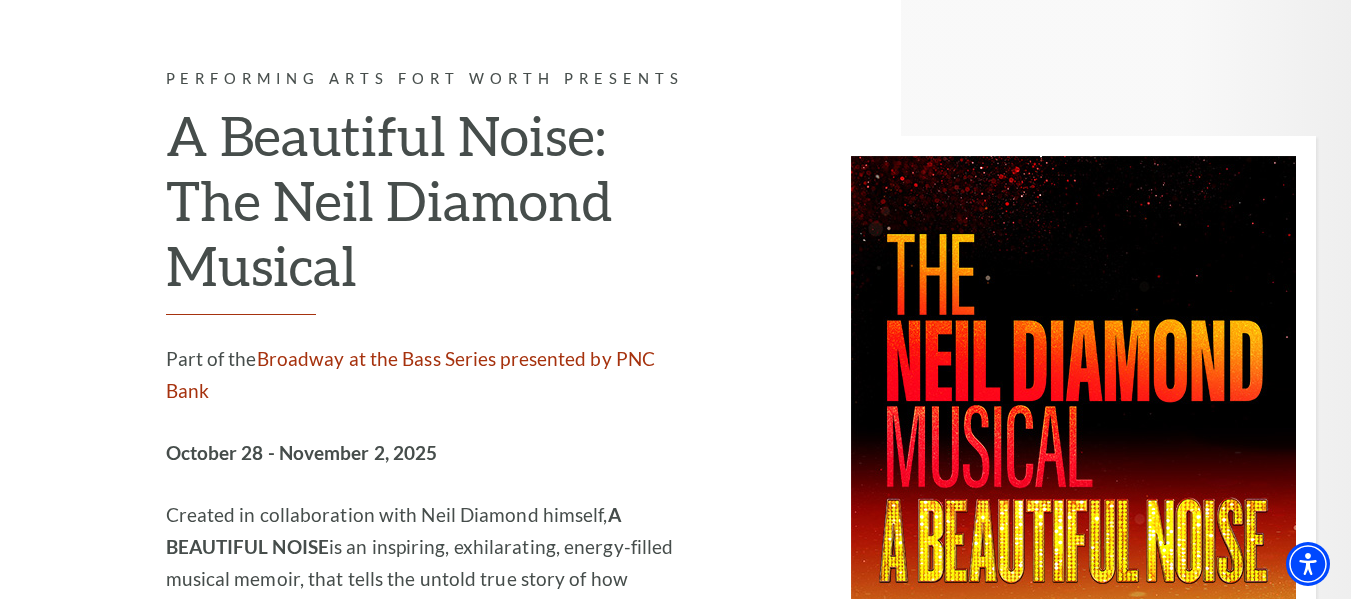 click on "Learn More" at bounding box center [303, 723] 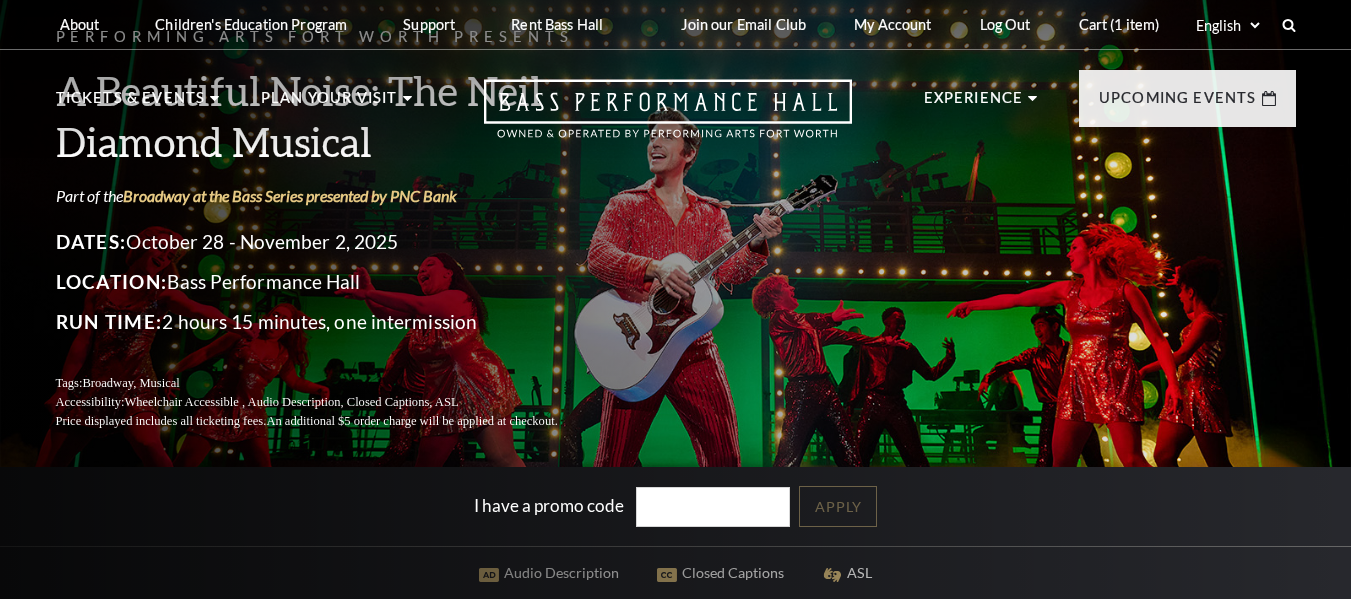 scroll, scrollTop: 0, scrollLeft: 0, axis: both 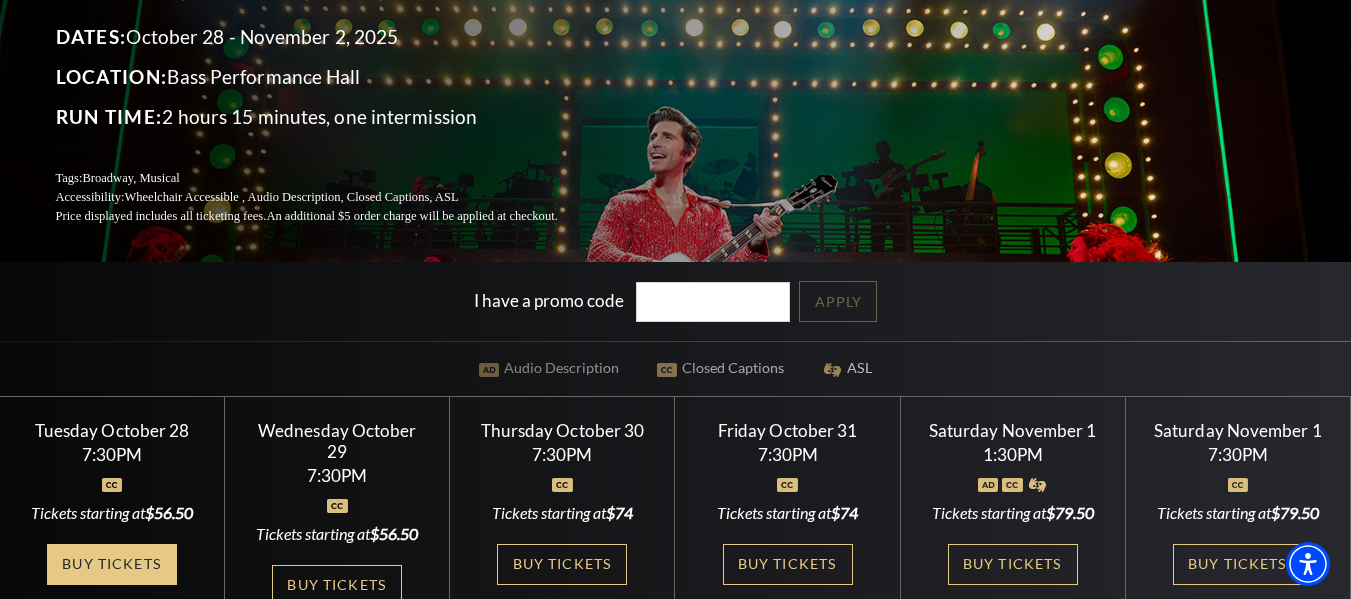 click on "Buy Tickets" at bounding box center (112, 564) 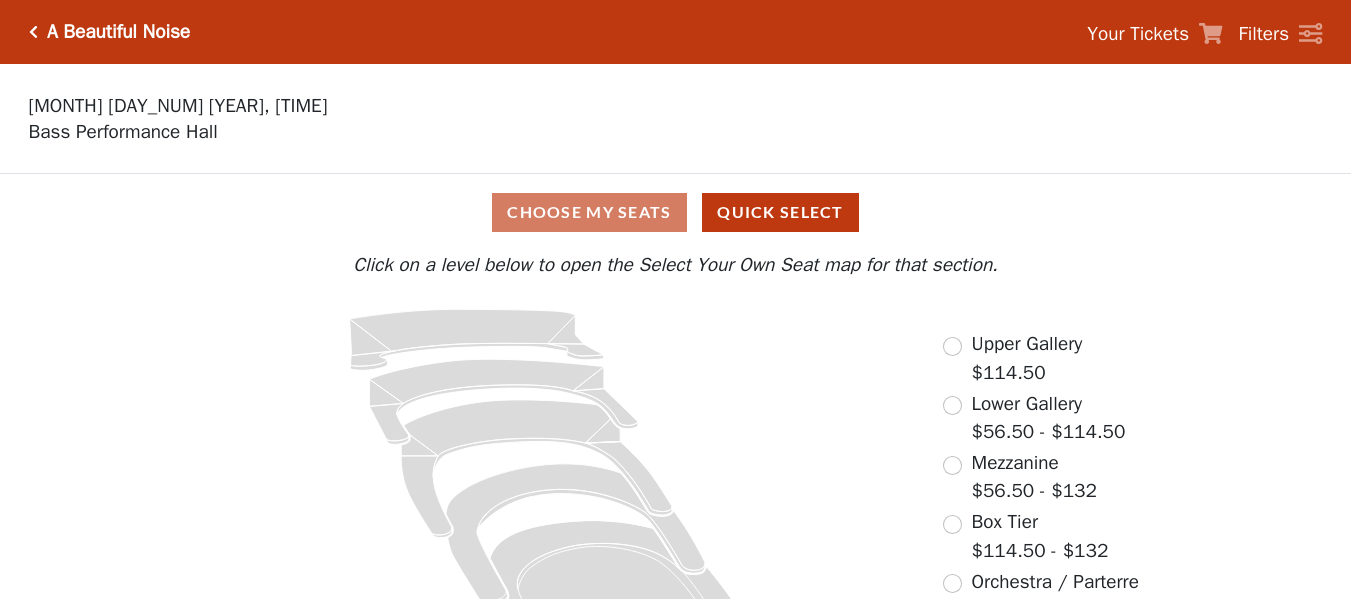 scroll, scrollTop: 0, scrollLeft: 0, axis: both 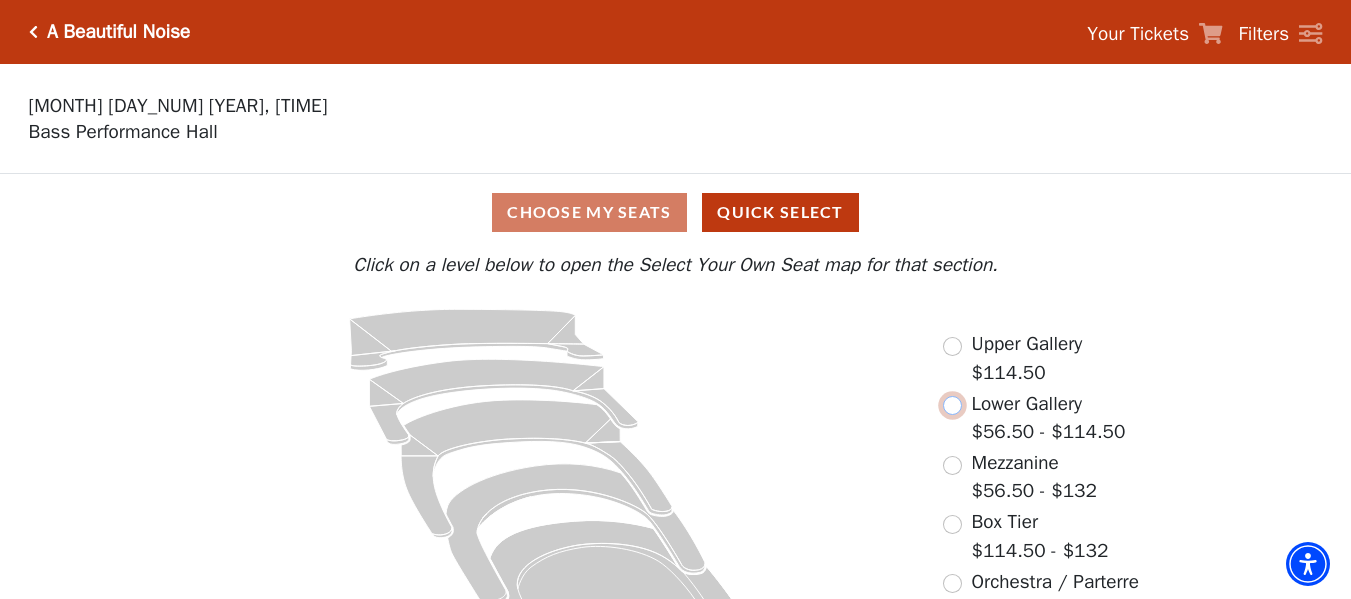 click at bounding box center [952, 405] 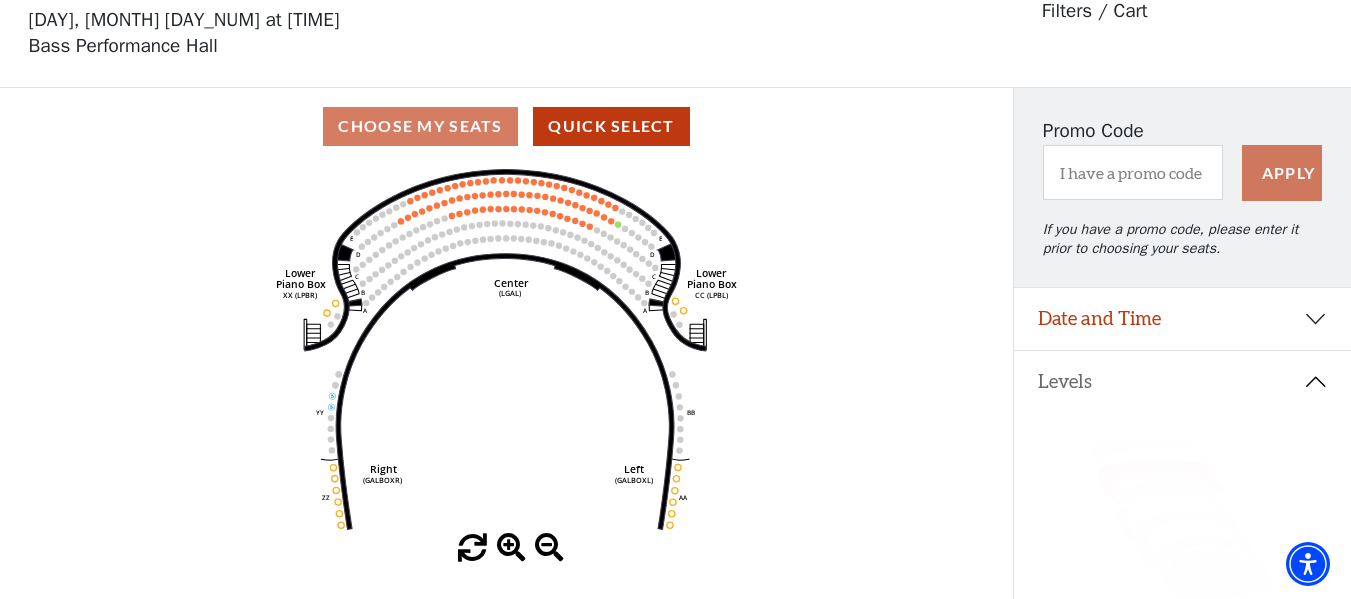 scroll, scrollTop: 93, scrollLeft: 0, axis: vertical 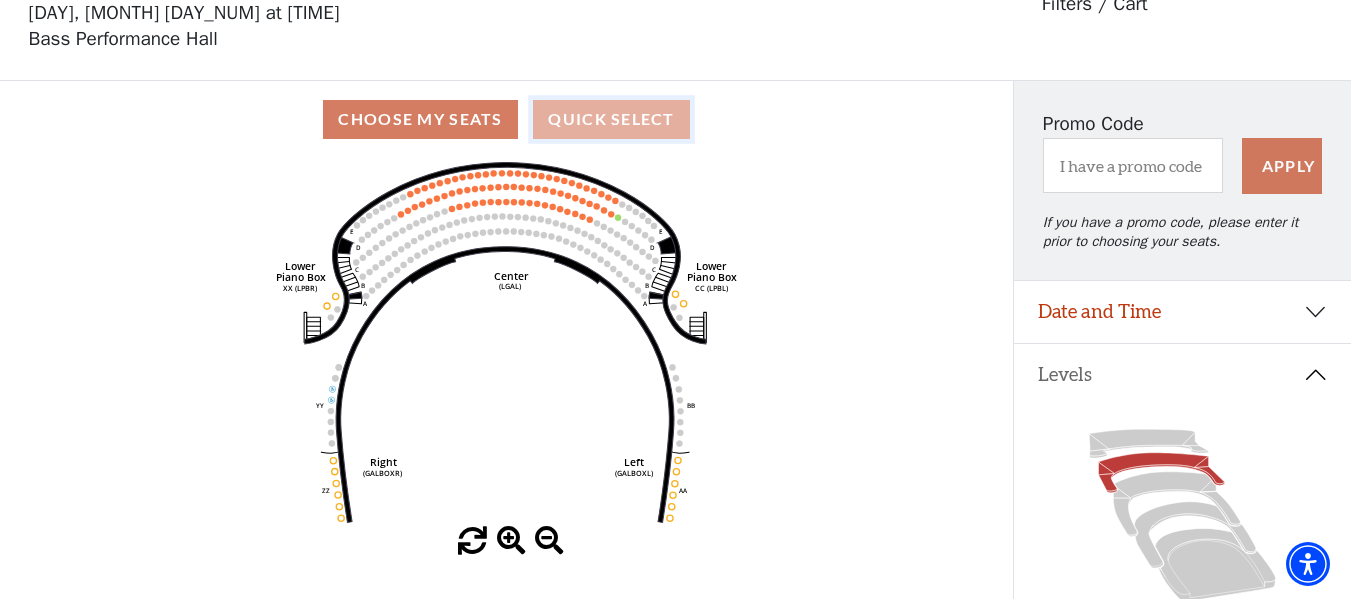 click on "Quick Select" at bounding box center (611, 119) 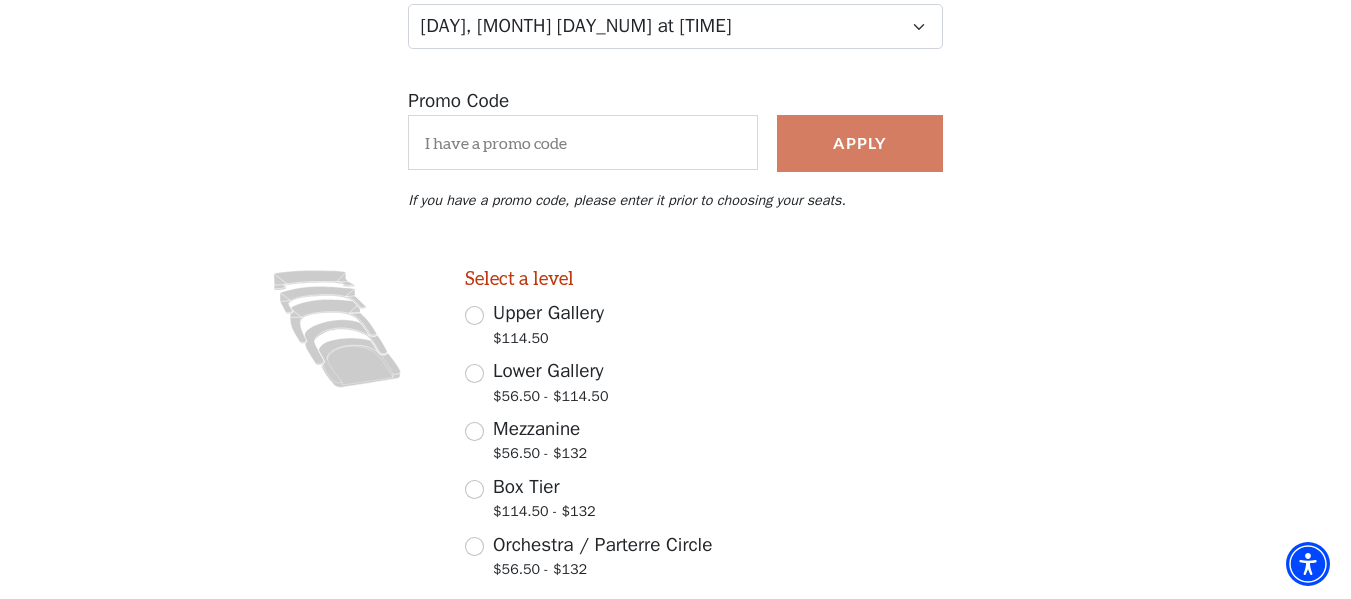 scroll, scrollTop: 317, scrollLeft: 0, axis: vertical 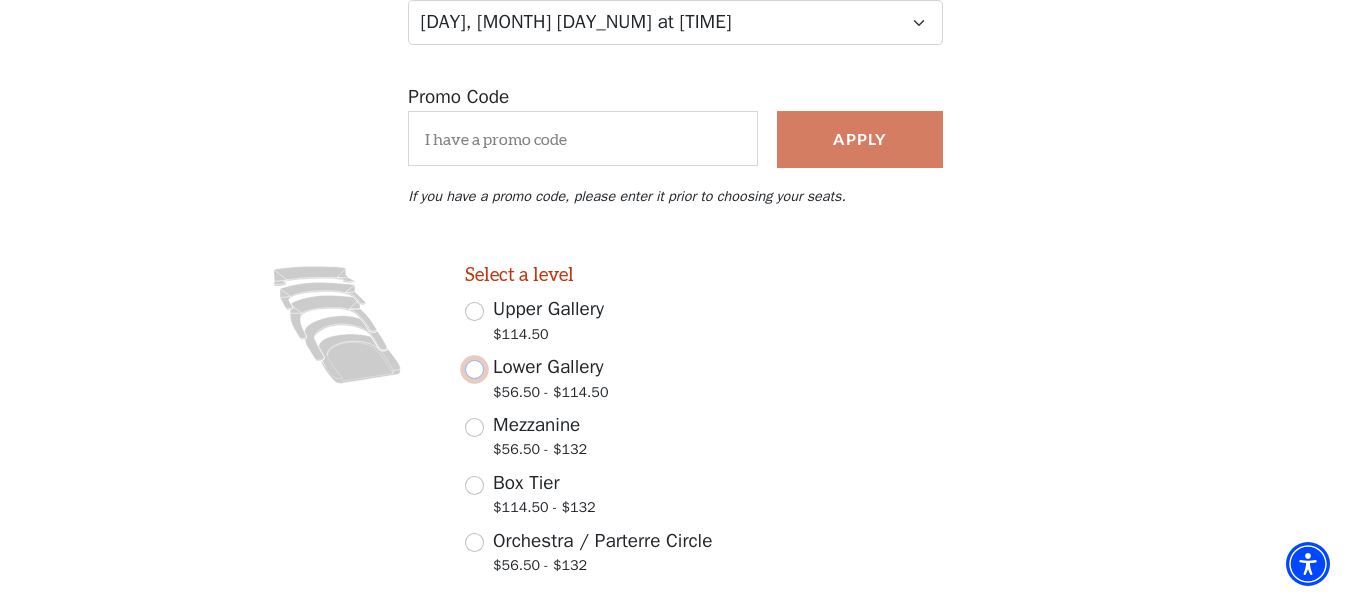 click on "Lower Gallery     $56.50 - $114.50" at bounding box center (474, 369) 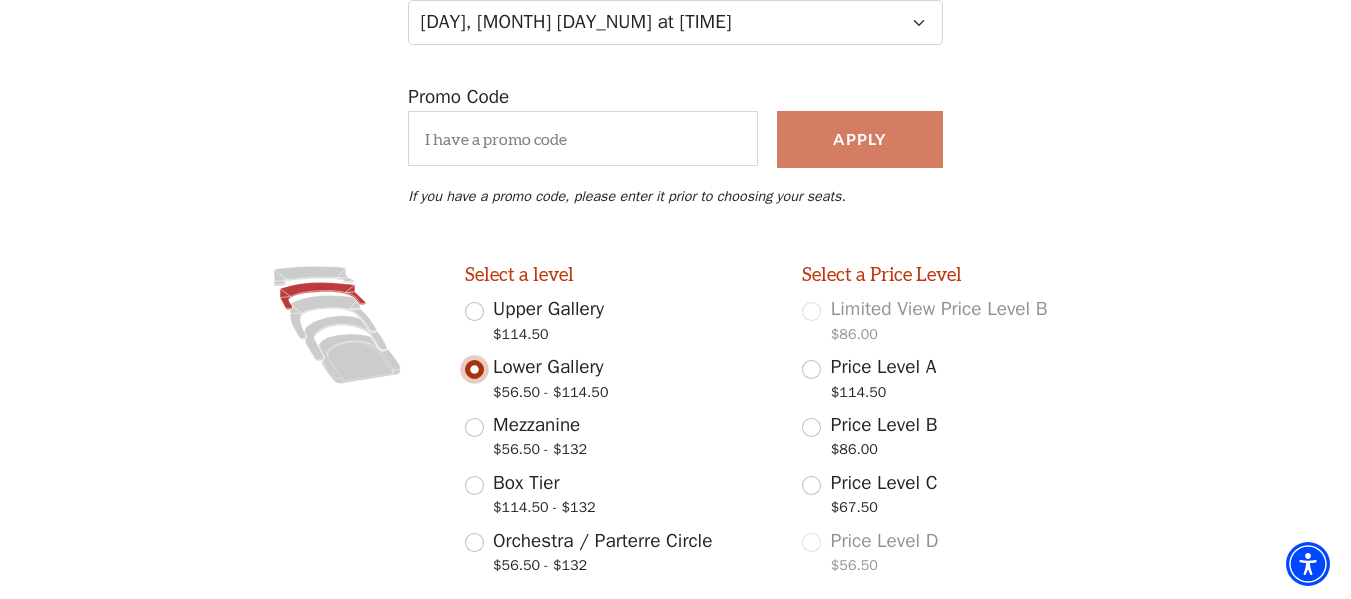 scroll, scrollTop: 455, scrollLeft: 0, axis: vertical 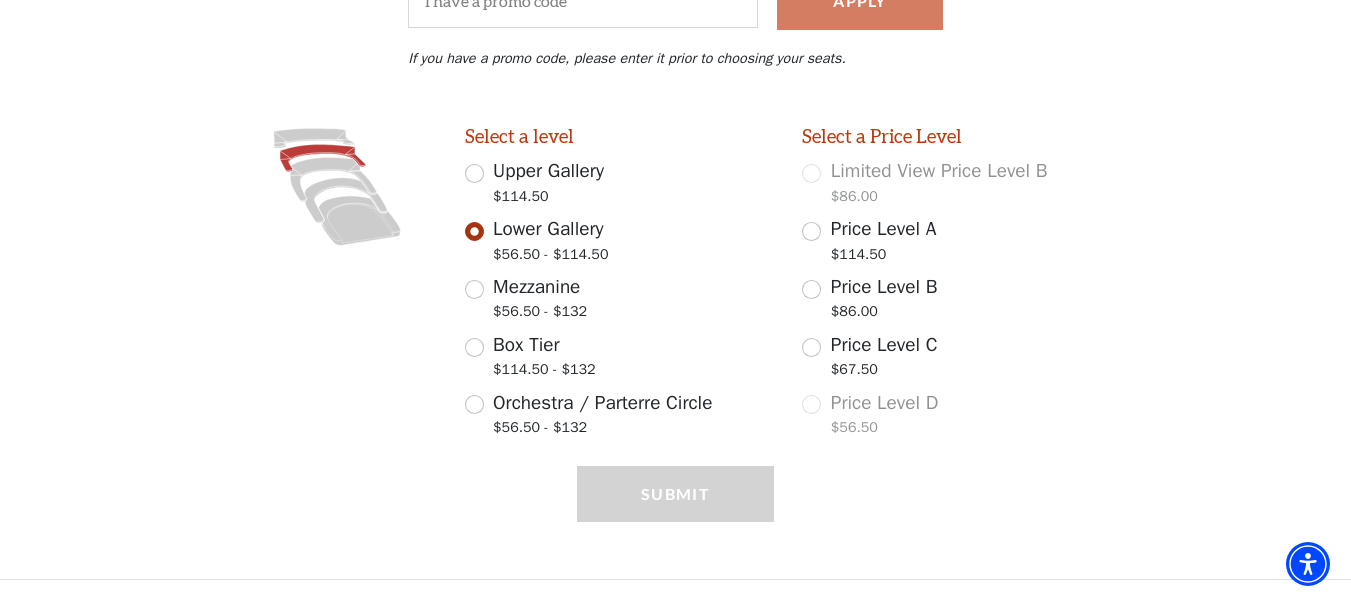 click on "Price Level A $114.50" at bounding box center (956, 243) 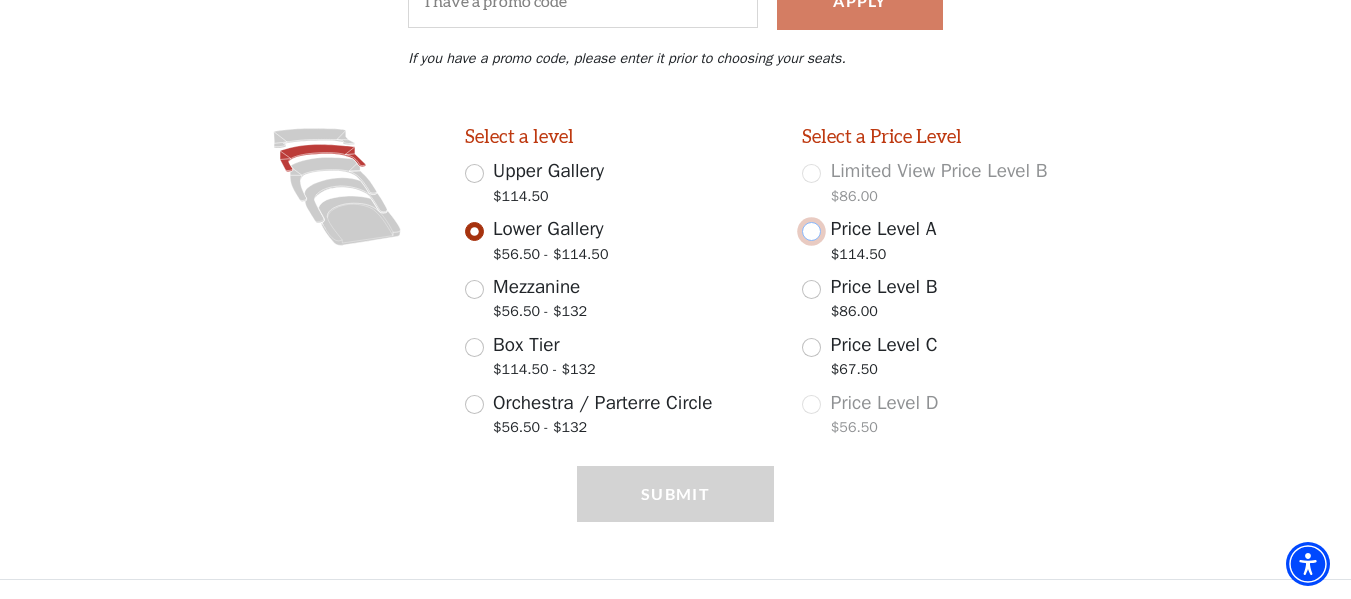 click on "Price Level A $114.50" at bounding box center [811, 231] 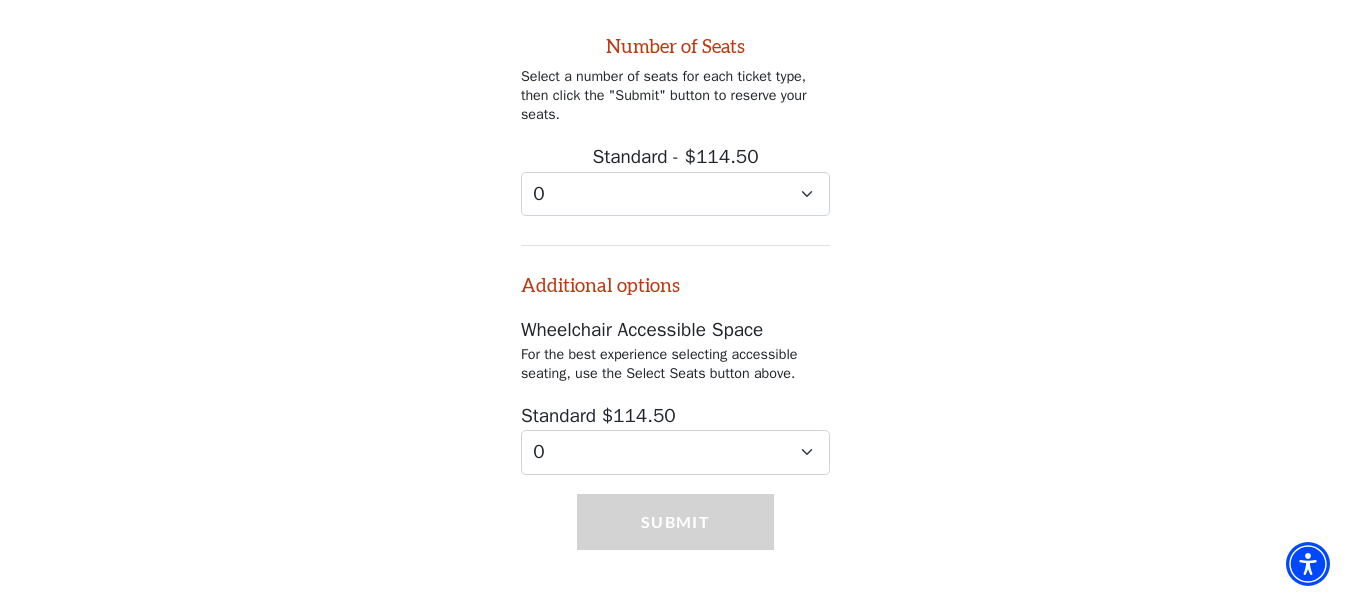 scroll, scrollTop: 933, scrollLeft: 0, axis: vertical 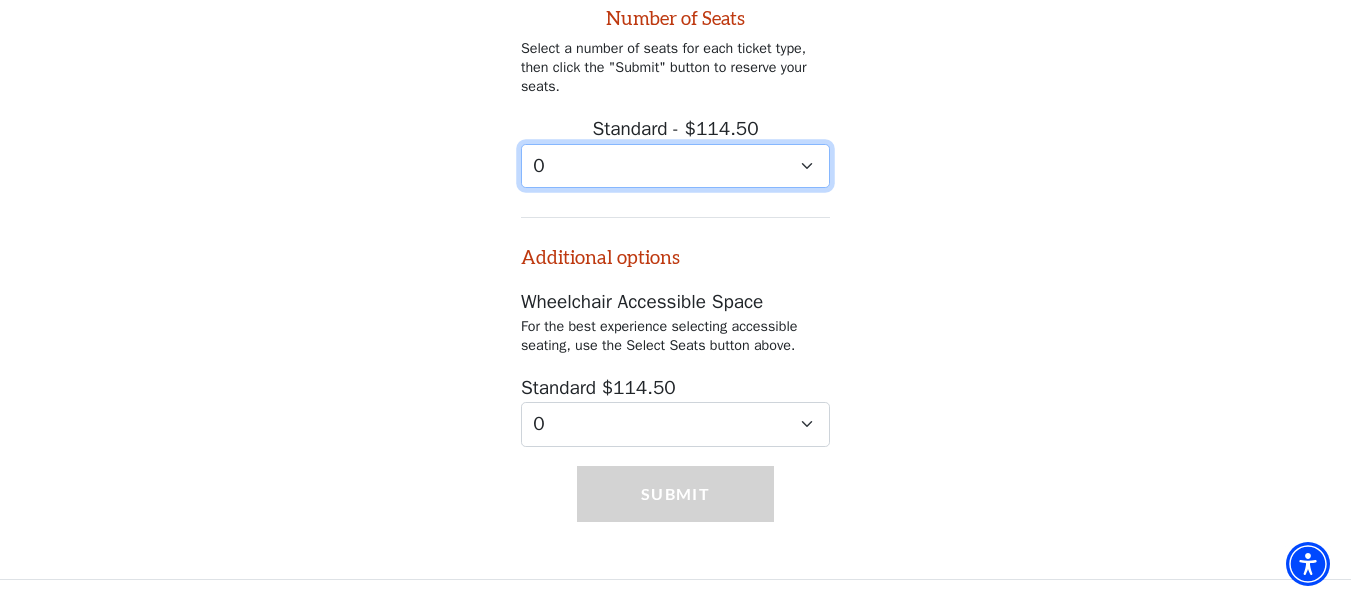 click on "0 1 2 3 4 5 6 7 8 9" at bounding box center (675, 166) 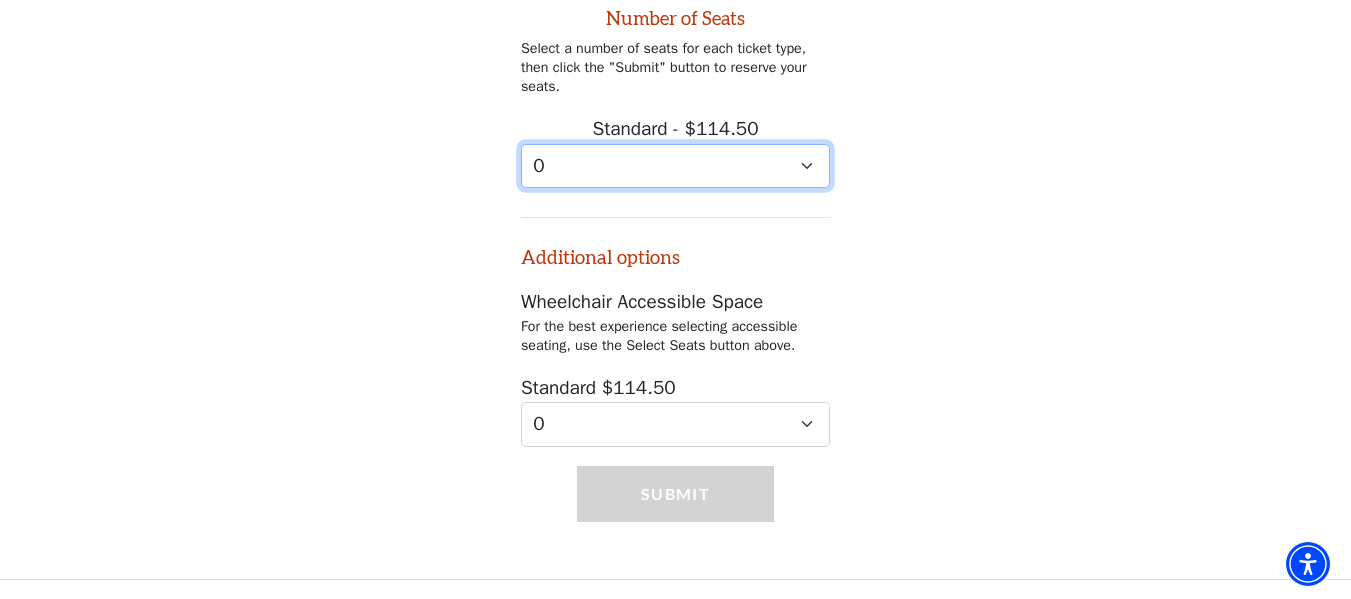 select on "3" 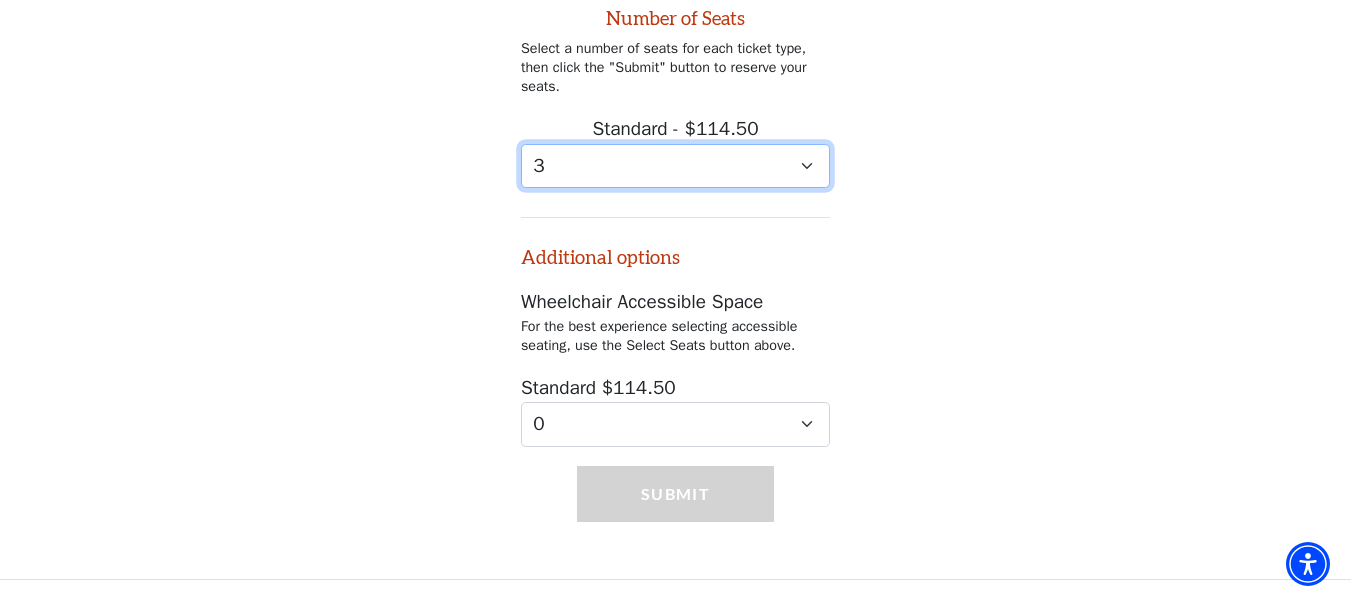 click on "0 1 2 3 4 5 6 7 8 9" at bounding box center (675, 166) 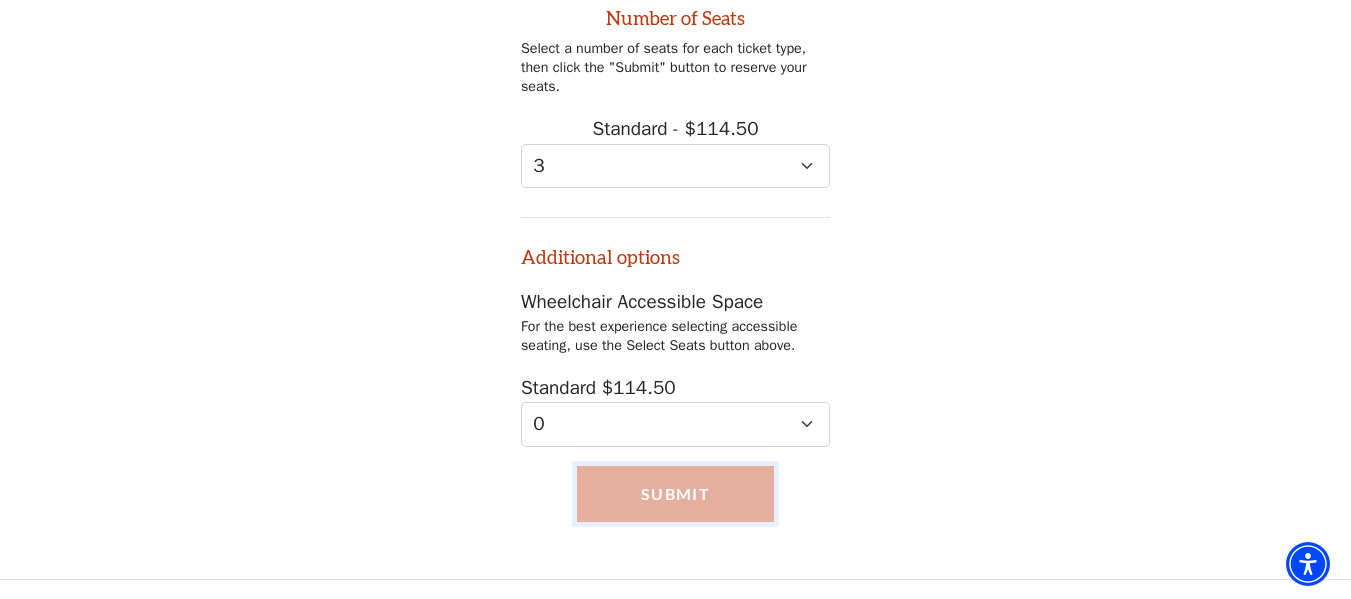 click on "Submit" at bounding box center [675, 494] 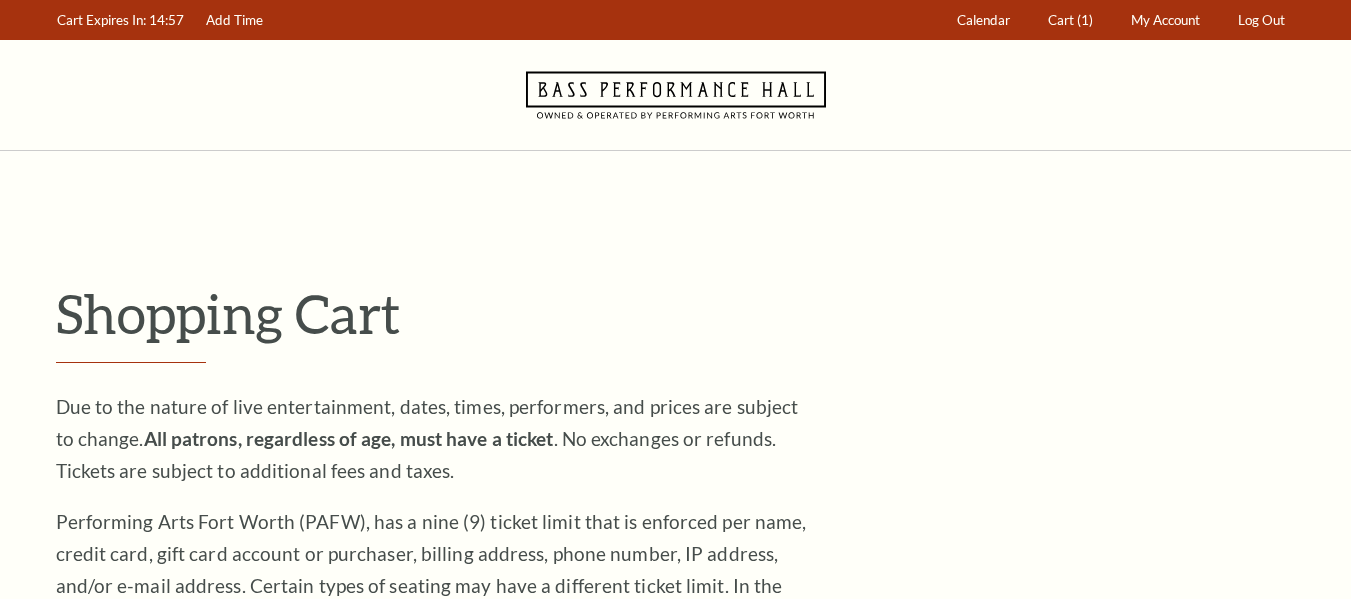 scroll, scrollTop: 0, scrollLeft: 0, axis: both 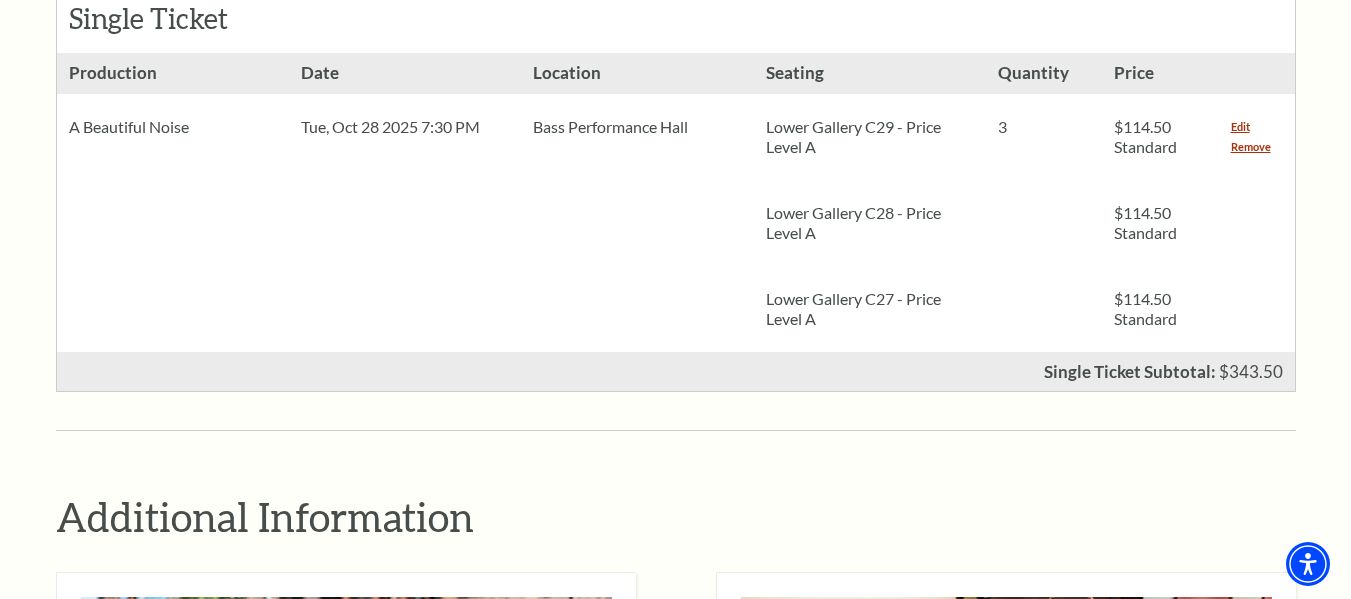 click on "Shopping Cart
Due to the nature of live entertainment, dates, times, performers, and prices are subject to change.  All patrons, regardless of age, must have a ticket . No exchanges or refunds. Tickets are subject to additional fees and taxes.
Performing Arts Fort Worth (PAFW), has a nine (9) ticket limit that is enforced per name, credit card, gift card account or purchaser, billing address, phone number, IP address, and/or e-mail address. Certain types of seating may have a different ticket limit. In the event that an account holder purchases more than the specified limit, PAFW, in its sole discretion, reserves the right (with or without notice) to revoke tickets and issue refunds for sales in excess of the designated limit. Cancelled orders are subject to a cancellation fee." at bounding box center (676, 406) 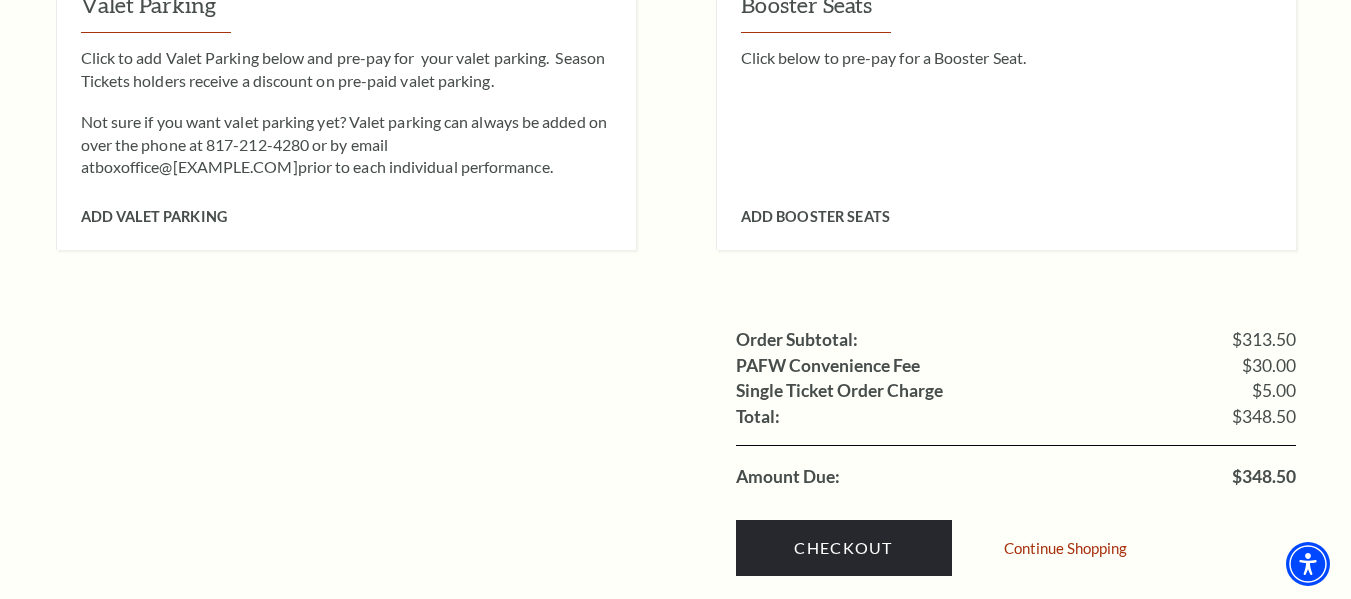 scroll, scrollTop: 1874, scrollLeft: 0, axis: vertical 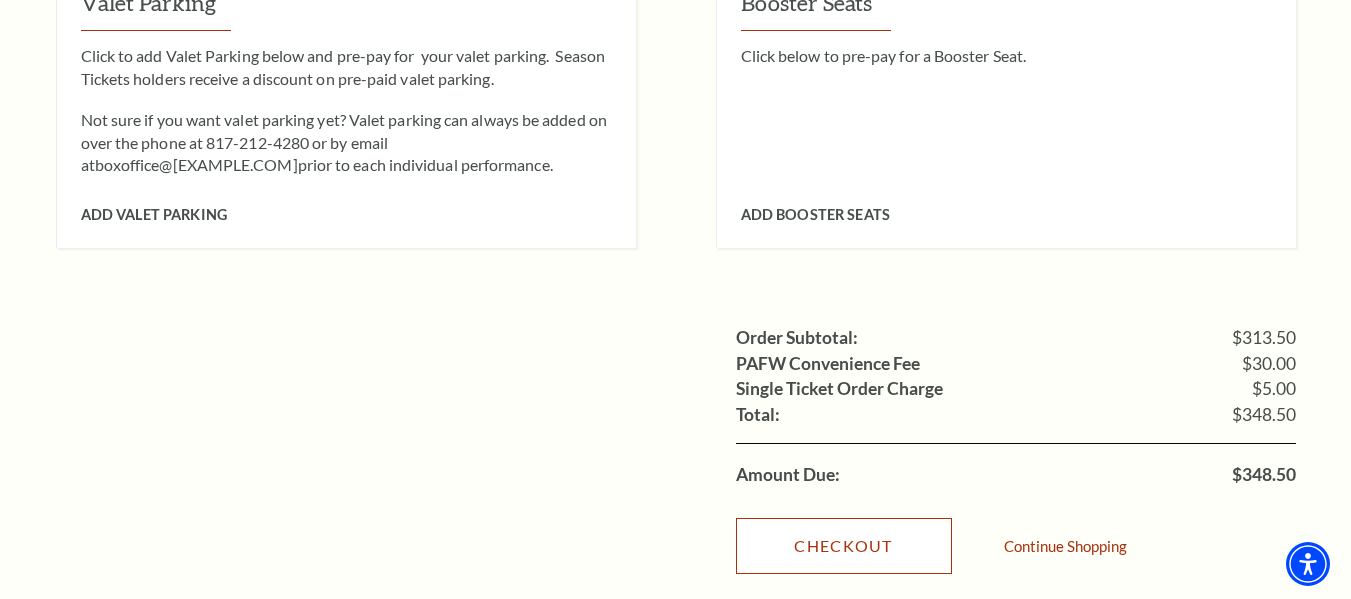 click on "Checkout" at bounding box center [844, 546] 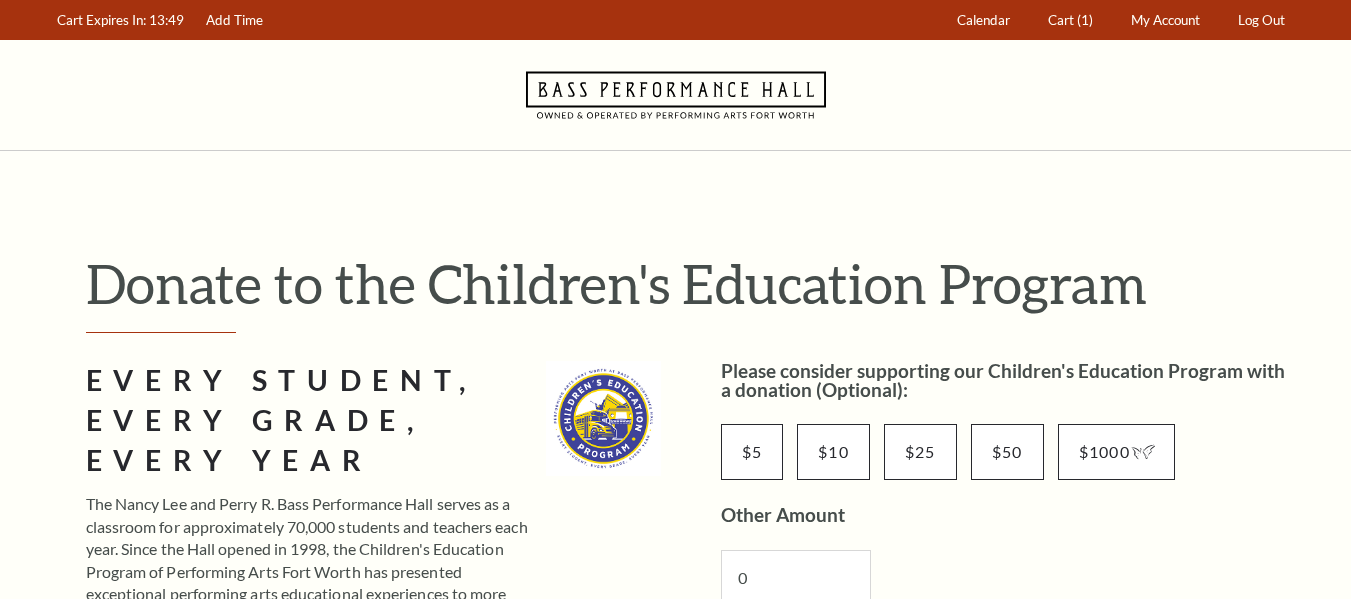 scroll, scrollTop: 0, scrollLeft: 0, axis: both 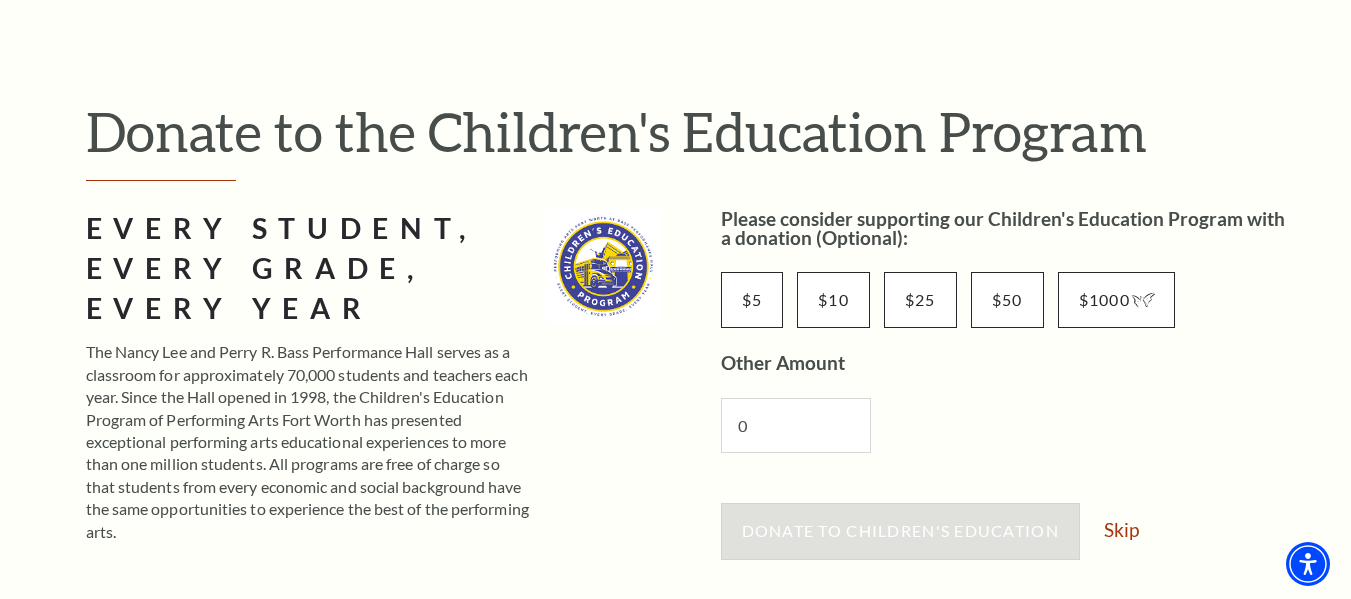 click on "Donate to Children's Education   Skip" at bounding box center [1008, 541] 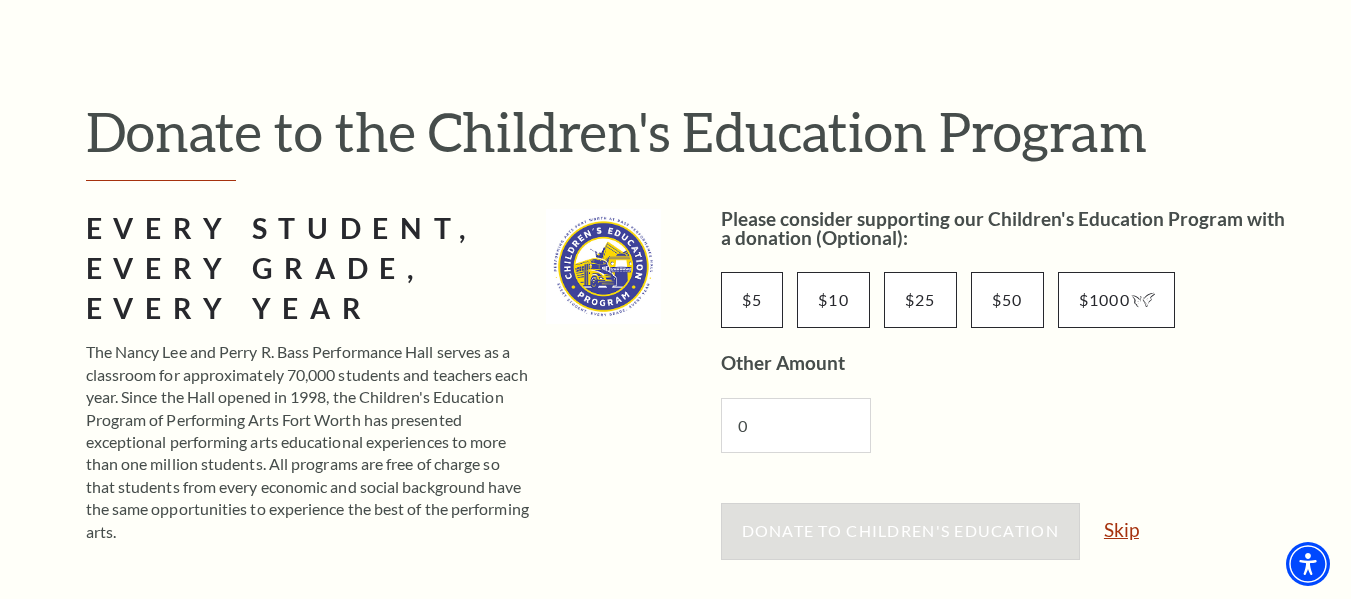 click on "Skip" at bounding box center (1121, 529) 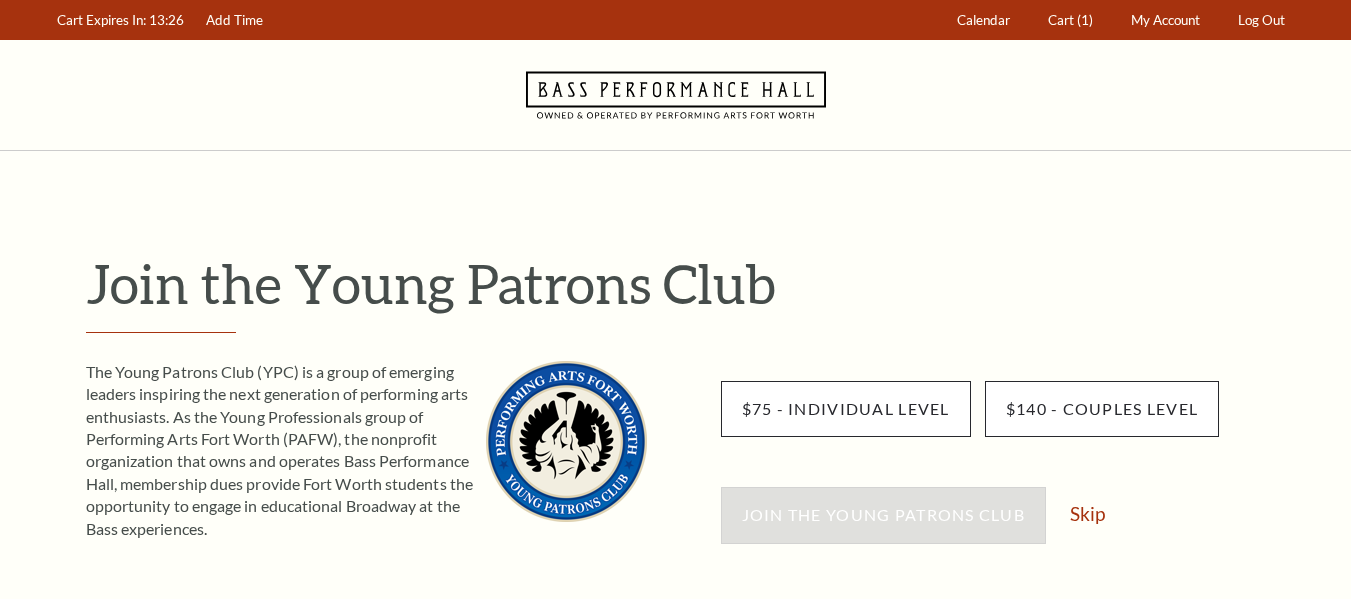scroll, scrollTop: 0, scrollLeft: 0, axis: both 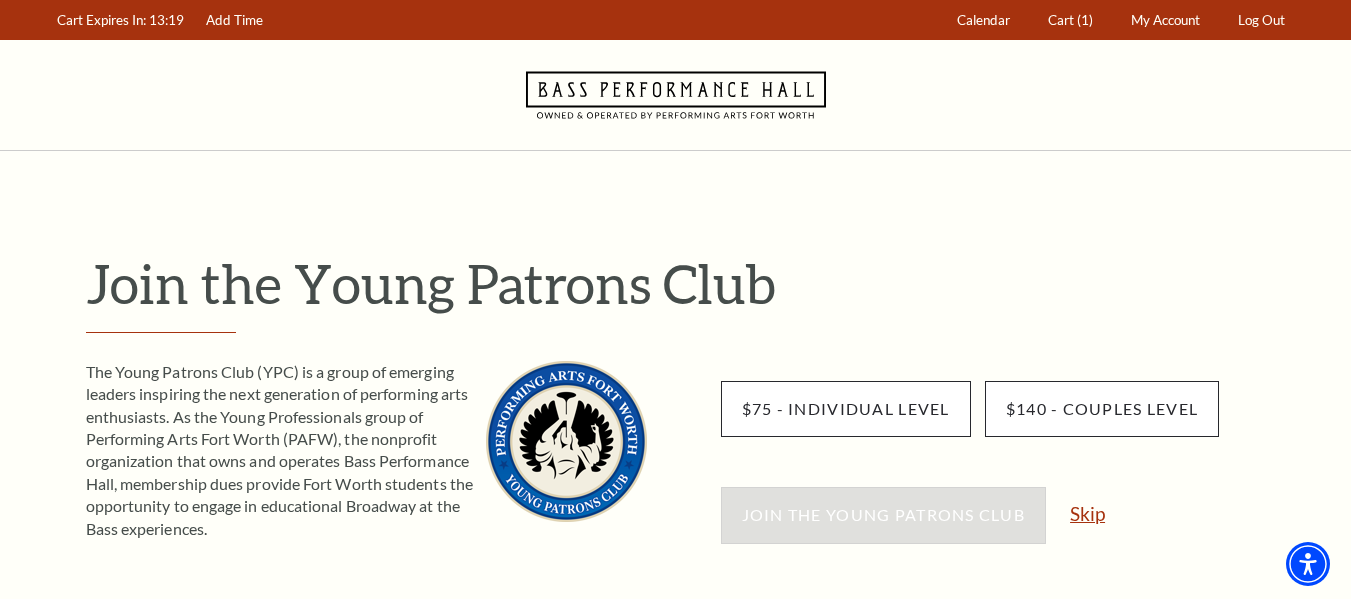 click on "Skip" at bounding box center (1087, 513) 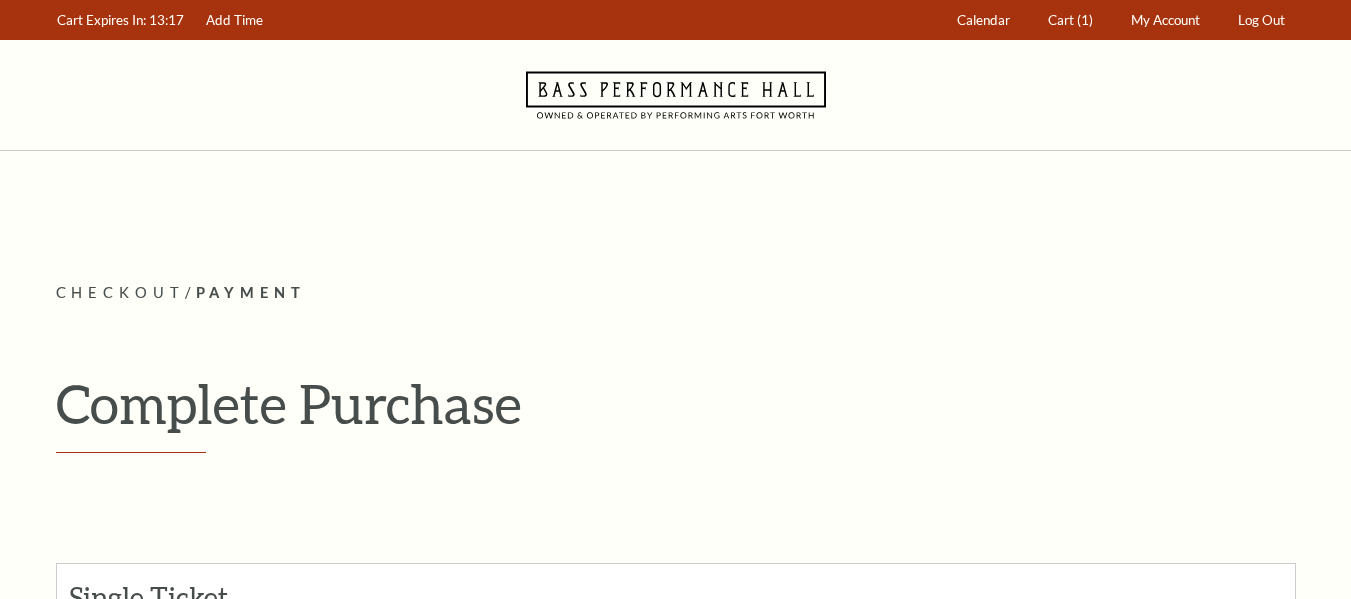 scroll, scrollTop: 0, scrollLeft: 0, axis: both 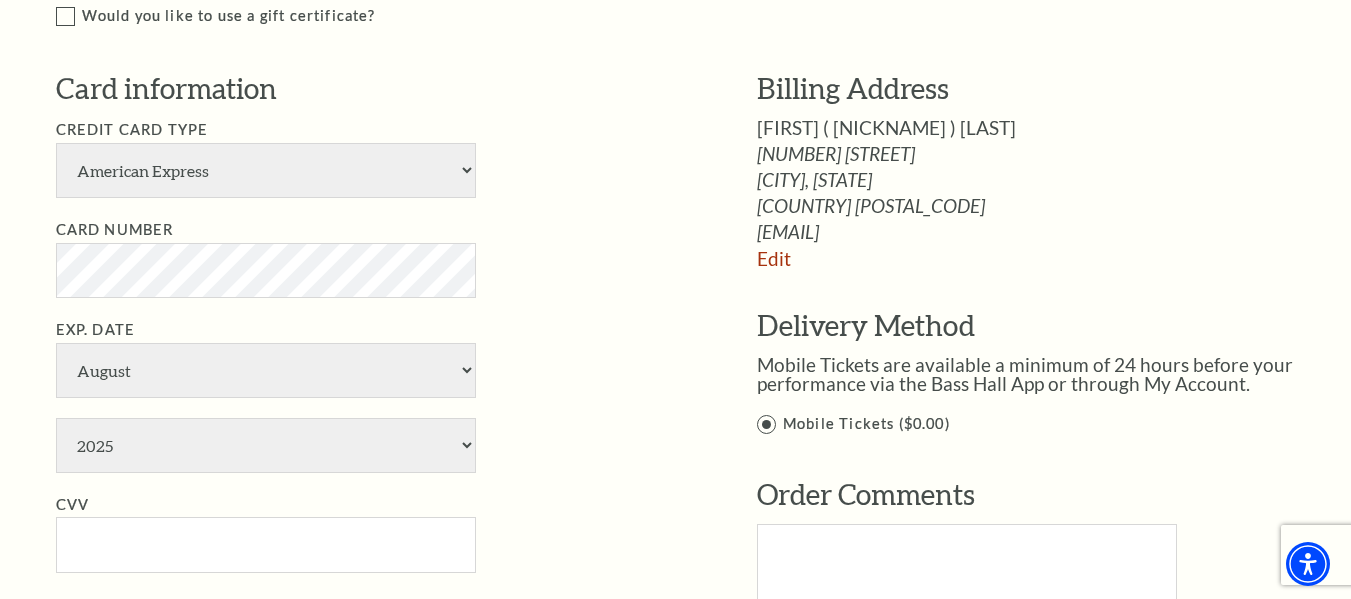 click on "Order Comments" at bounding box center [1047, 495] 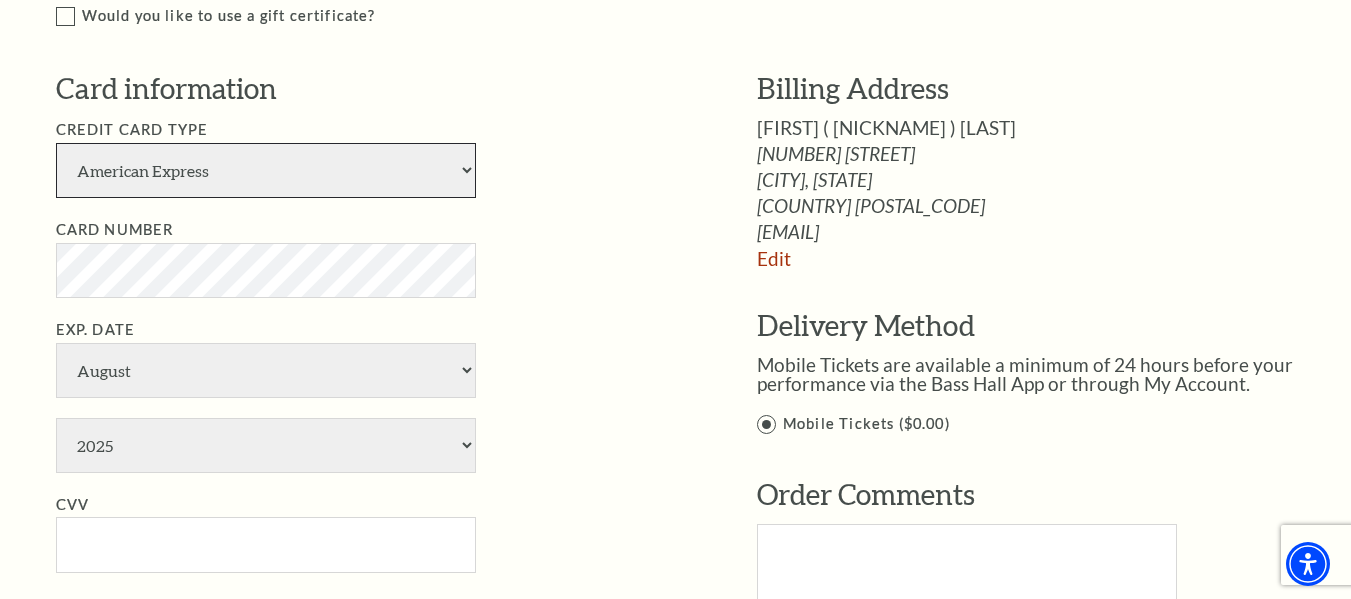 click on "American Express
Visa
Master Card
Discover" at bounding box center [266, 170] 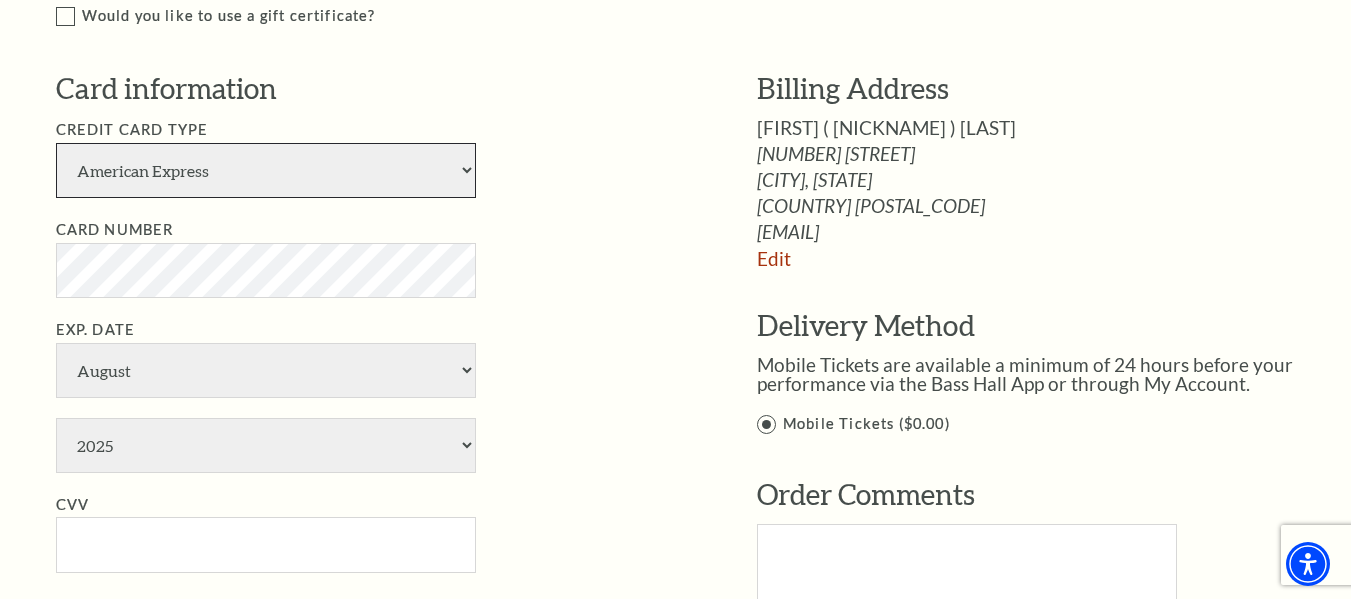 select on "24" 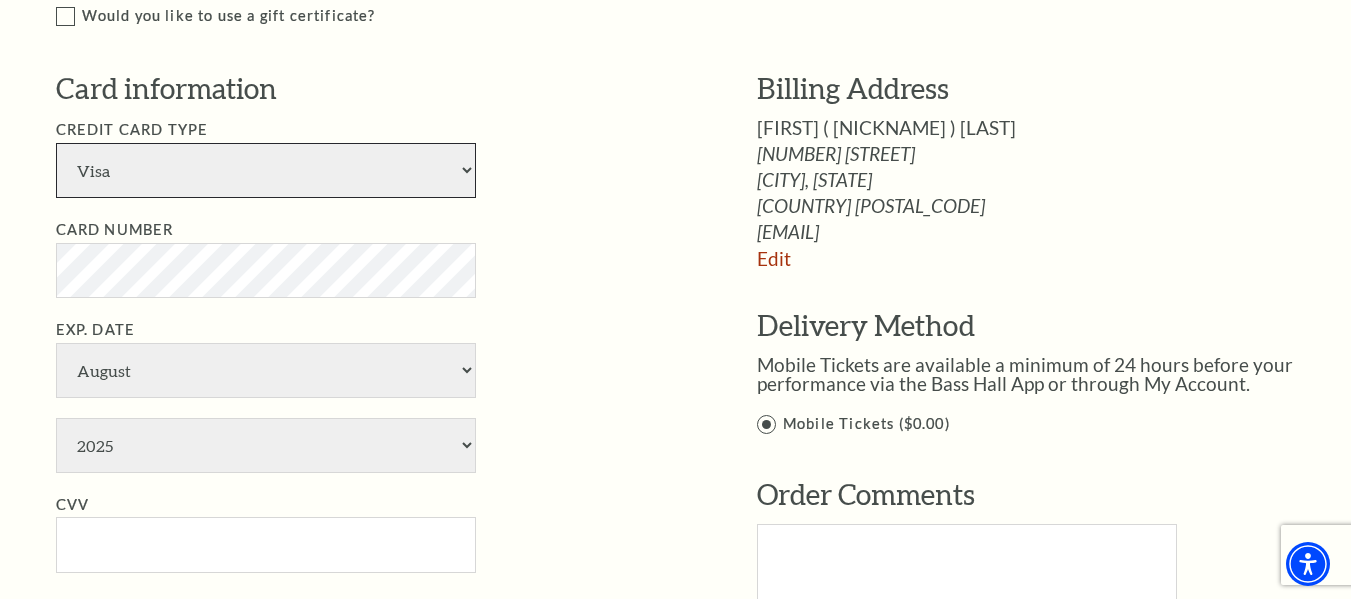 click on "American Express
Visa
Master Card
Discover" at bounding box center (266, 170) 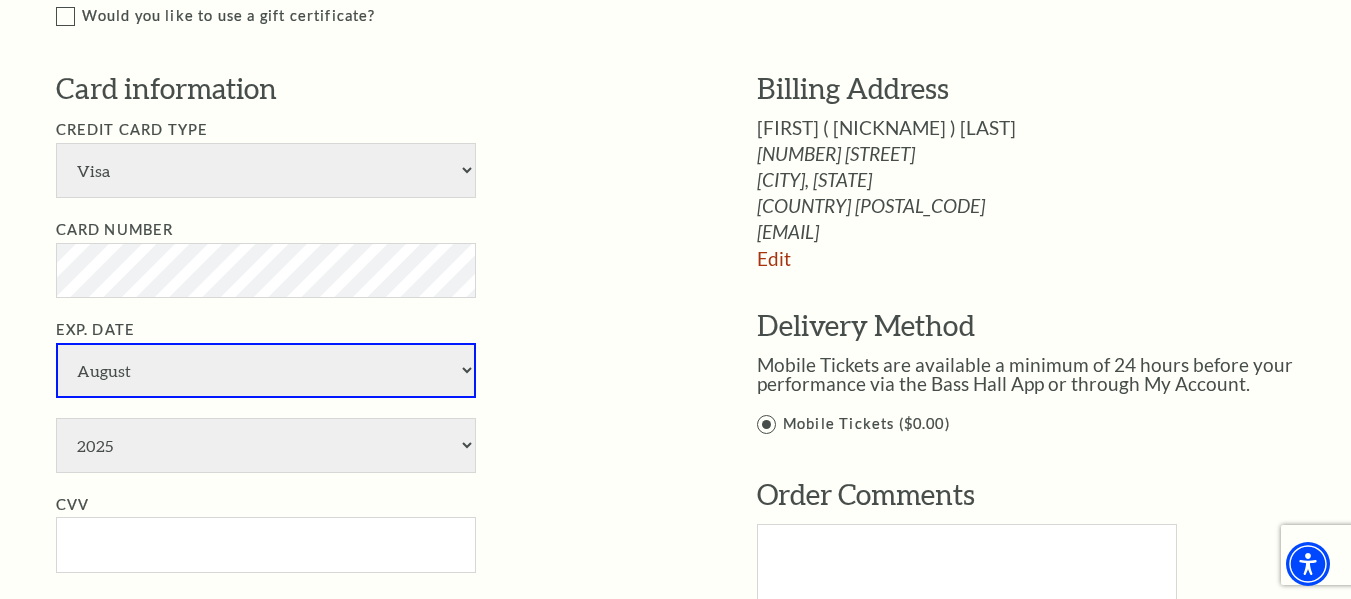 click on "January
February
March
April
May
June
July
August
September
October
November
December" at bounding box center [266, 370] 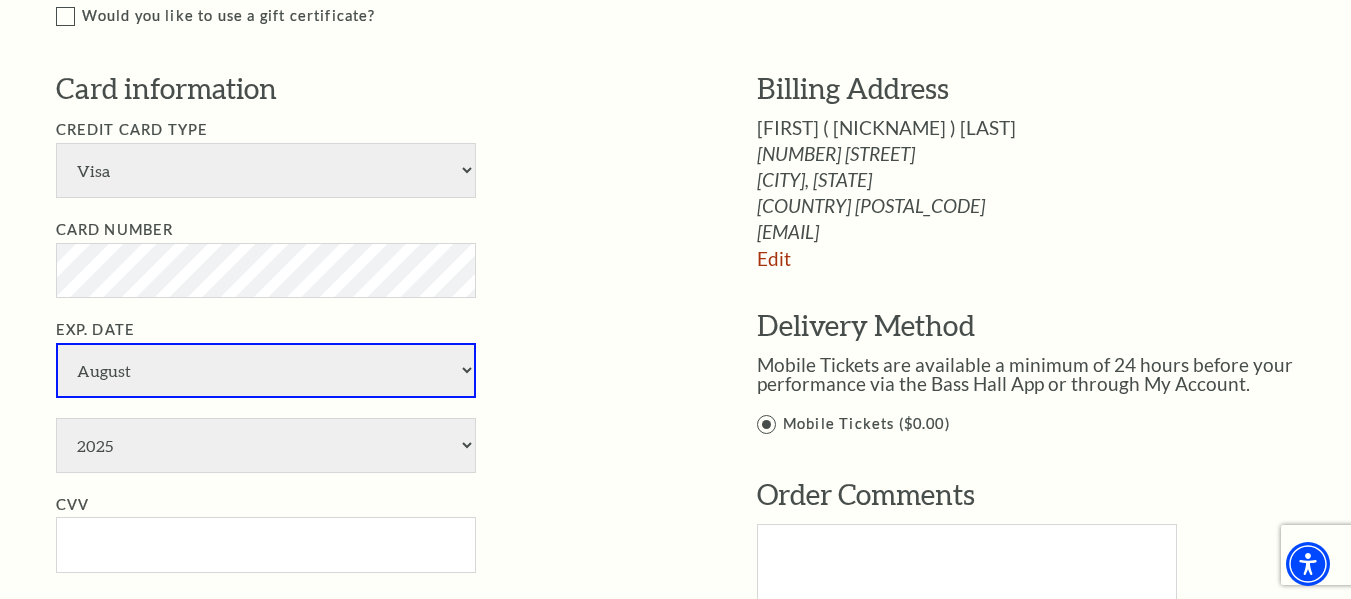 click on "January
February
March
April
May
June
July
August
September
October
November
December" at bounding box center [266, 370] 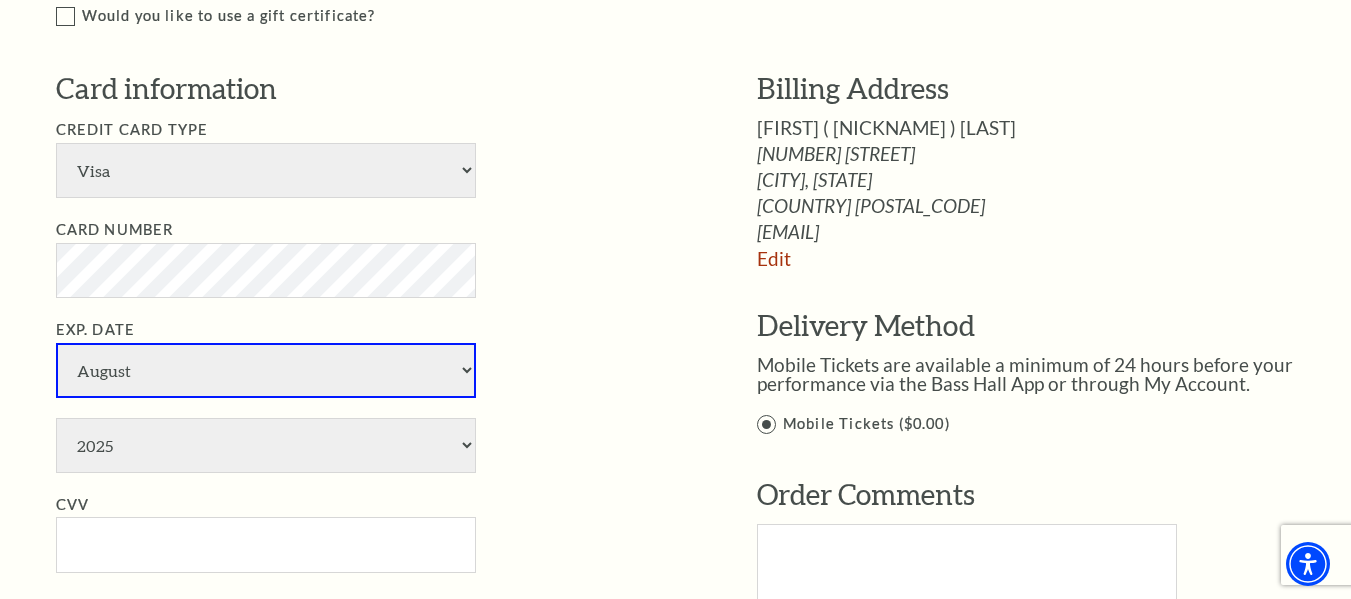 select on "5" 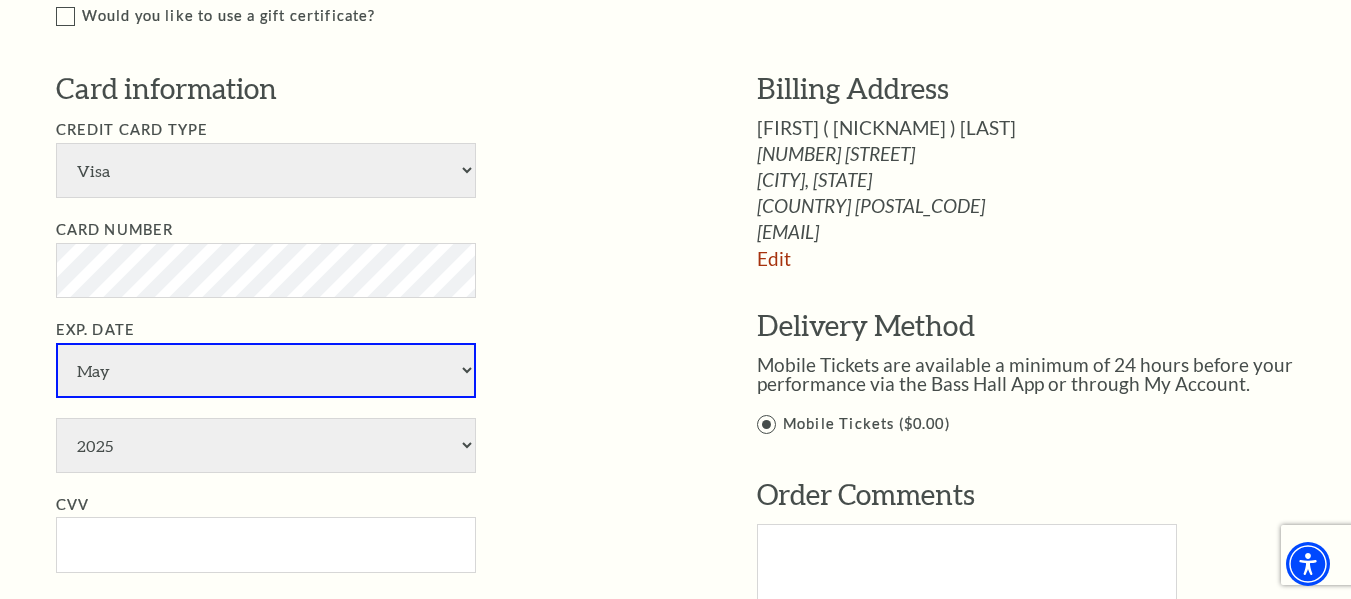 click on "January
February
March
April
May
June
July
August
September
October
November
December" at bounding box center [266, 370] 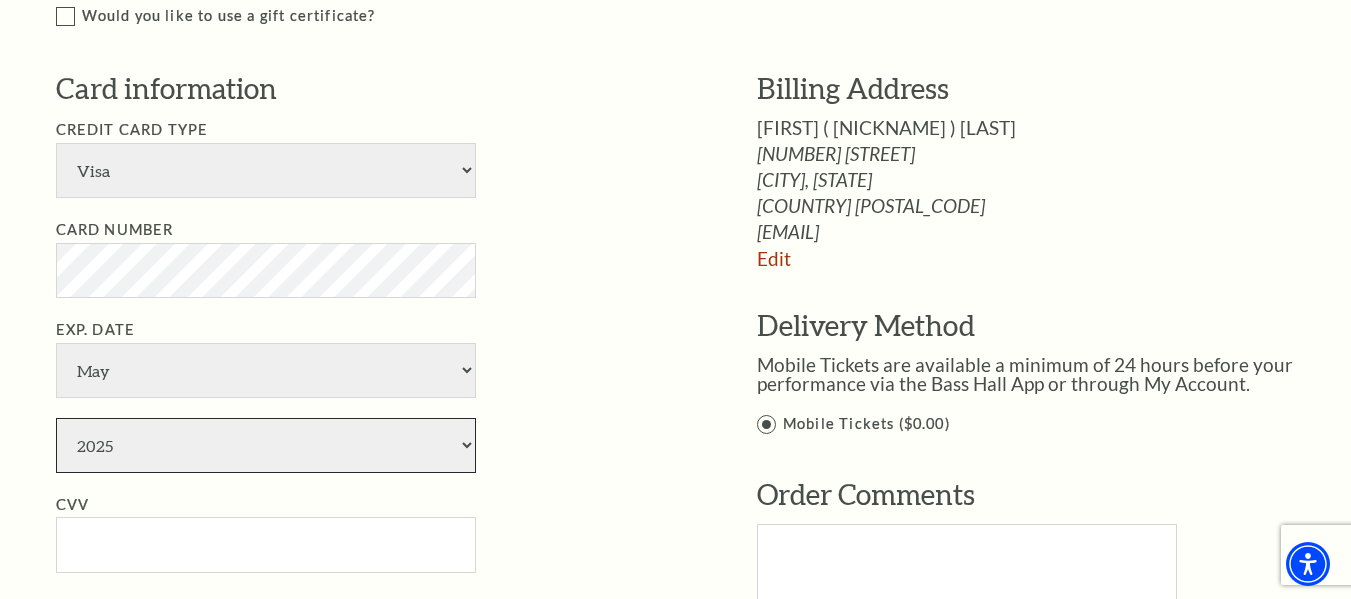 click on "2025
2026
2027
2028
2029
2030
2031
2032
2033
2034" at bounding box center [266, 445] 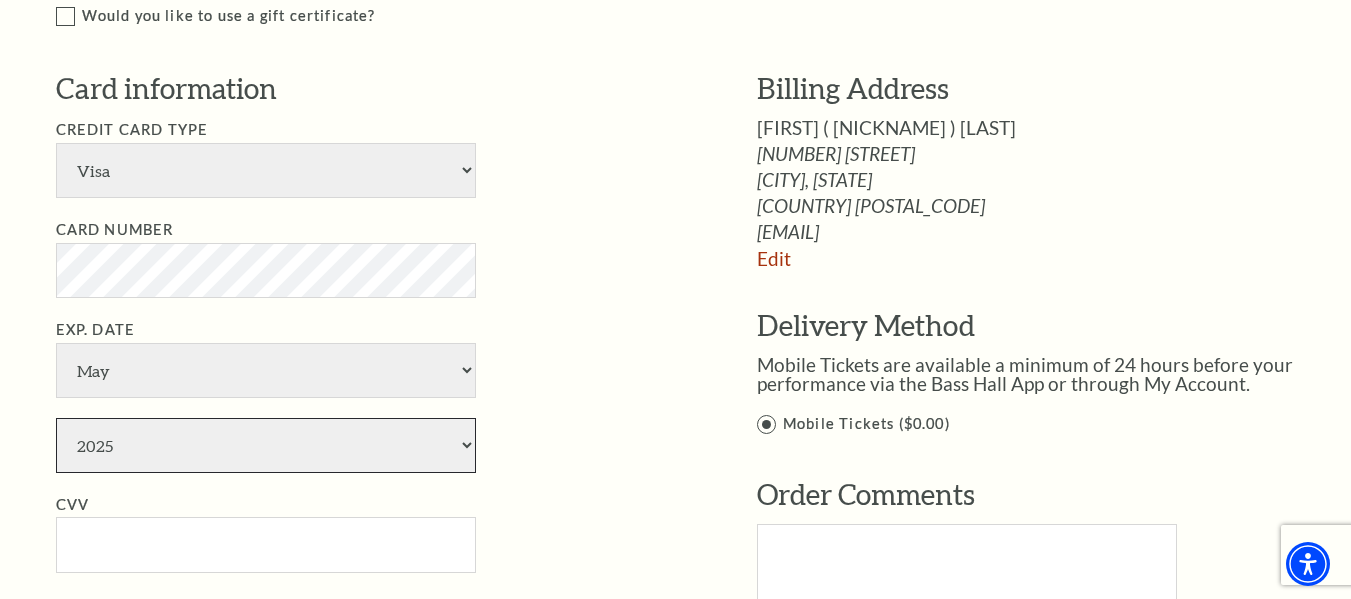 select on "2026" 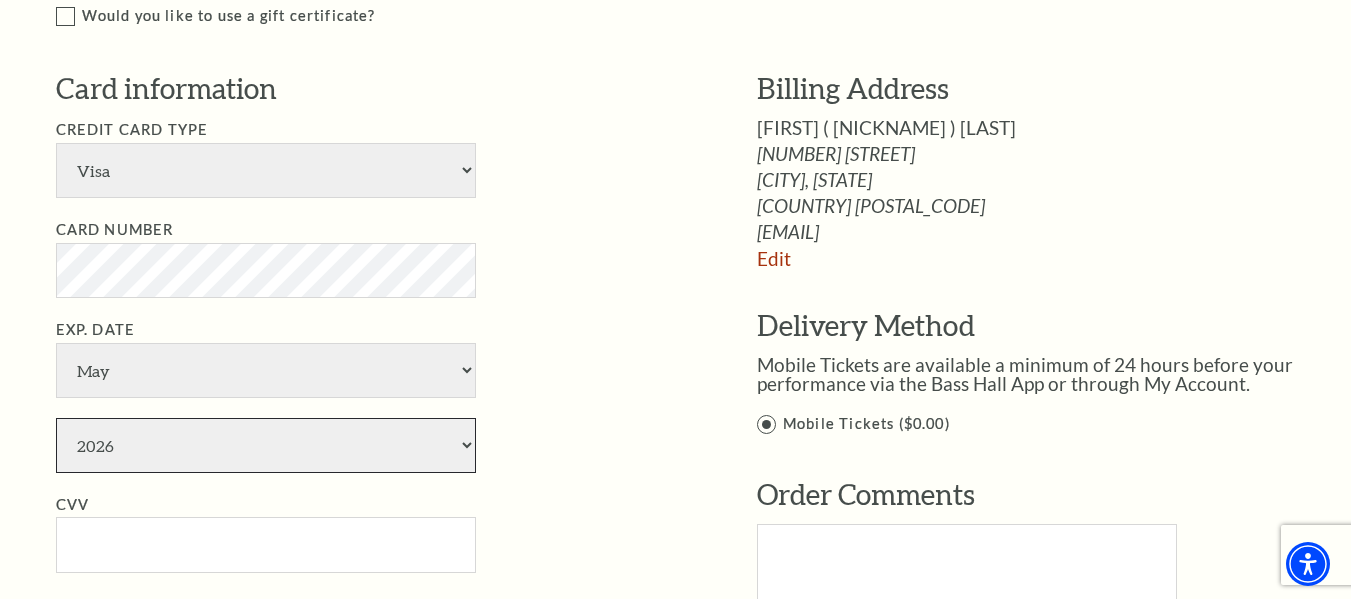 click on "2025
2026
2027
2028
2029
2030
2031
2032
2033
2034" at bounding box center [266, 445] 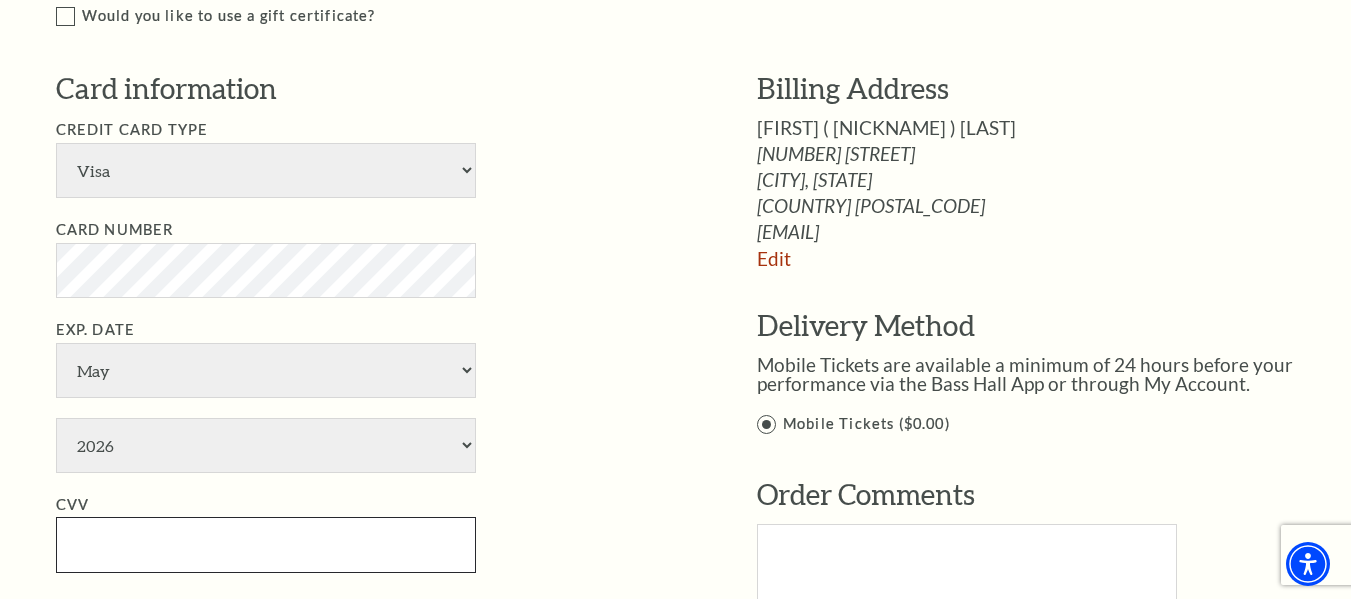 click on "CVV" at bounding box center [266, 544] 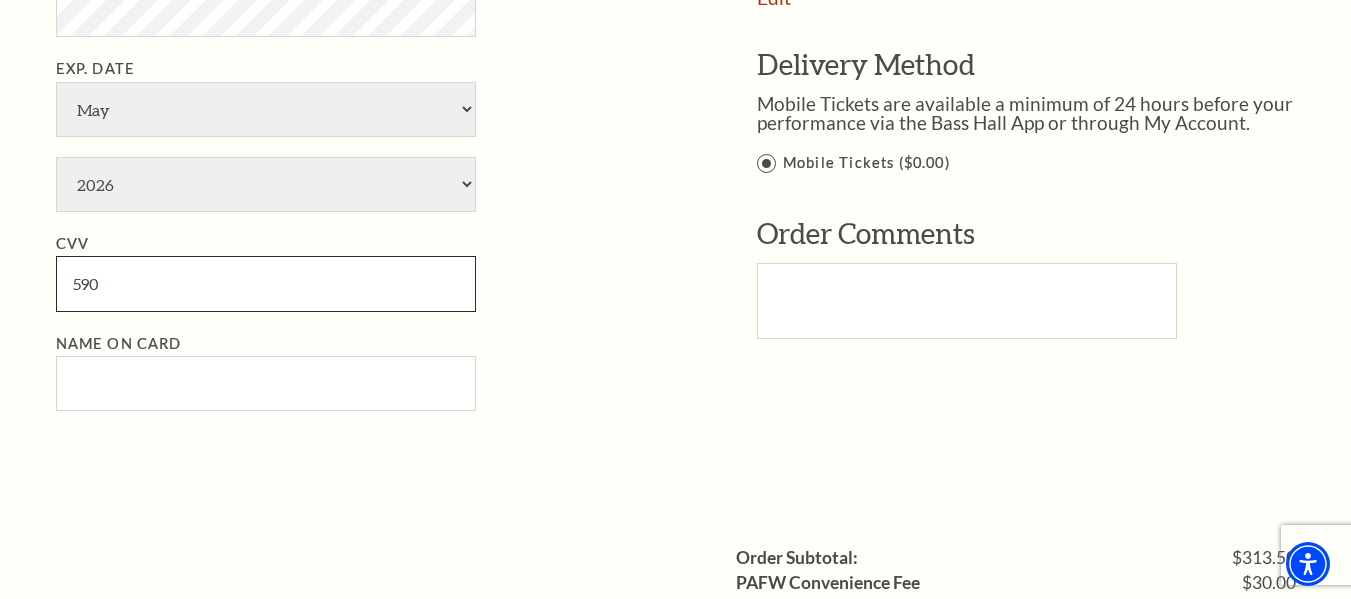 scroll, scrollTop: 1431, scrollLeft: 0, axis: vertical 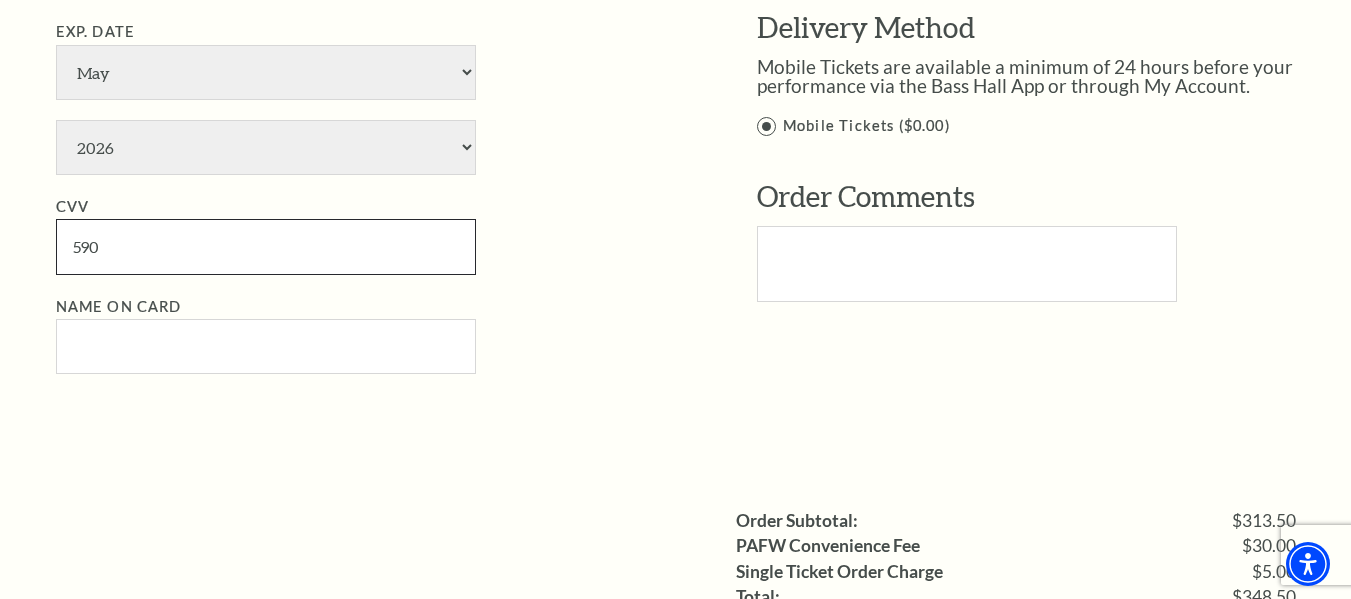 type on "590" 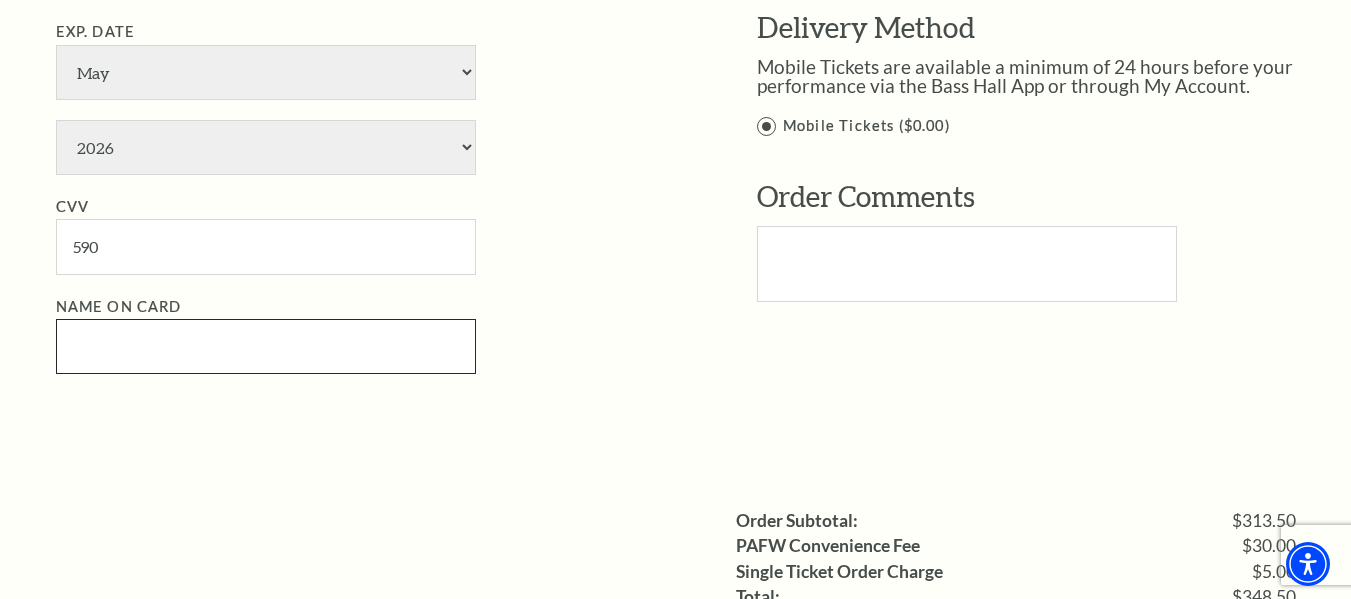click on "Name on Card" at bounding box center [266, 346] 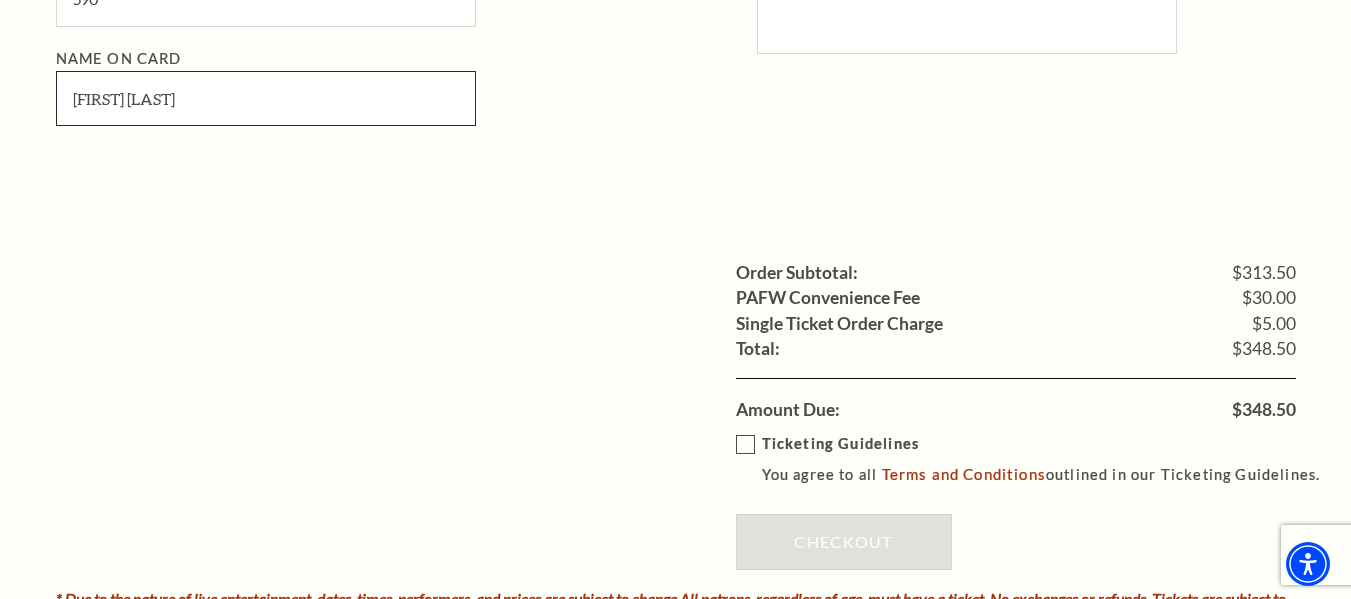 scroll, scrollTop: 1691, scrollLeft: 0, axis: vertical 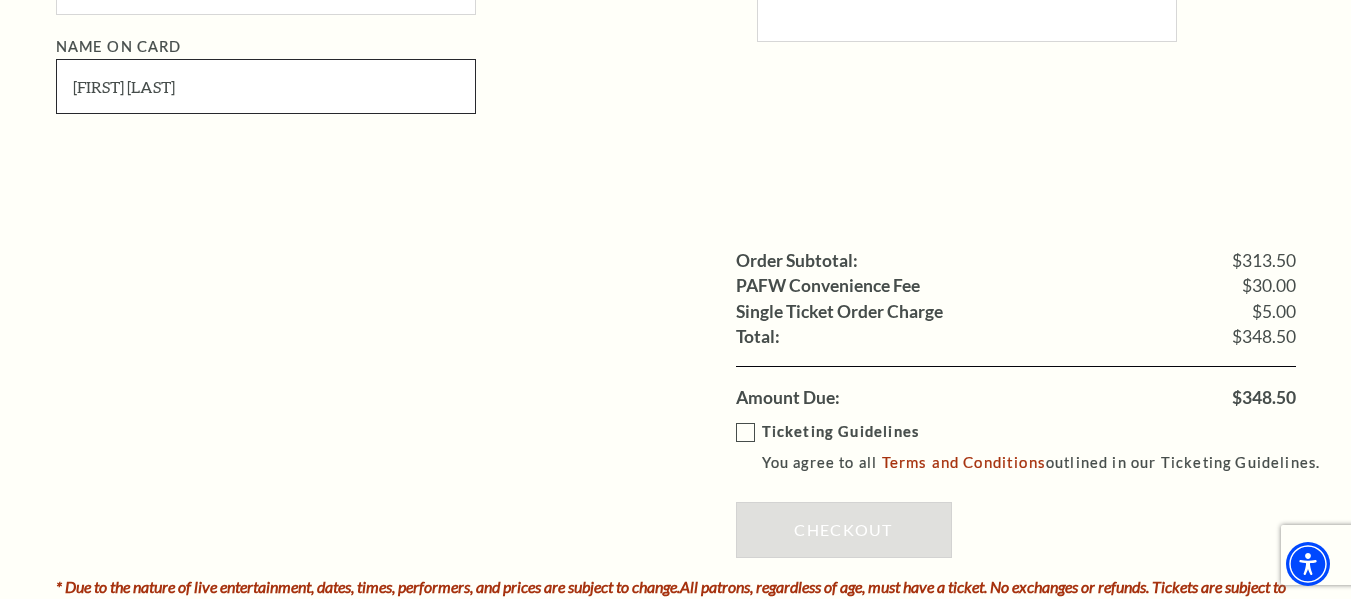 type on "Liz Hickman" 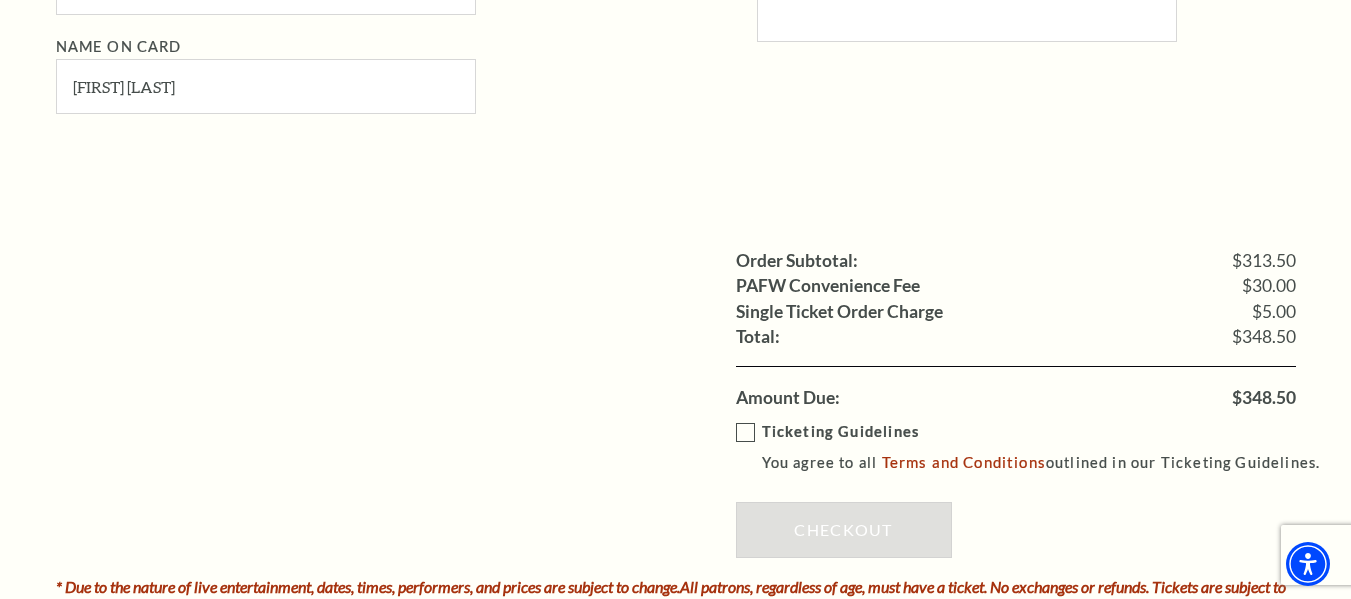 click on "Ticketing Guidelines
You agree to all   Terms and Conditions  outlined in our Ticketing Guidelines." at bounding box center (1037, 447) 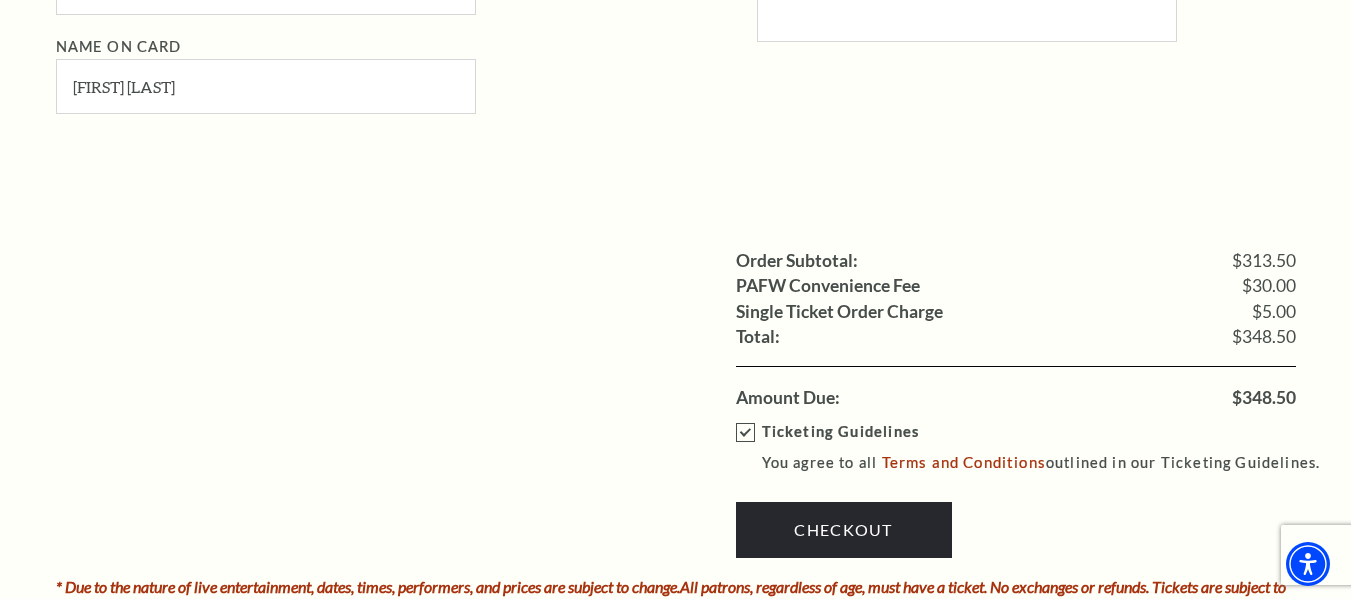 click on "Ticketing Guidelines
You agree to all   Terms and Conditions  outlined in our Ticketing Guidelines." at bounding box center [1037, 447] 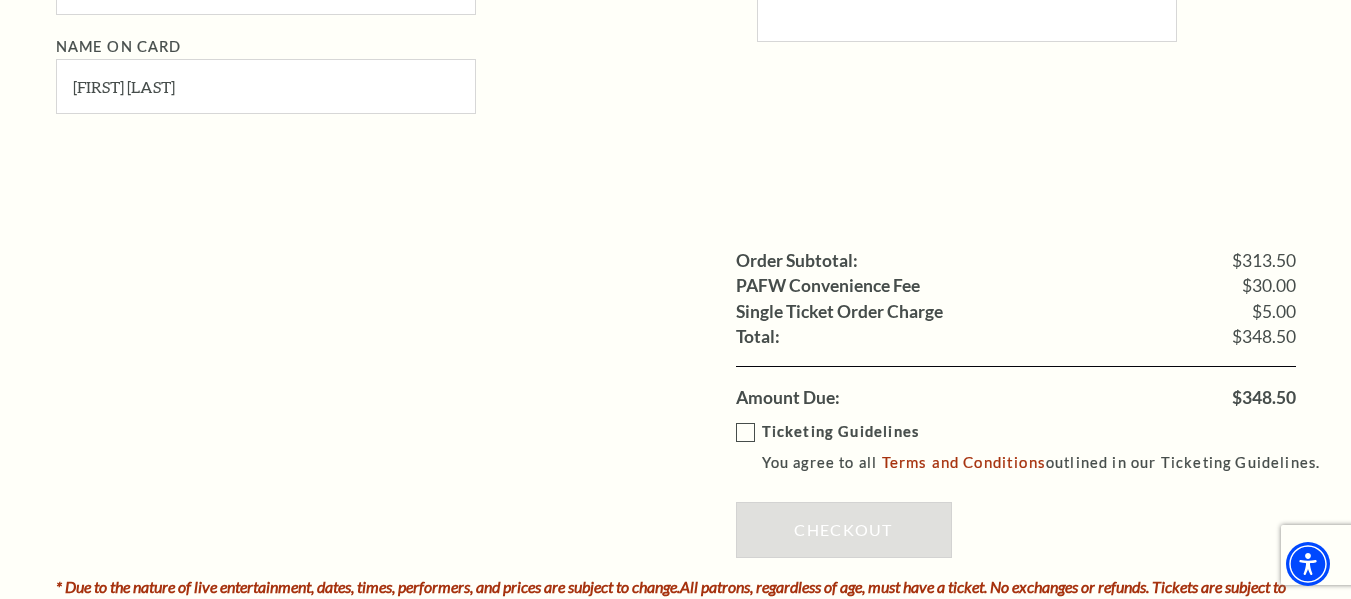 click on "Ticketing Guidelines
You agree to all   Terms and Conditions  outlined in our Ticketing Guidelines." at bounding box center (1037, 447) 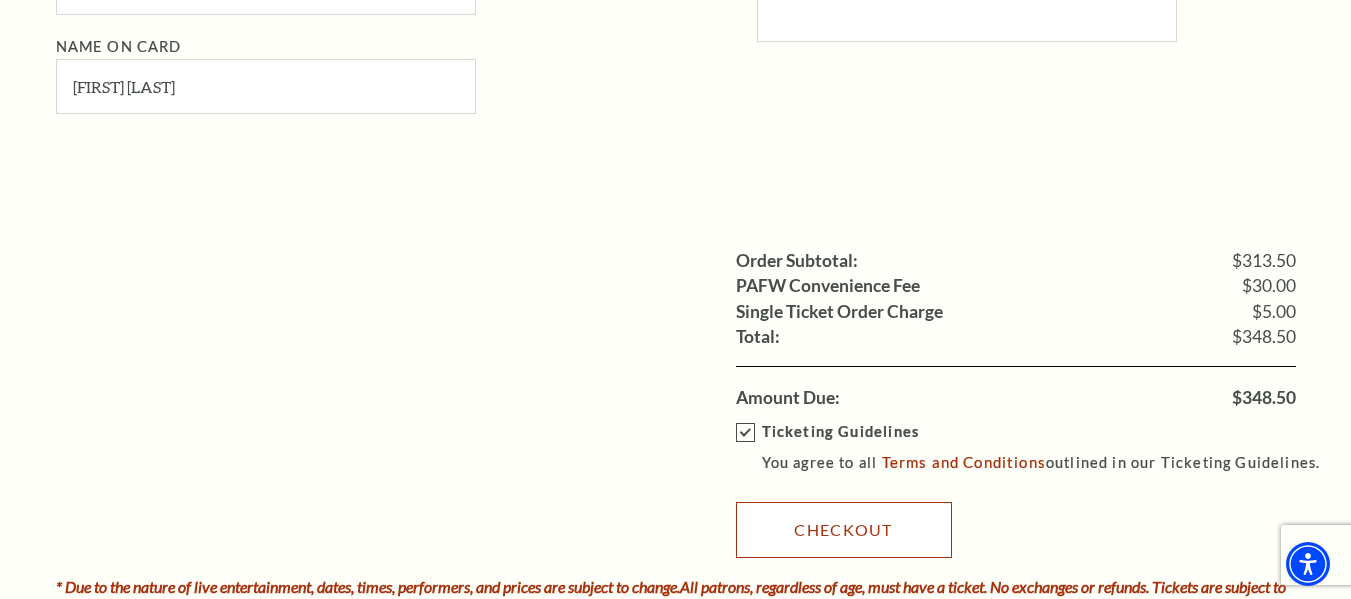 click on "Checkout" at bounding box center [844, 530] 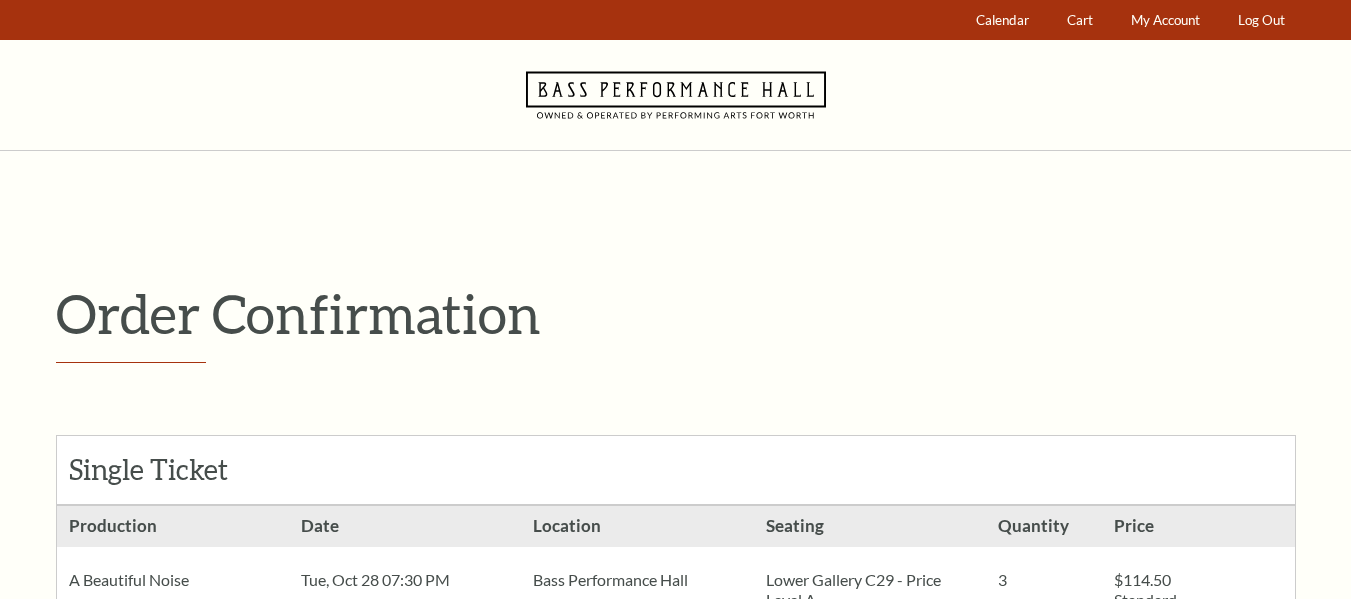 scroll, scrollTop: 0, scrollLeft: 0, axis: both 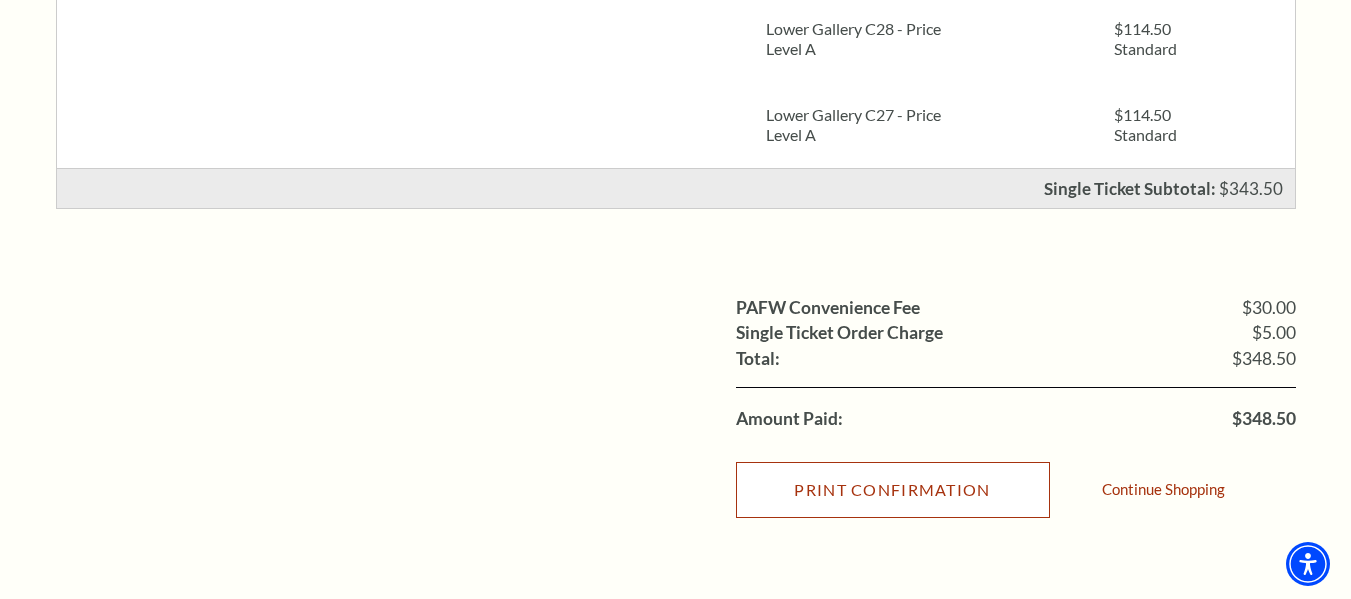 click on "Print Confirmation" at bounding box center (893, 490) 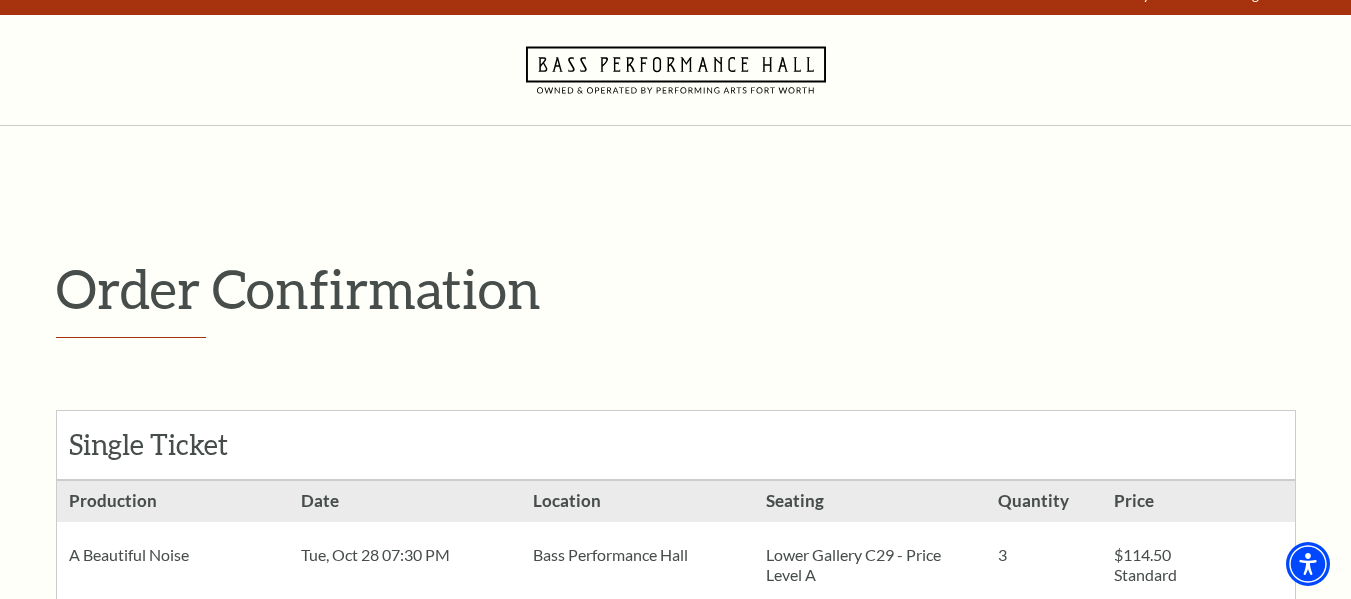 scroll, scrollTop: 0, scrollLeft: 0, axis: both 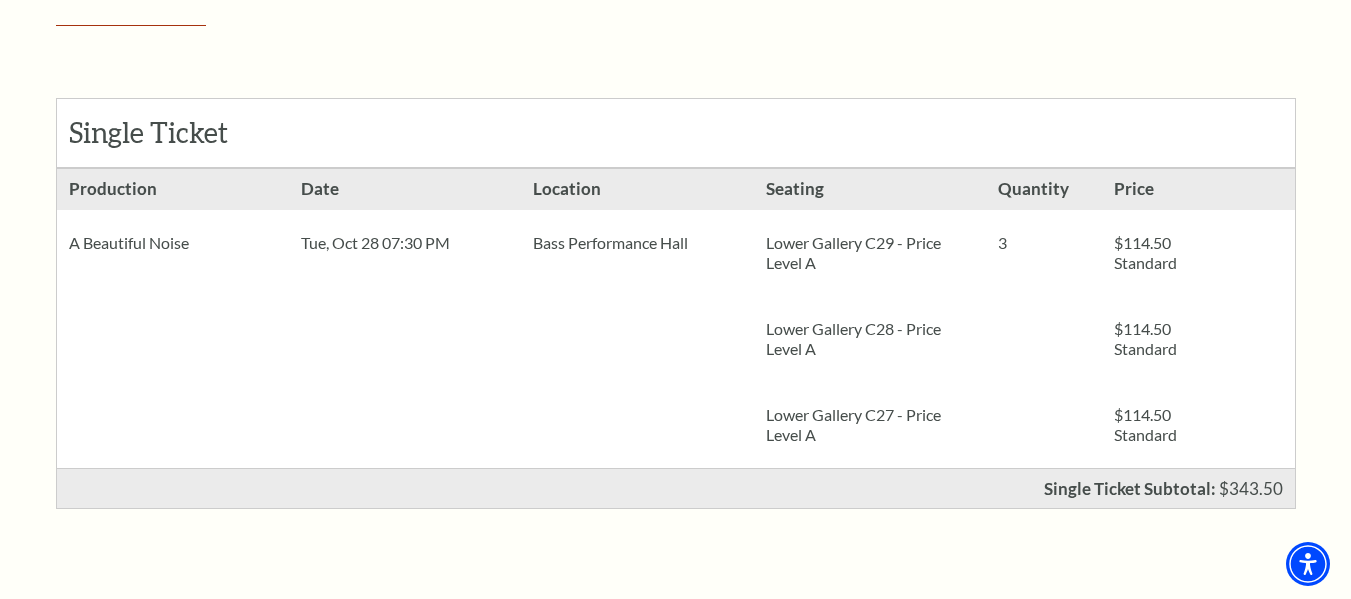 click on "Location
Bass Performance Hall" at bounding box center (637, 318) 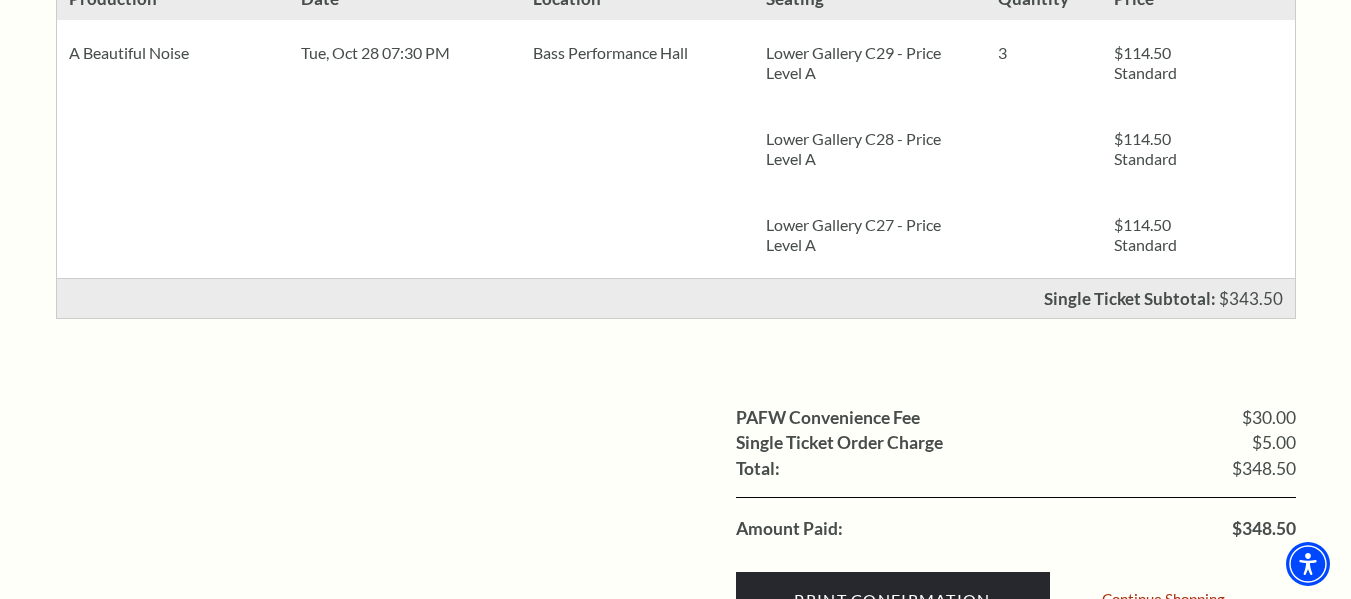 scroll, scrollTop: 533, scrollLeft: 0, axis: vertical 